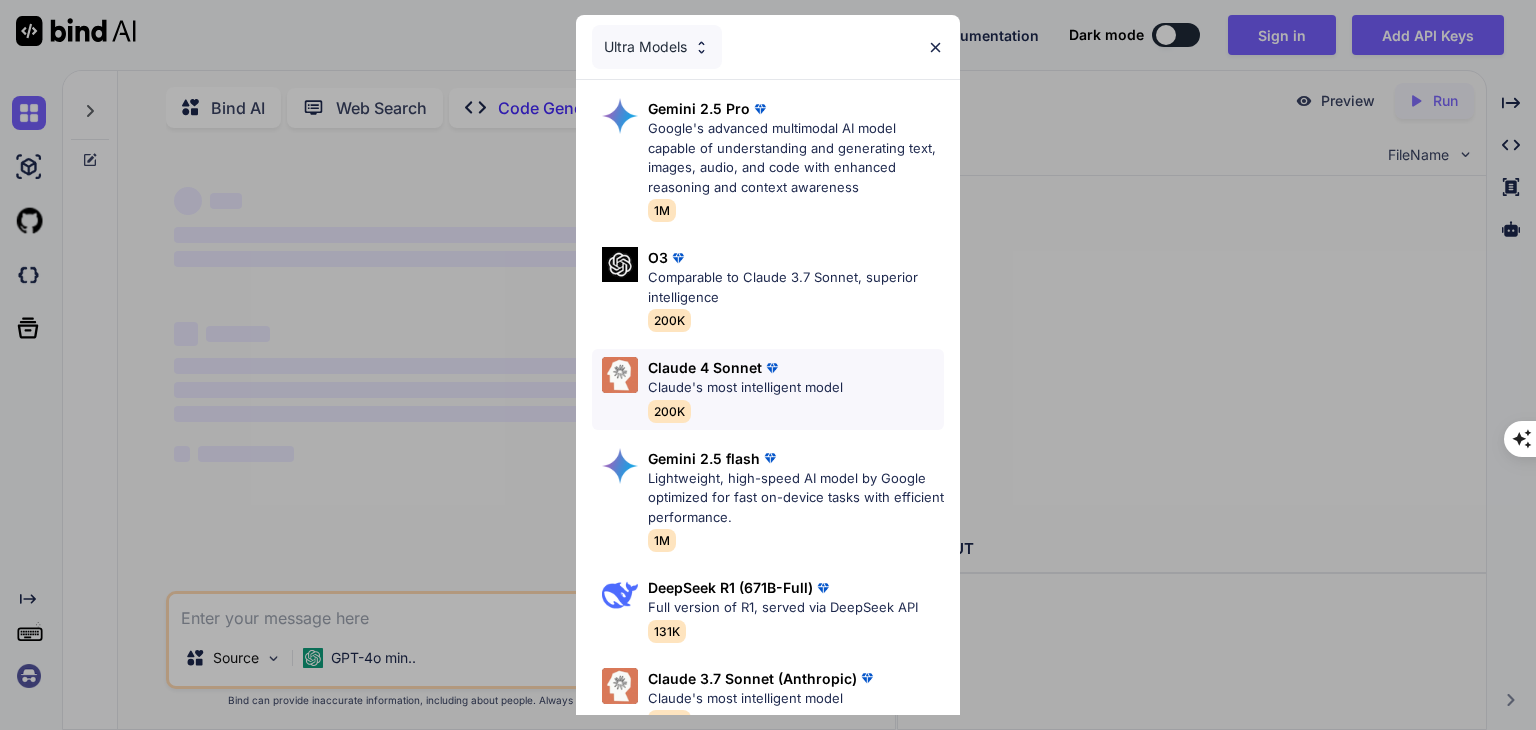 scroll, scrollTop: 0, scrollLeft: 0, axis: both 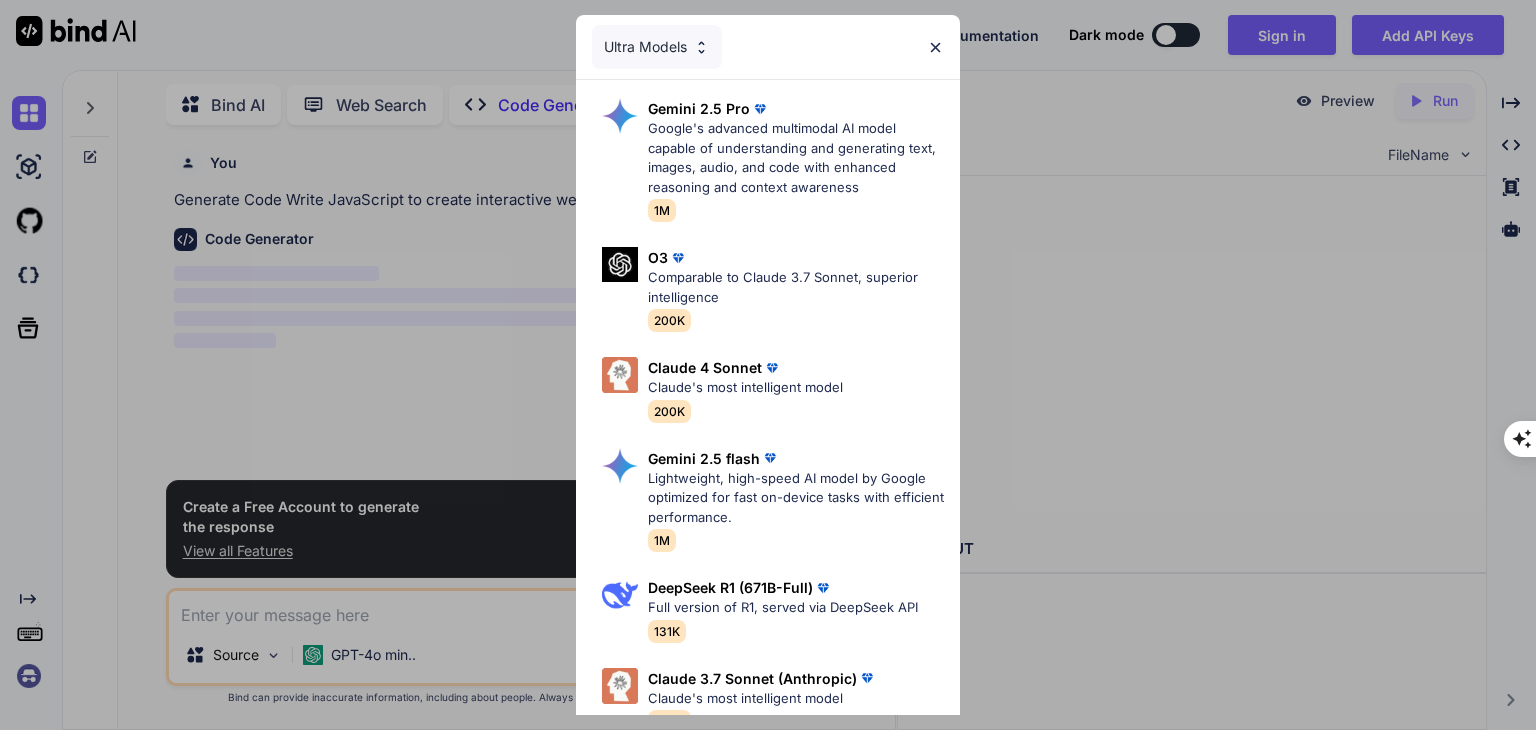 click on "Ultra Models" at bounding box center [657, 47] 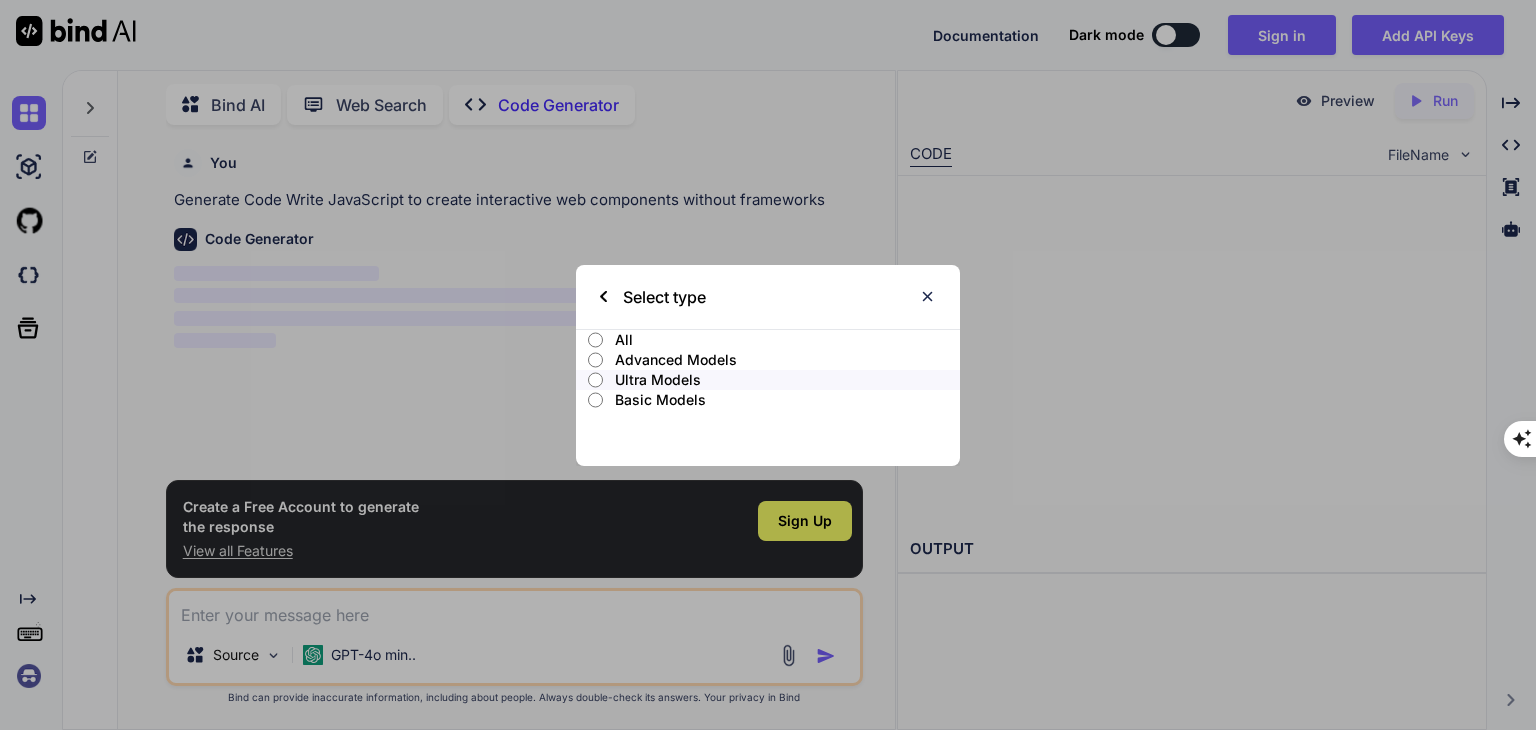 click at bounding box center [927, 296] 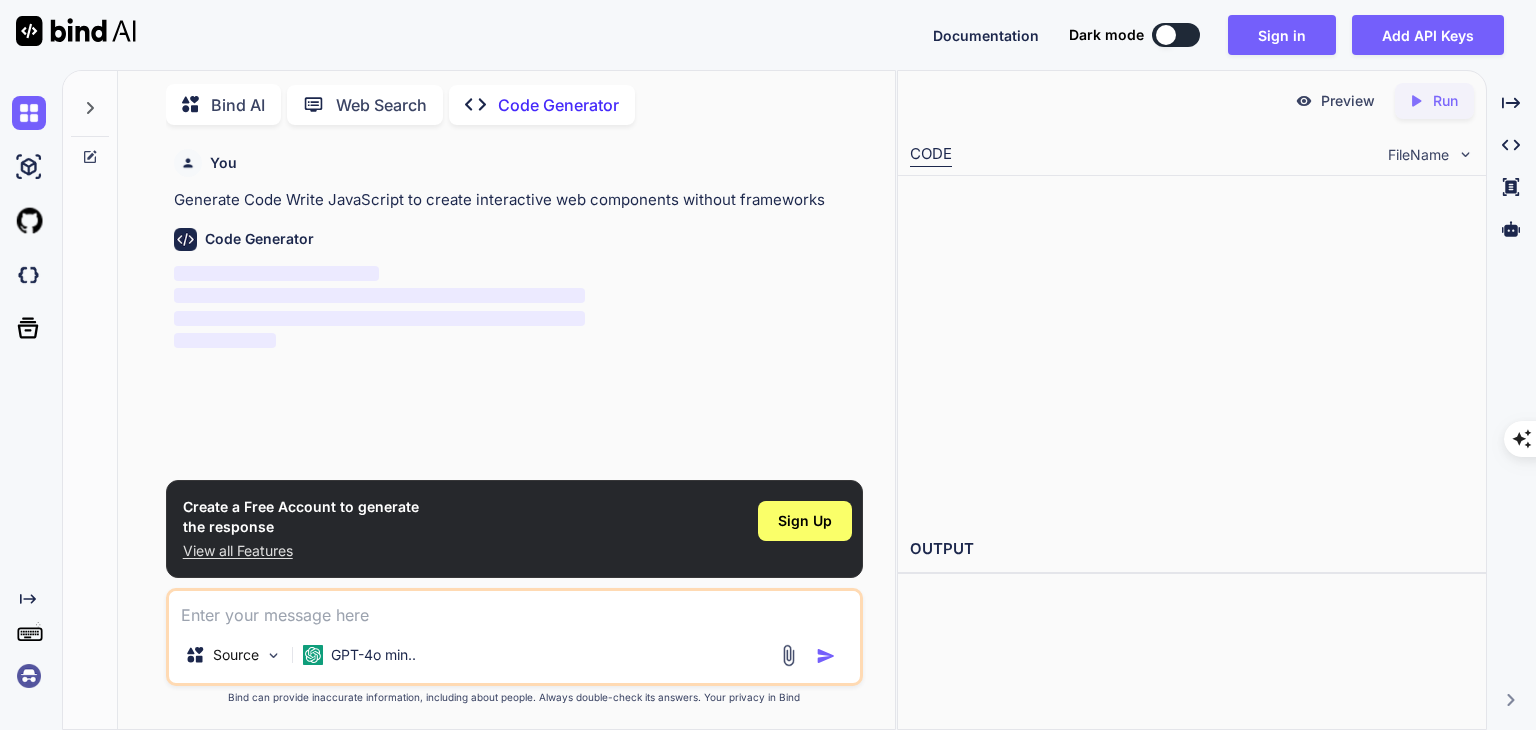 click at bounding box center (514, 609) 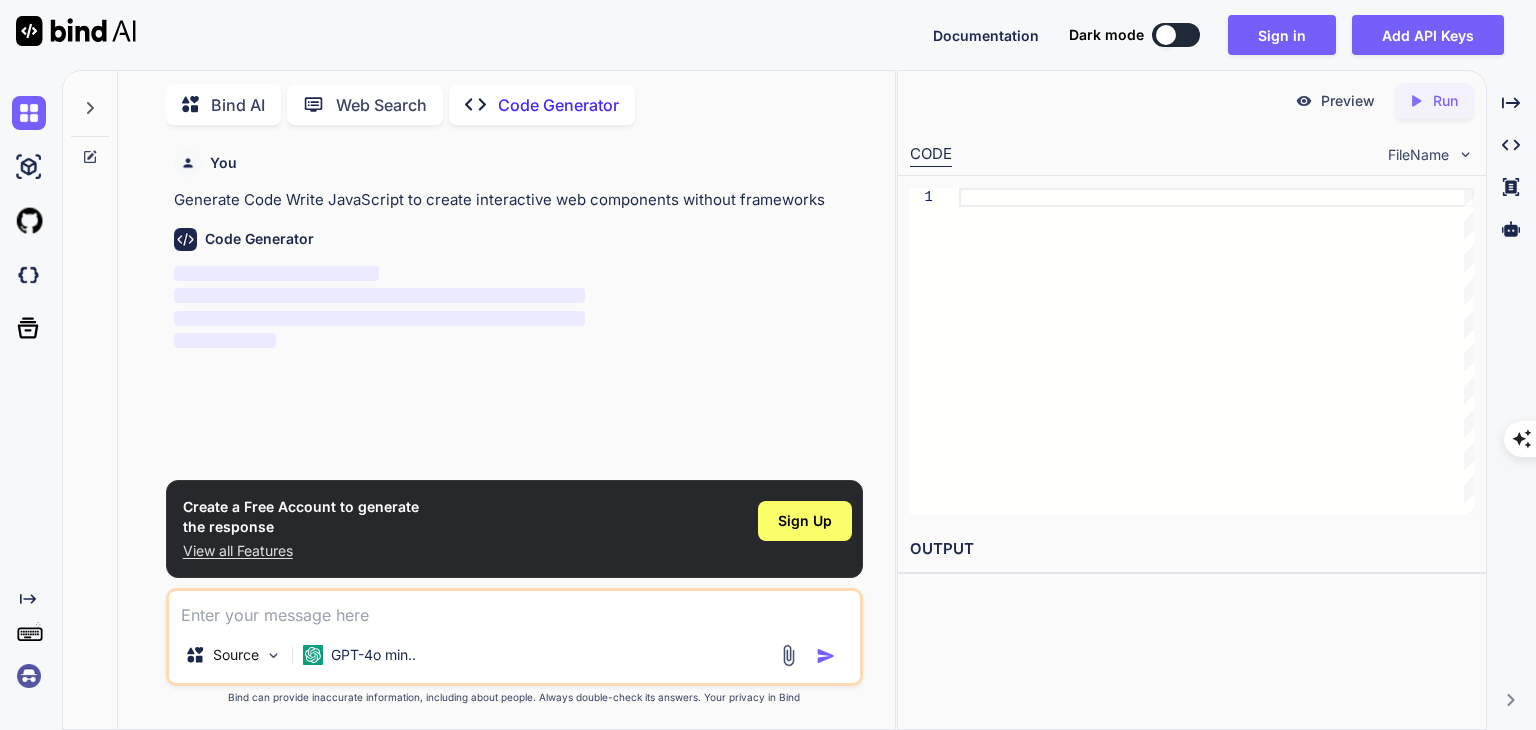 type on "x" 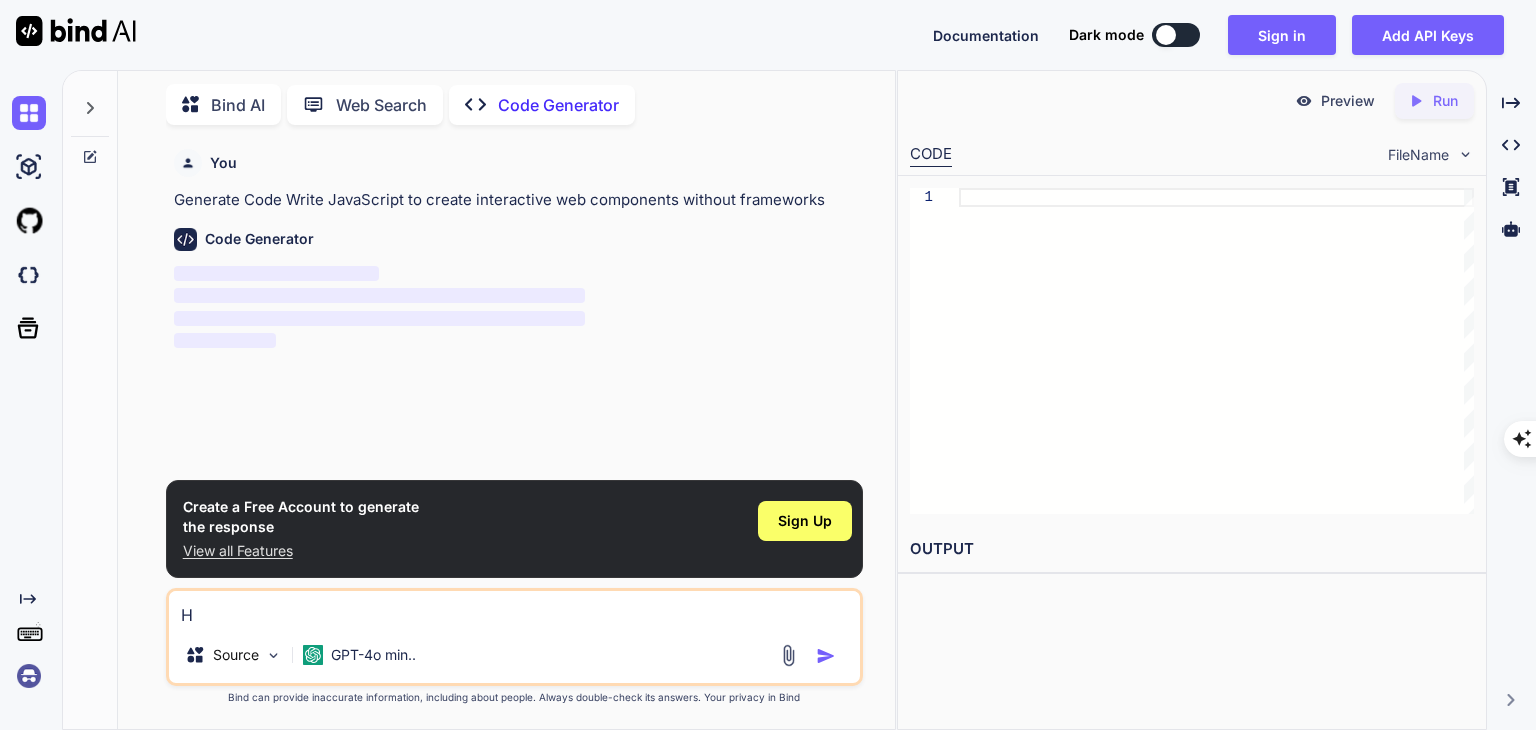 type 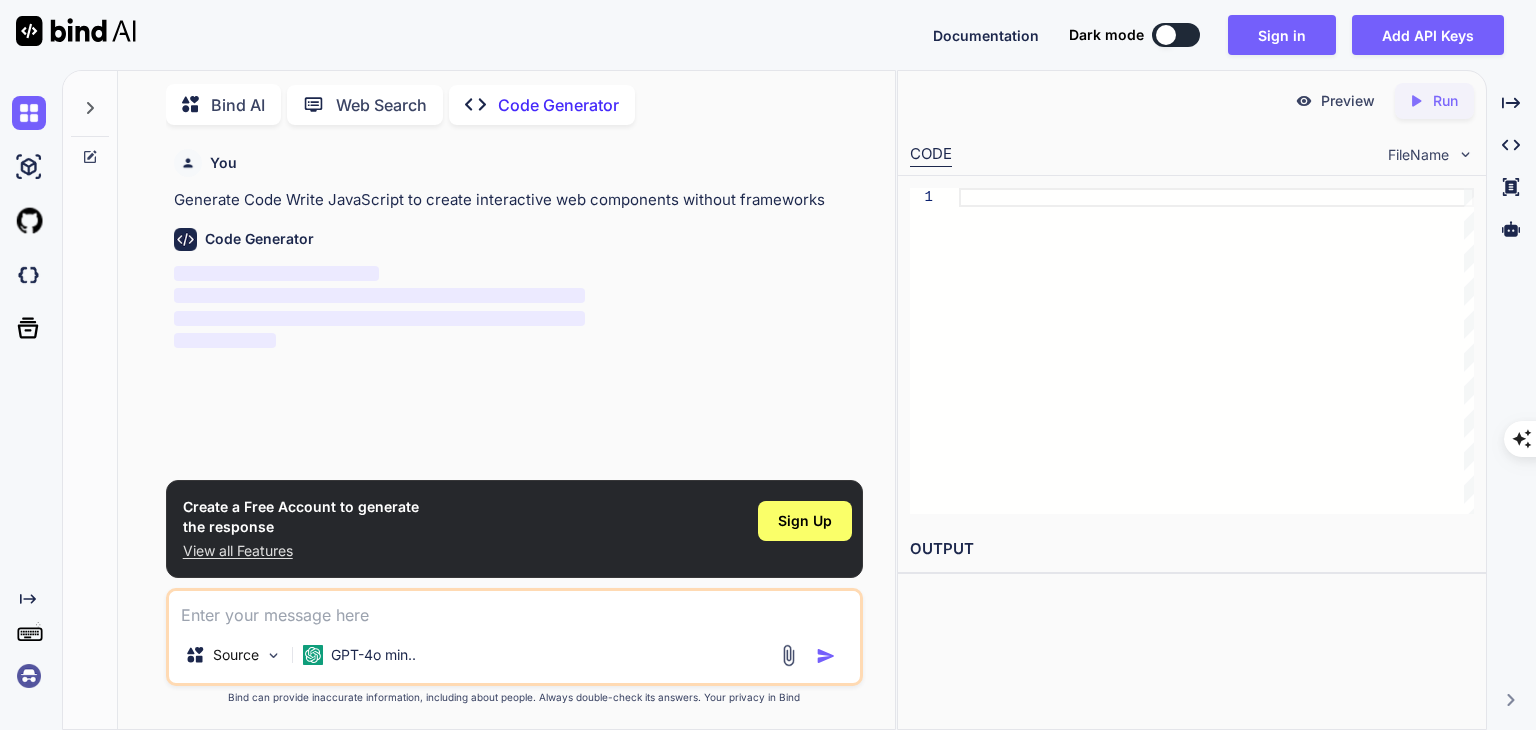 type on "x" 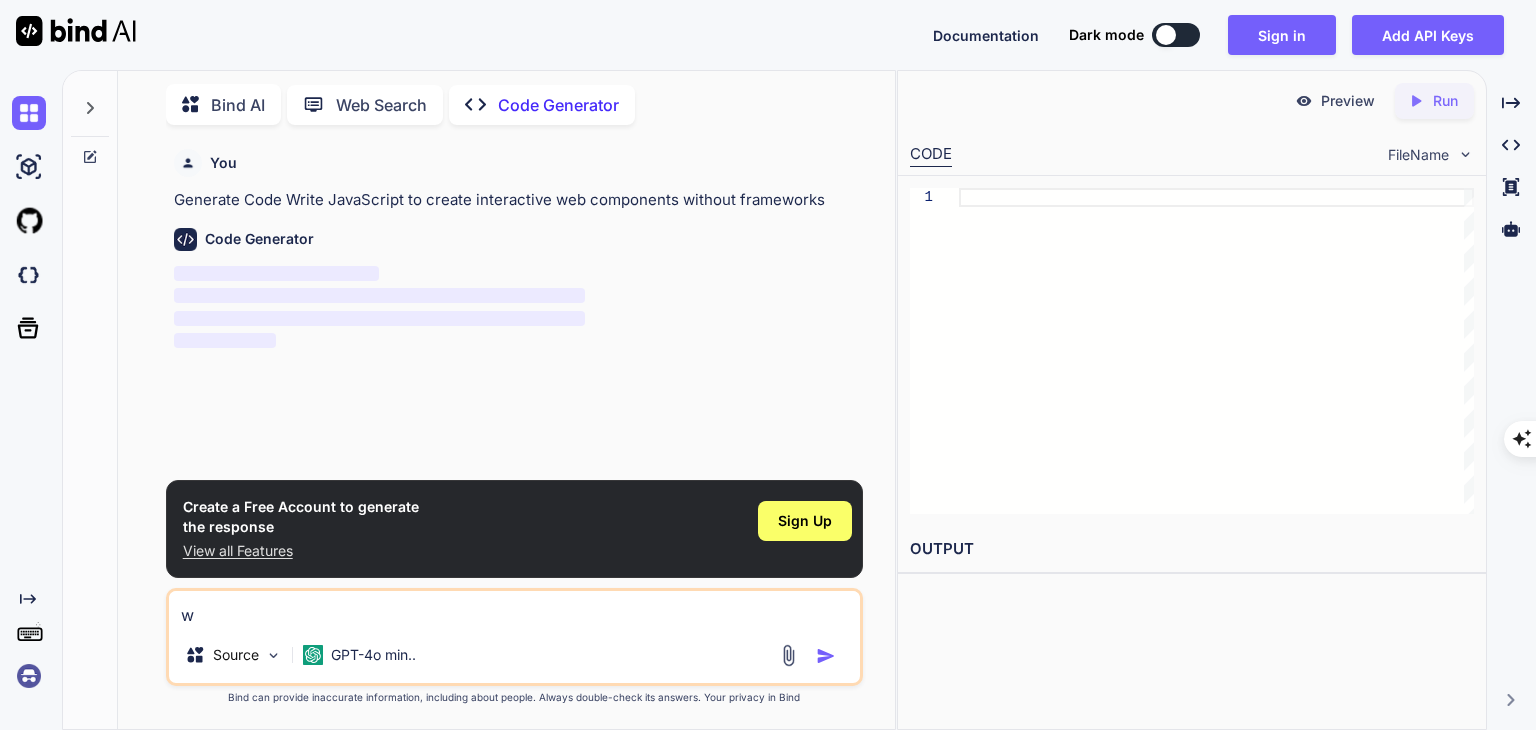 type on "wr" 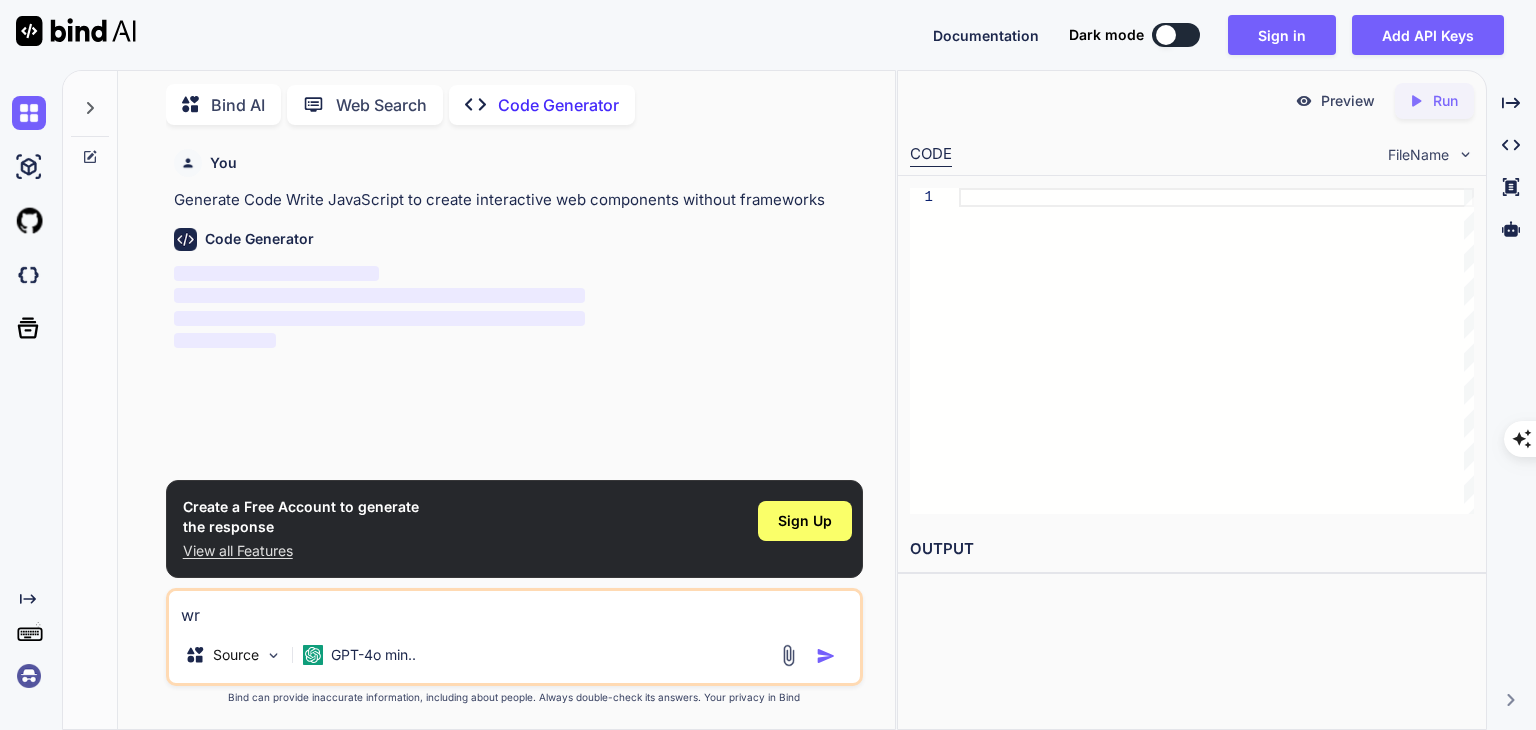 type on "wri" 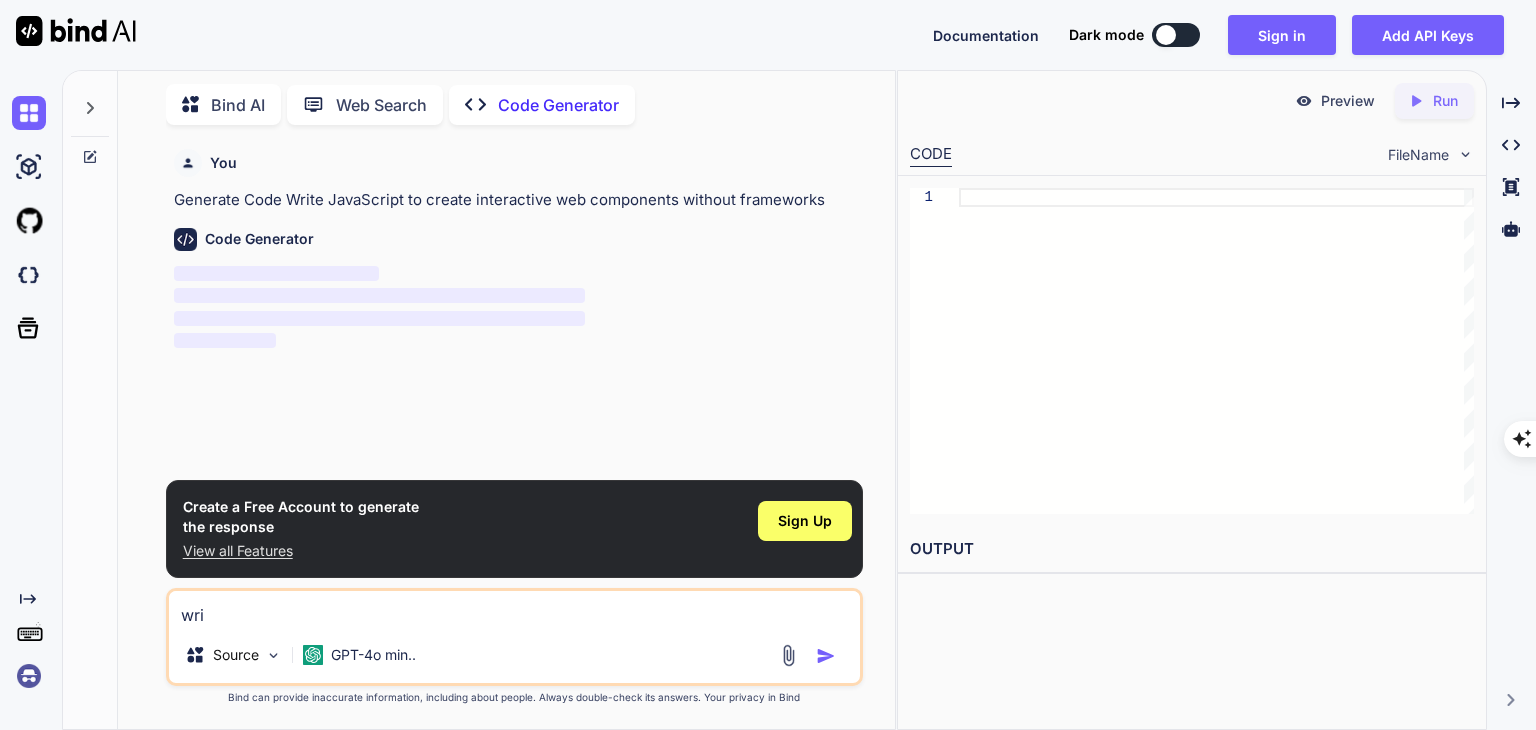 type on "writ" 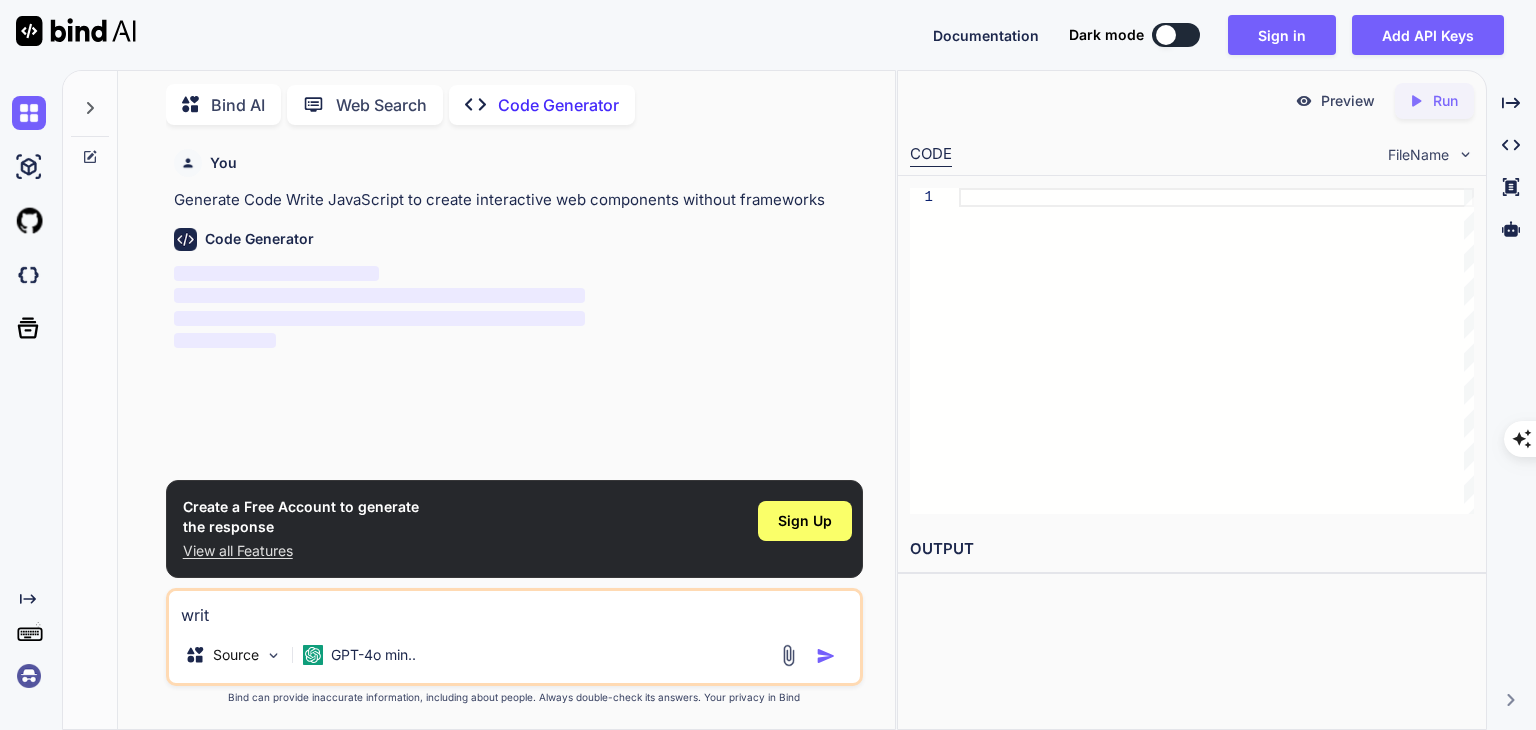 type on "x" 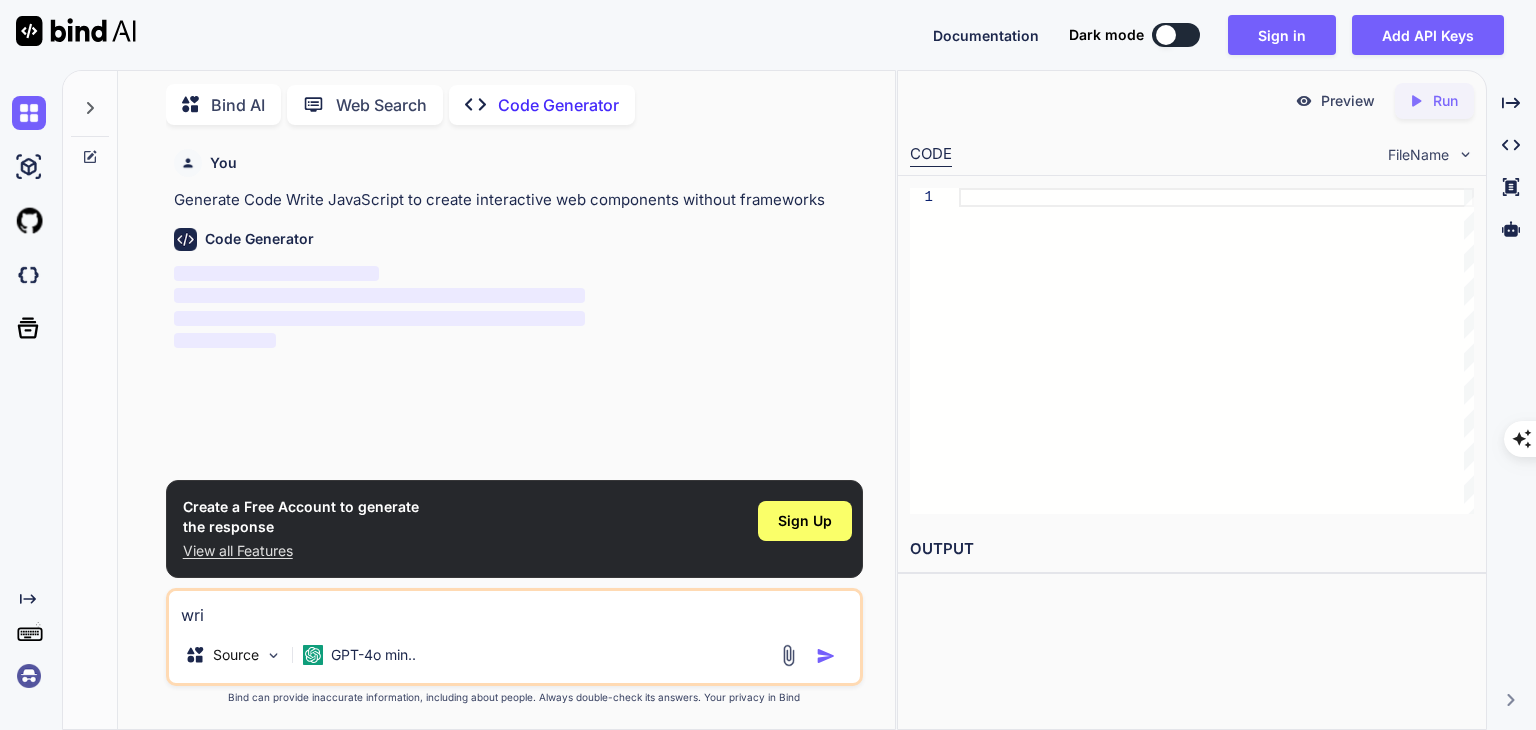 type on "x" 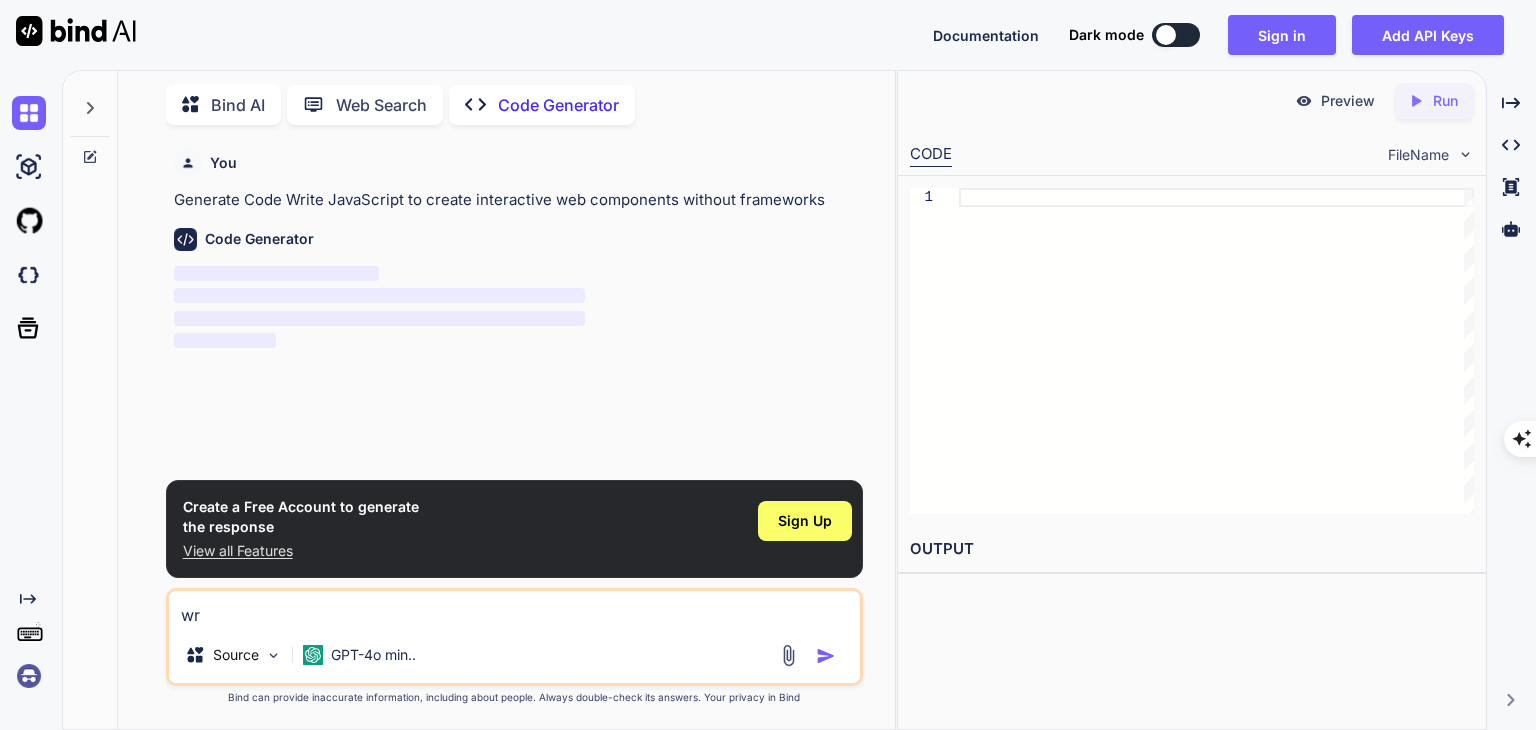 type on "wri" 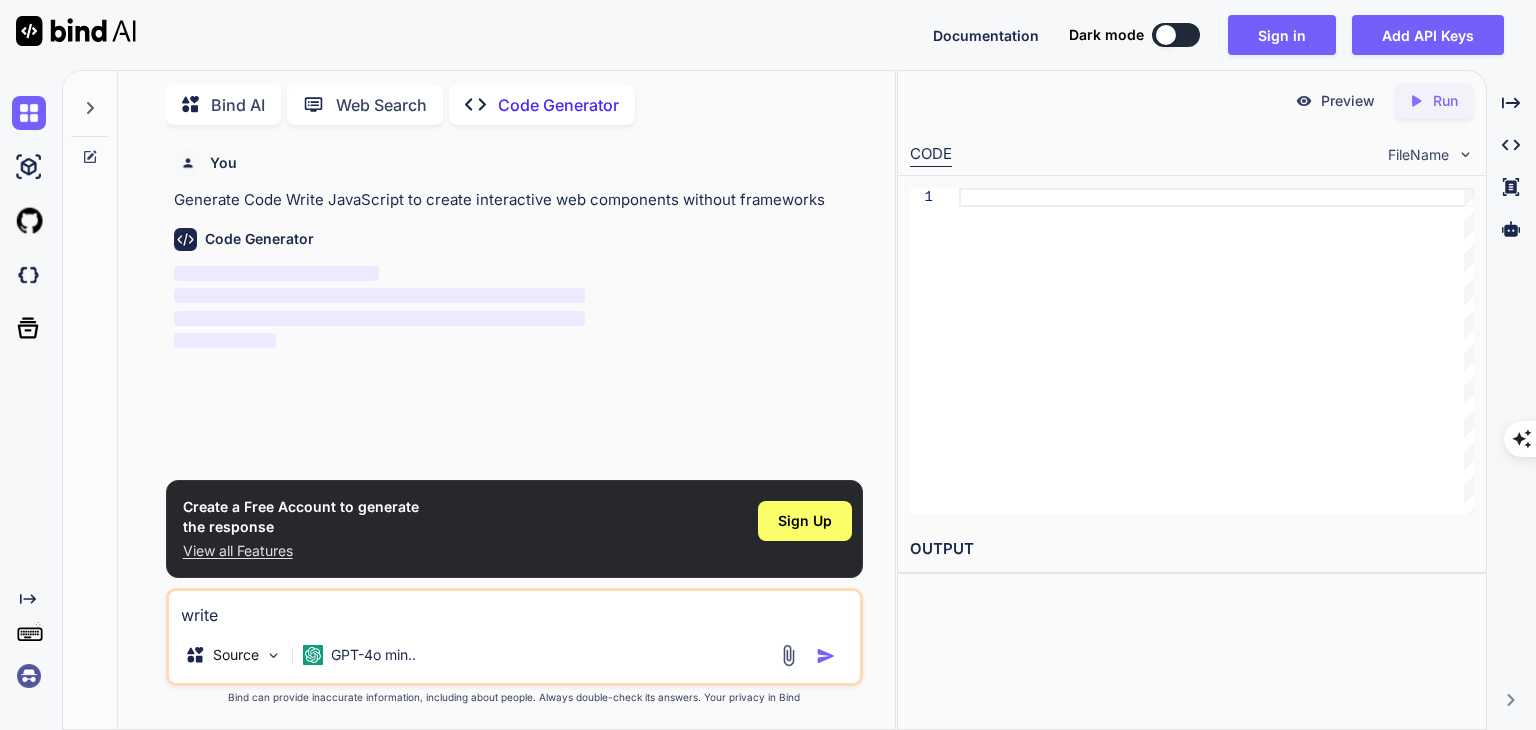type on "write" 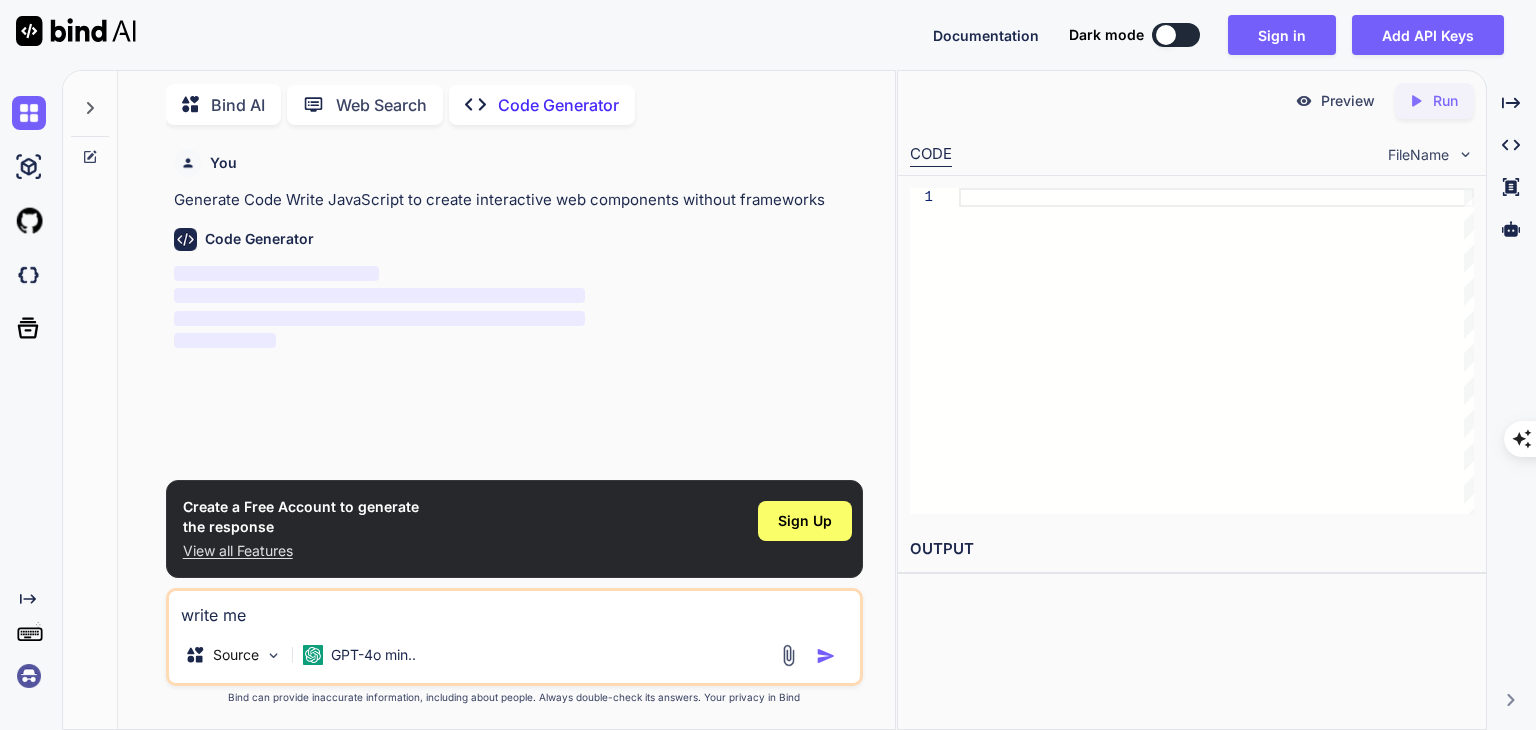 type on "write me" 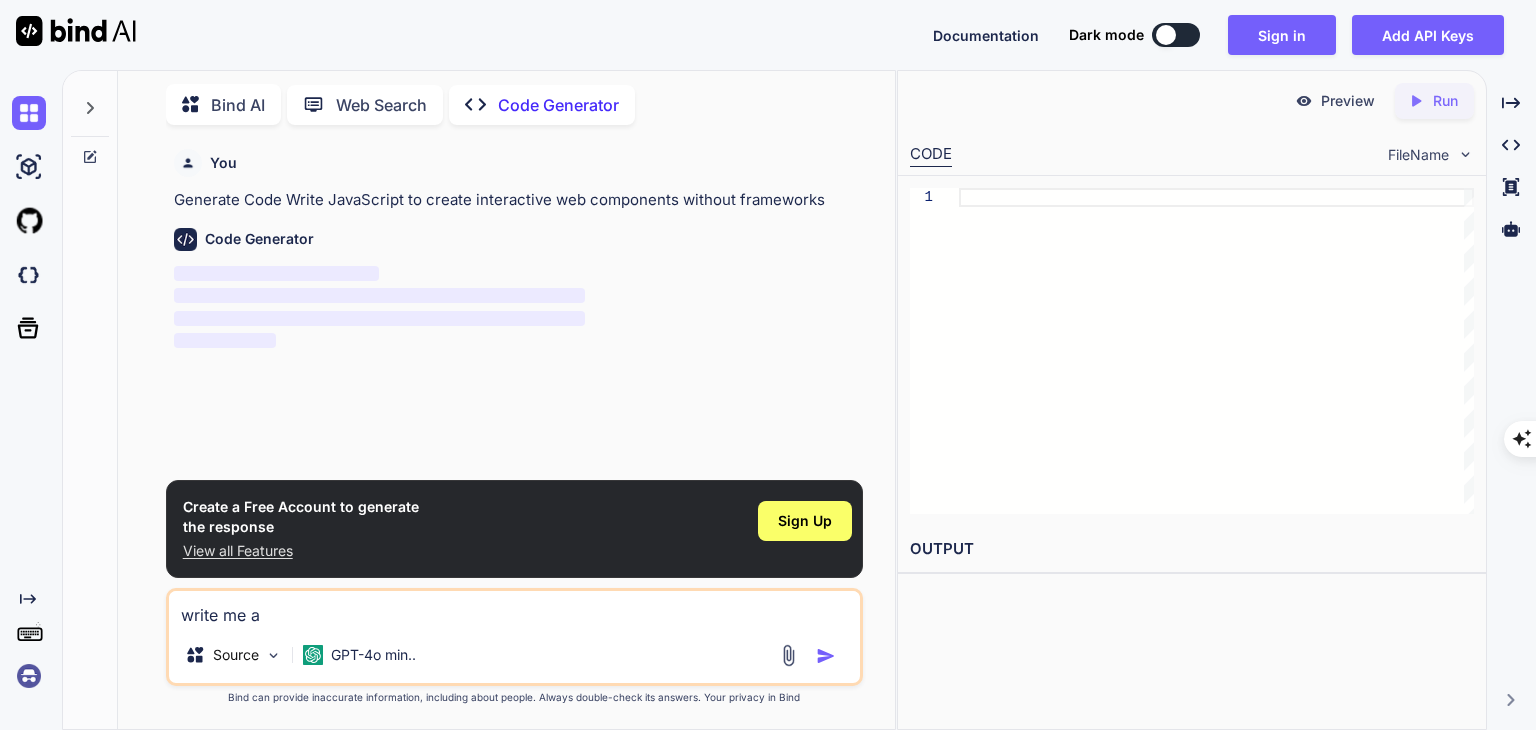 type on "write me a" 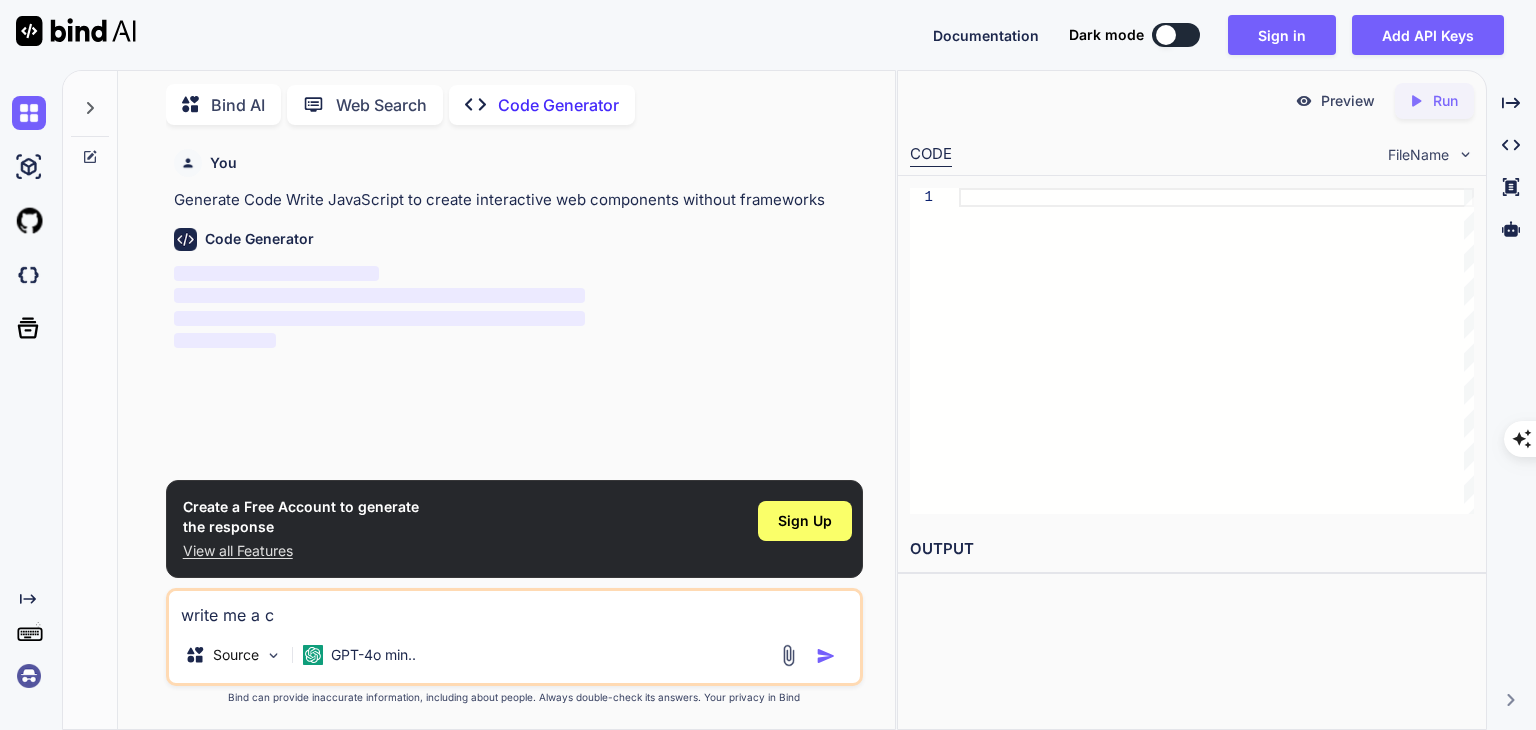 type on "x" 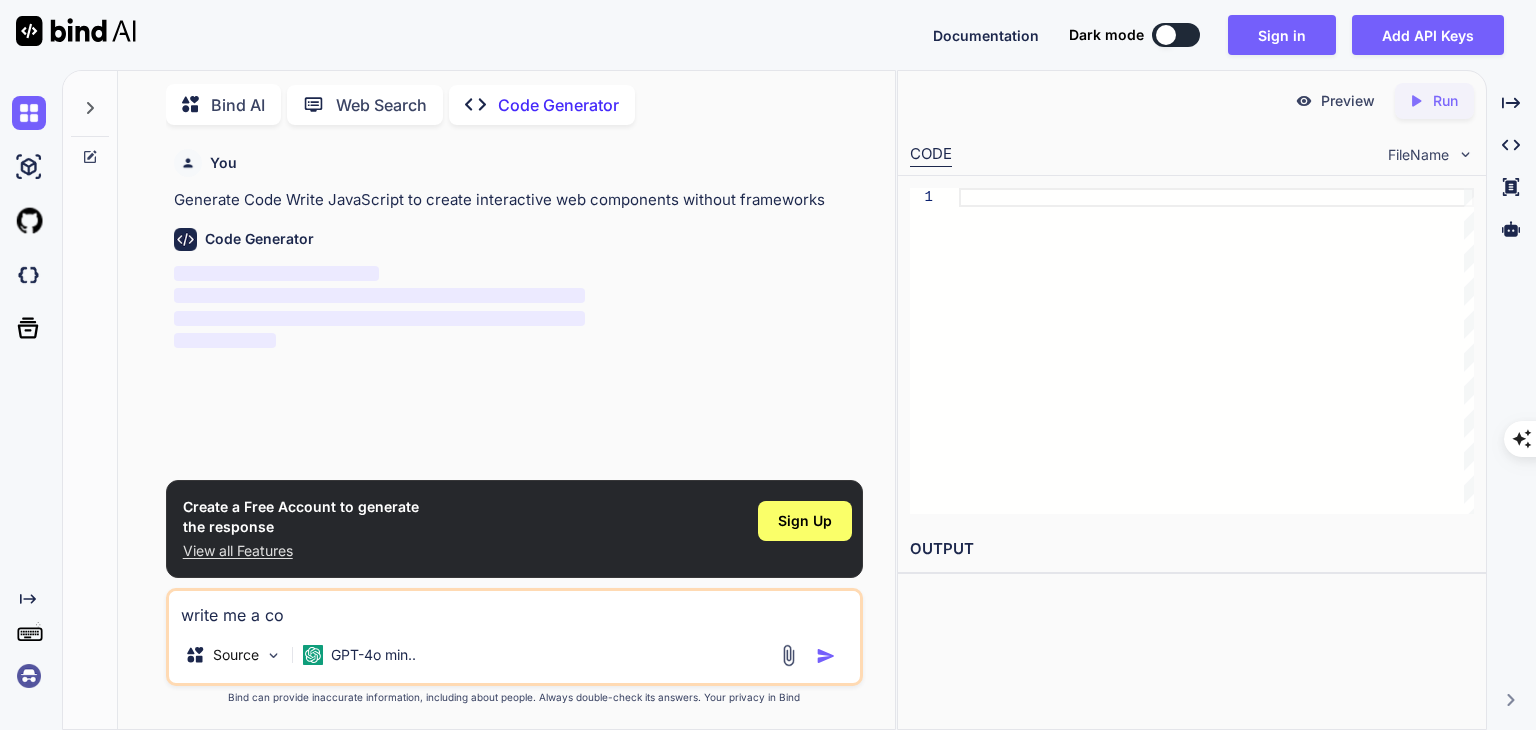 type on "write me a cod" 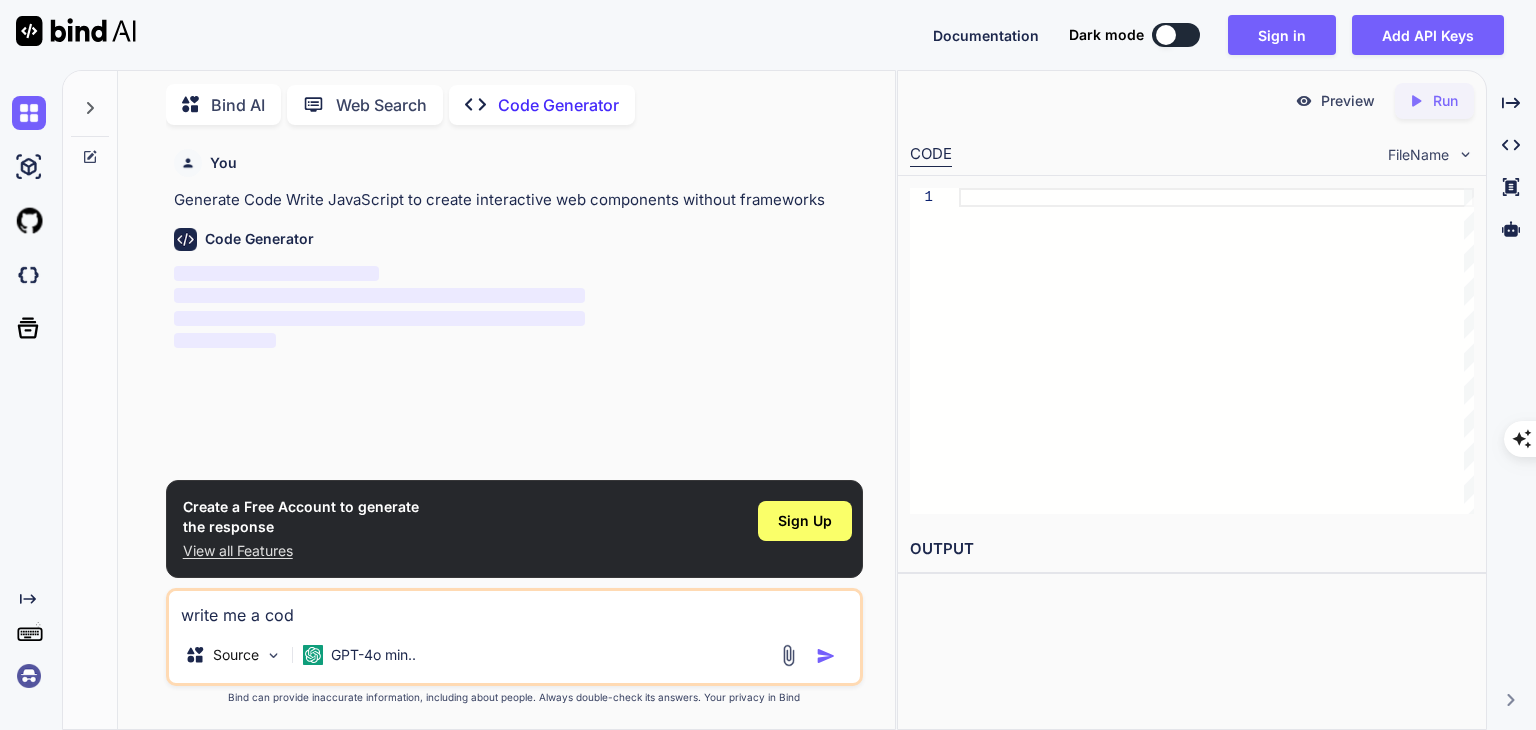 type on "write me a code" 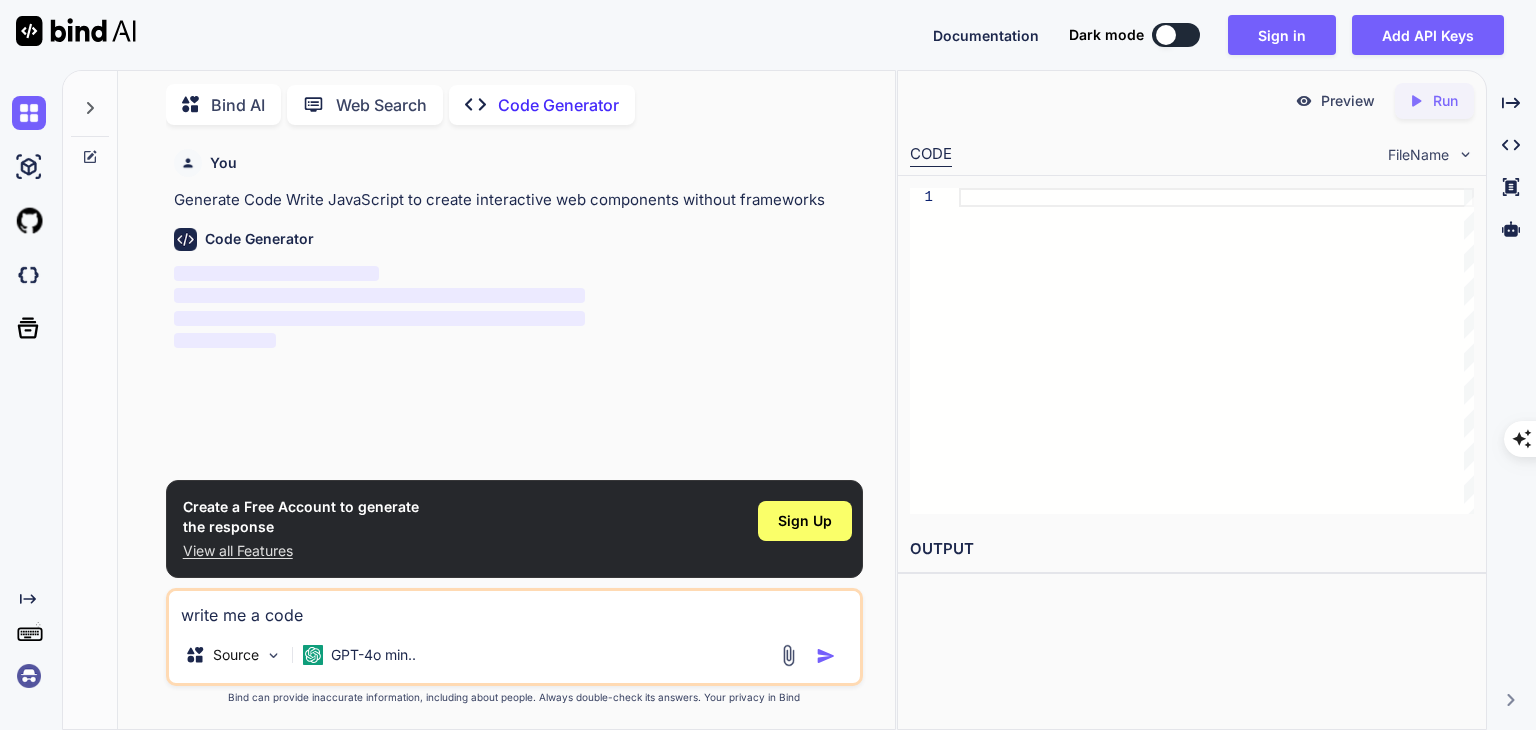 type on "write me a code" 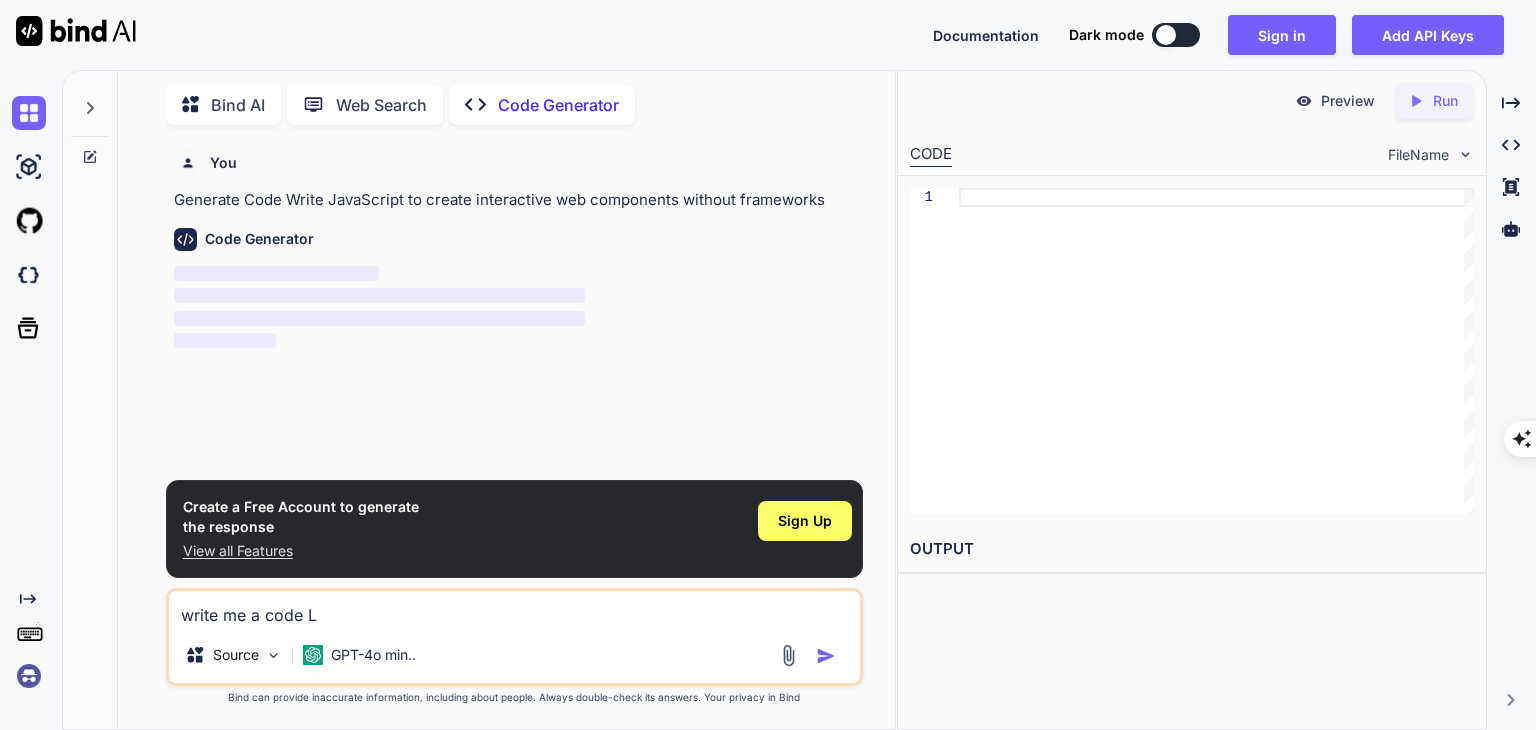 type on "write me a code LI" 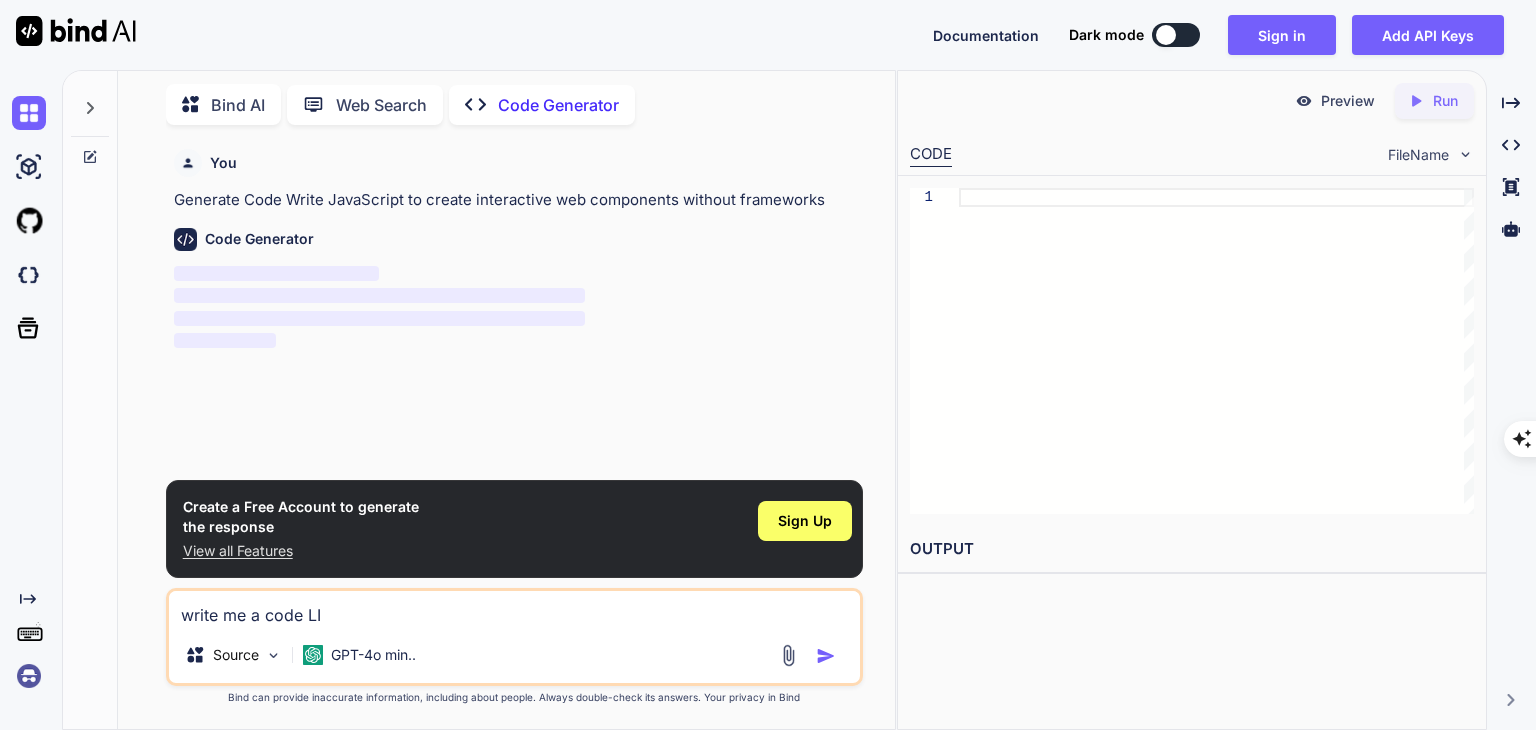 type on "write me a code LIk" 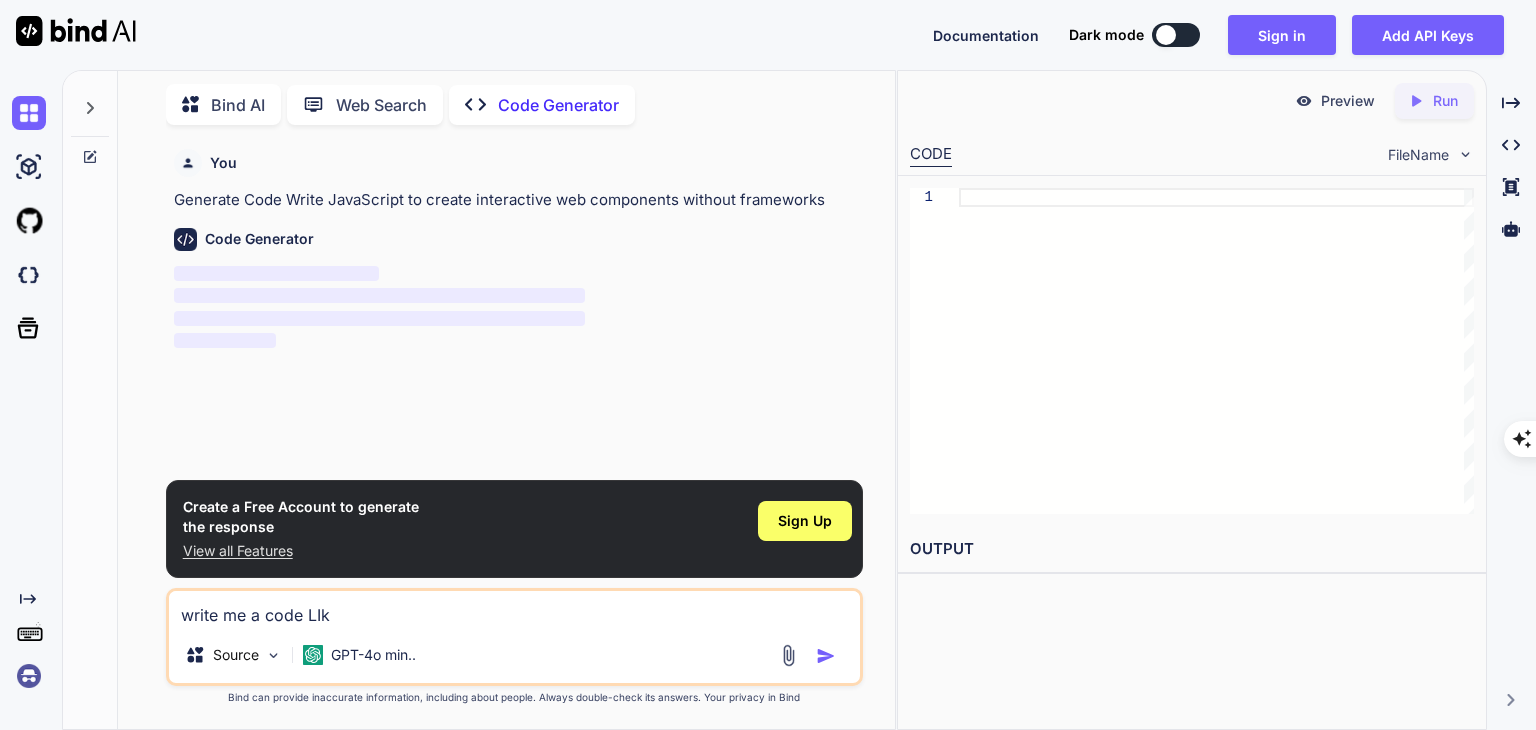 type on "write me a code LIke" 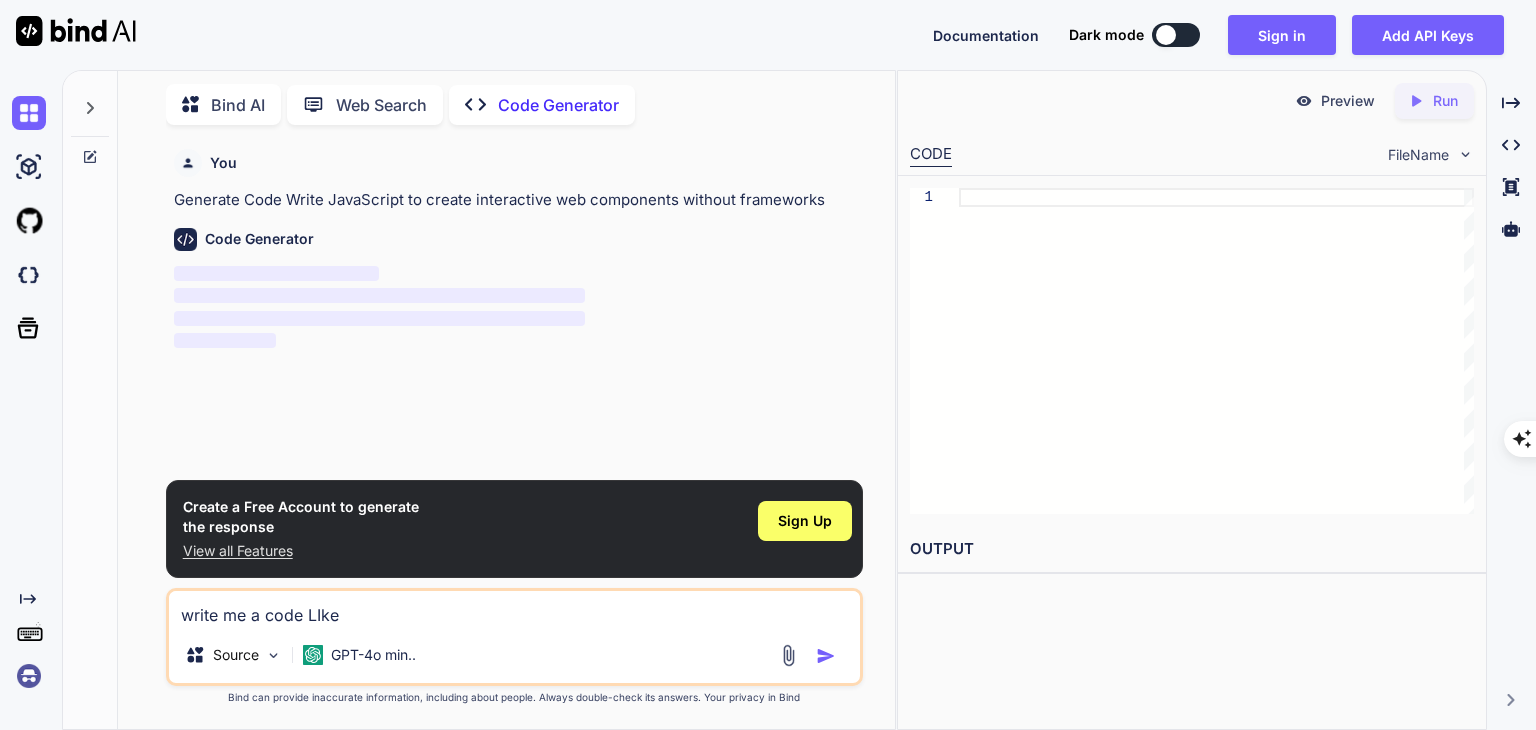 type on "write me a code LIke" 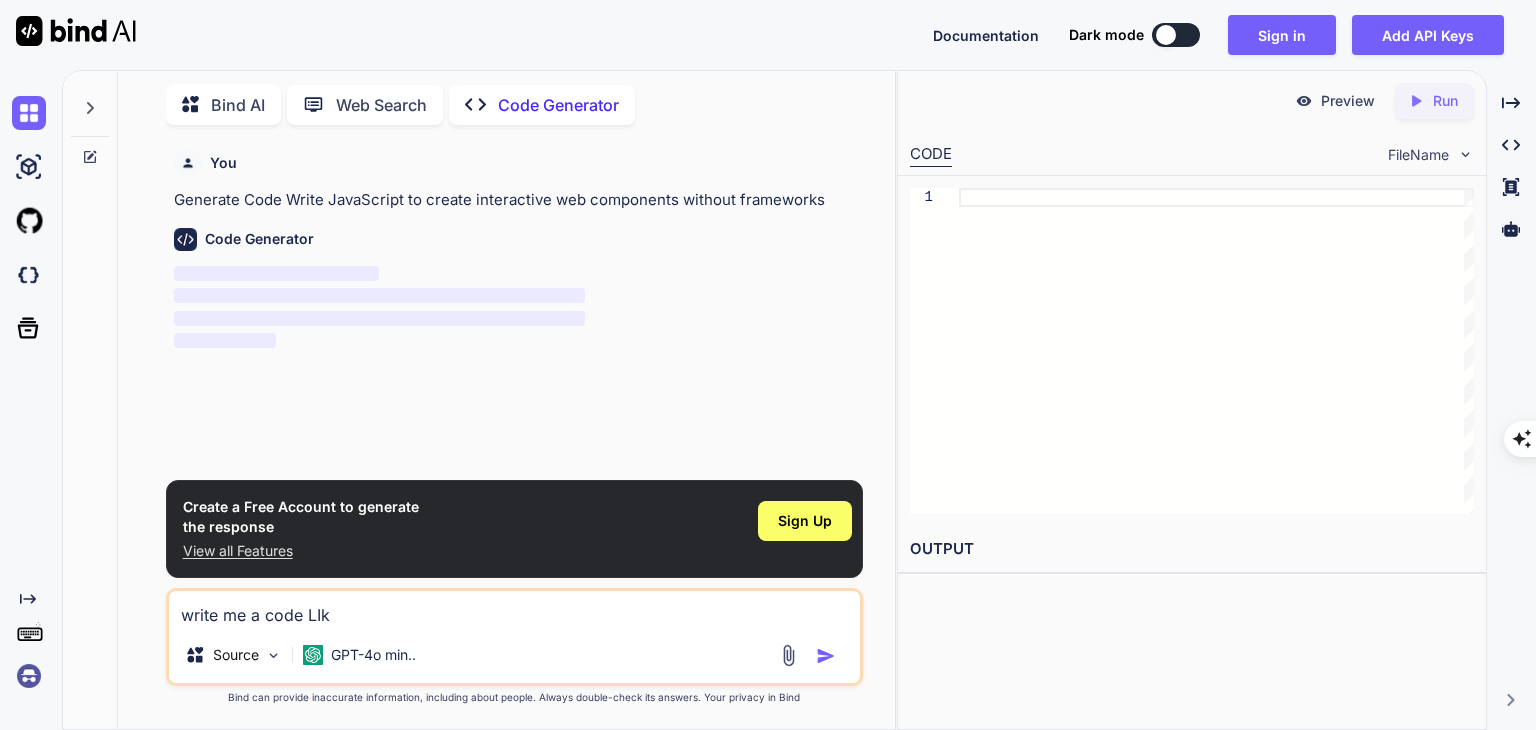 type on "write me a code LI" 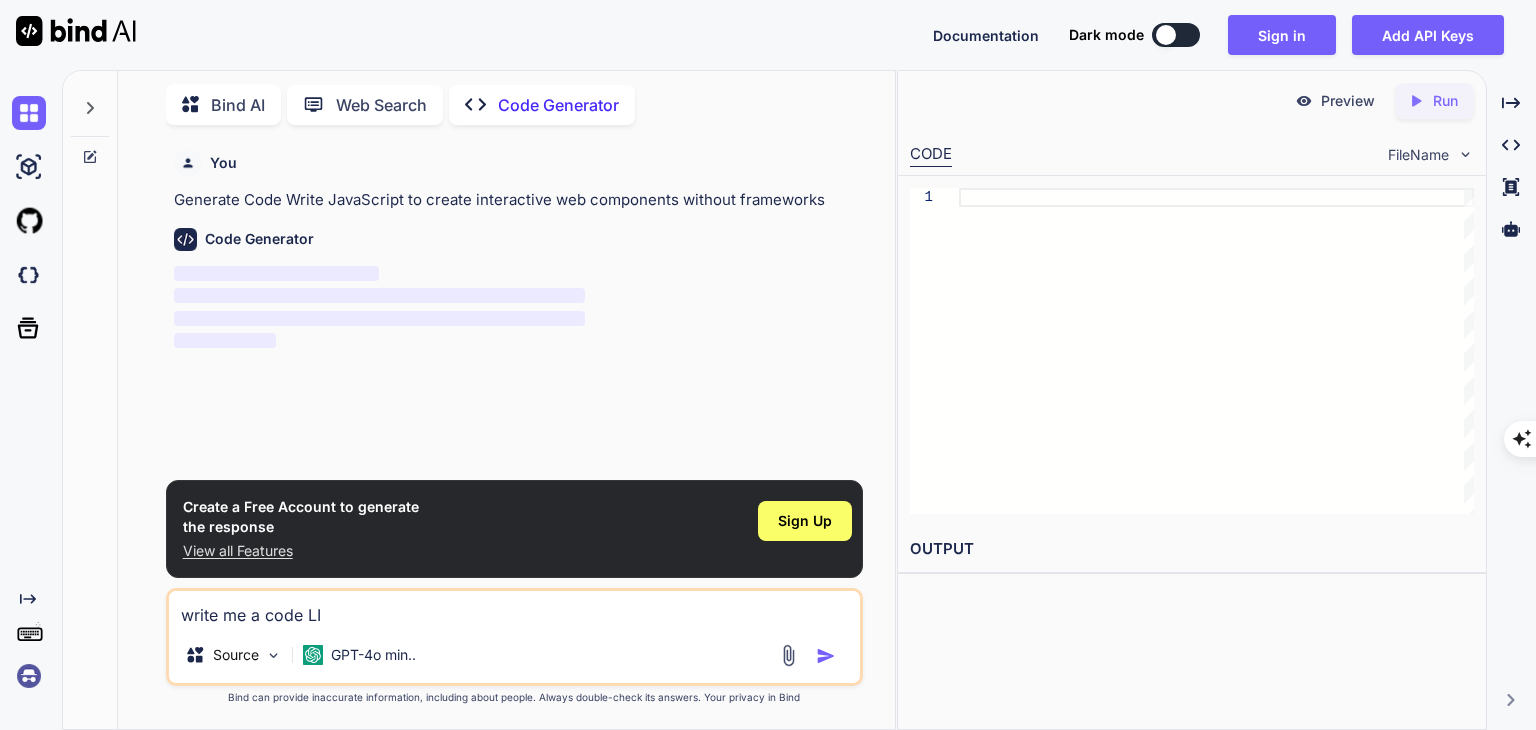 type on "write me a code L" 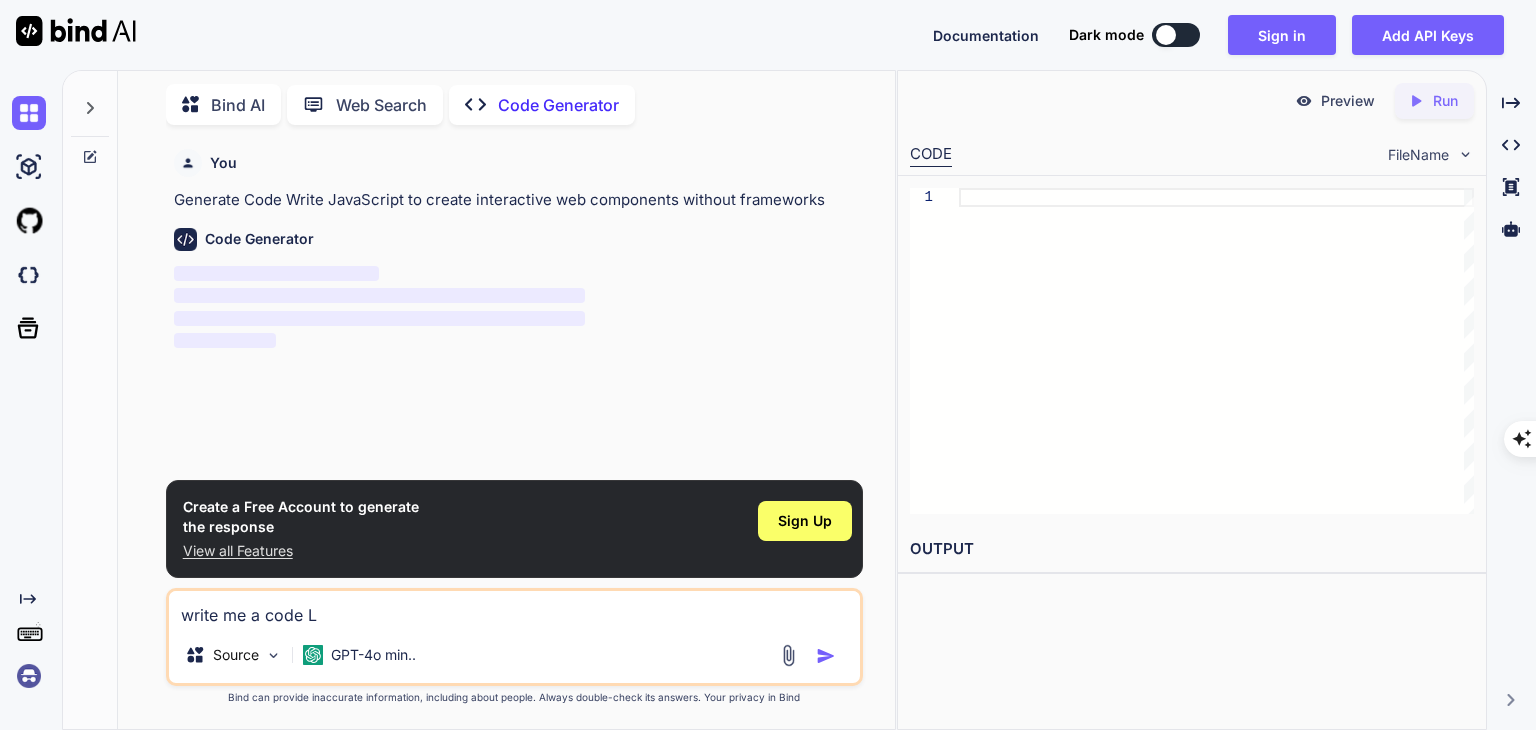 type on "write me a code Li" 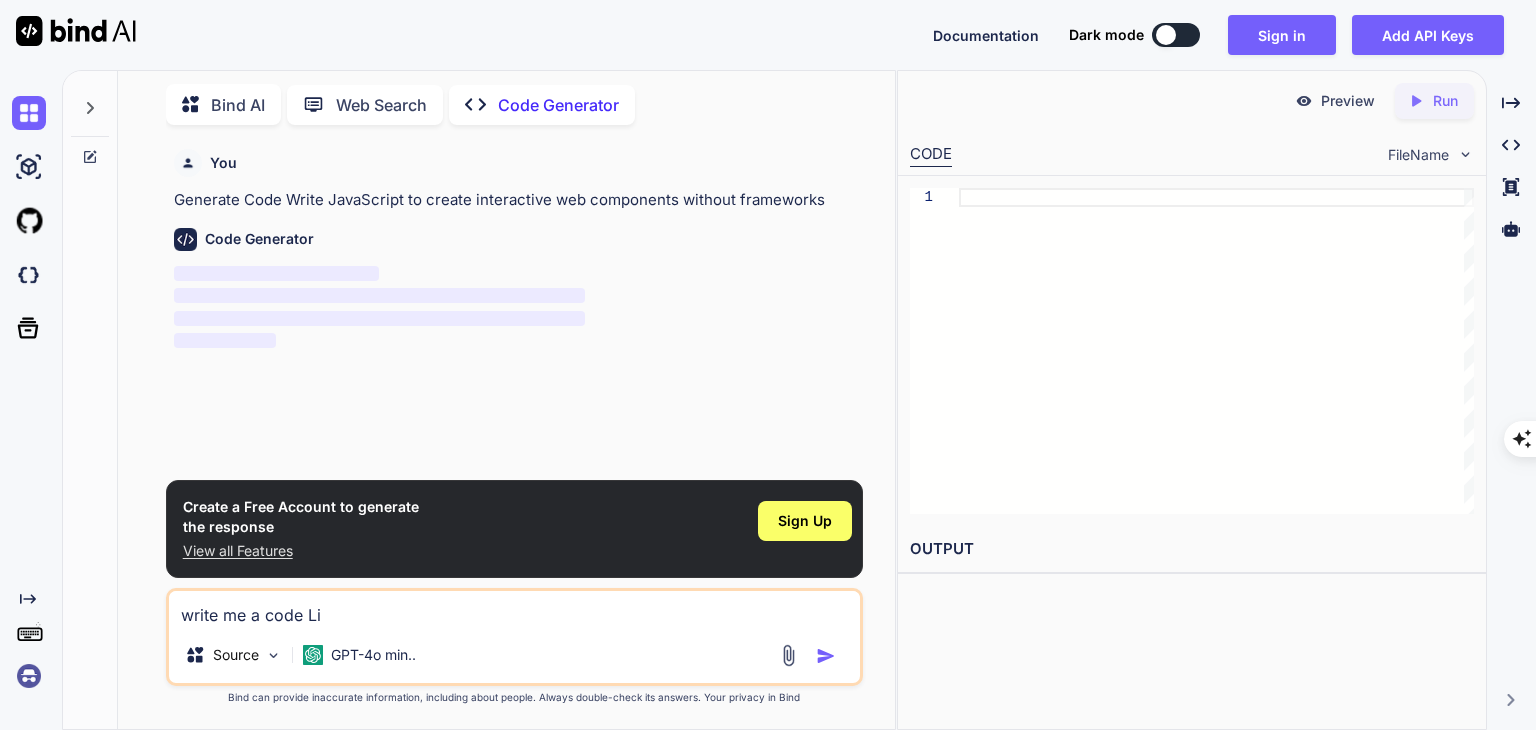 type on "write me a code L" 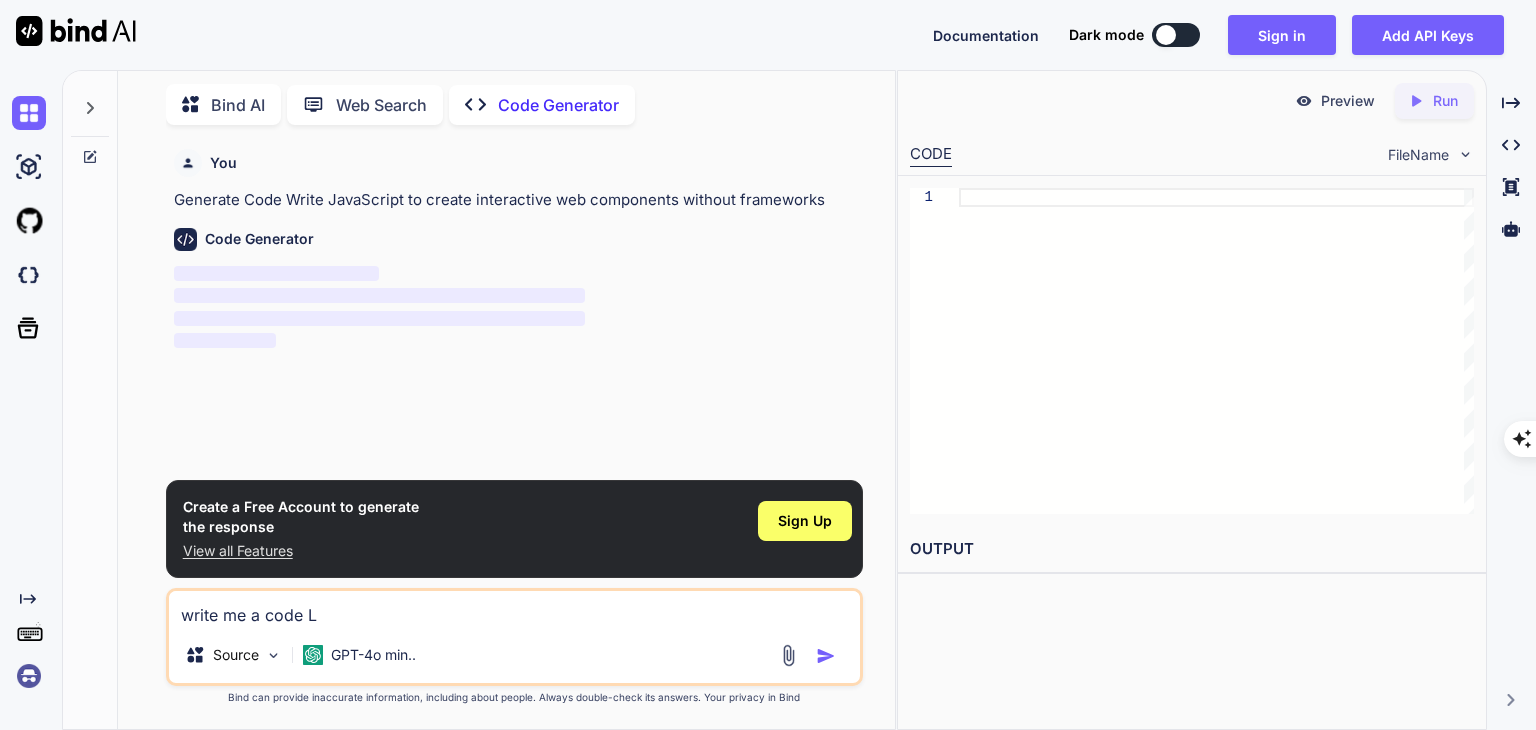 type on "x" 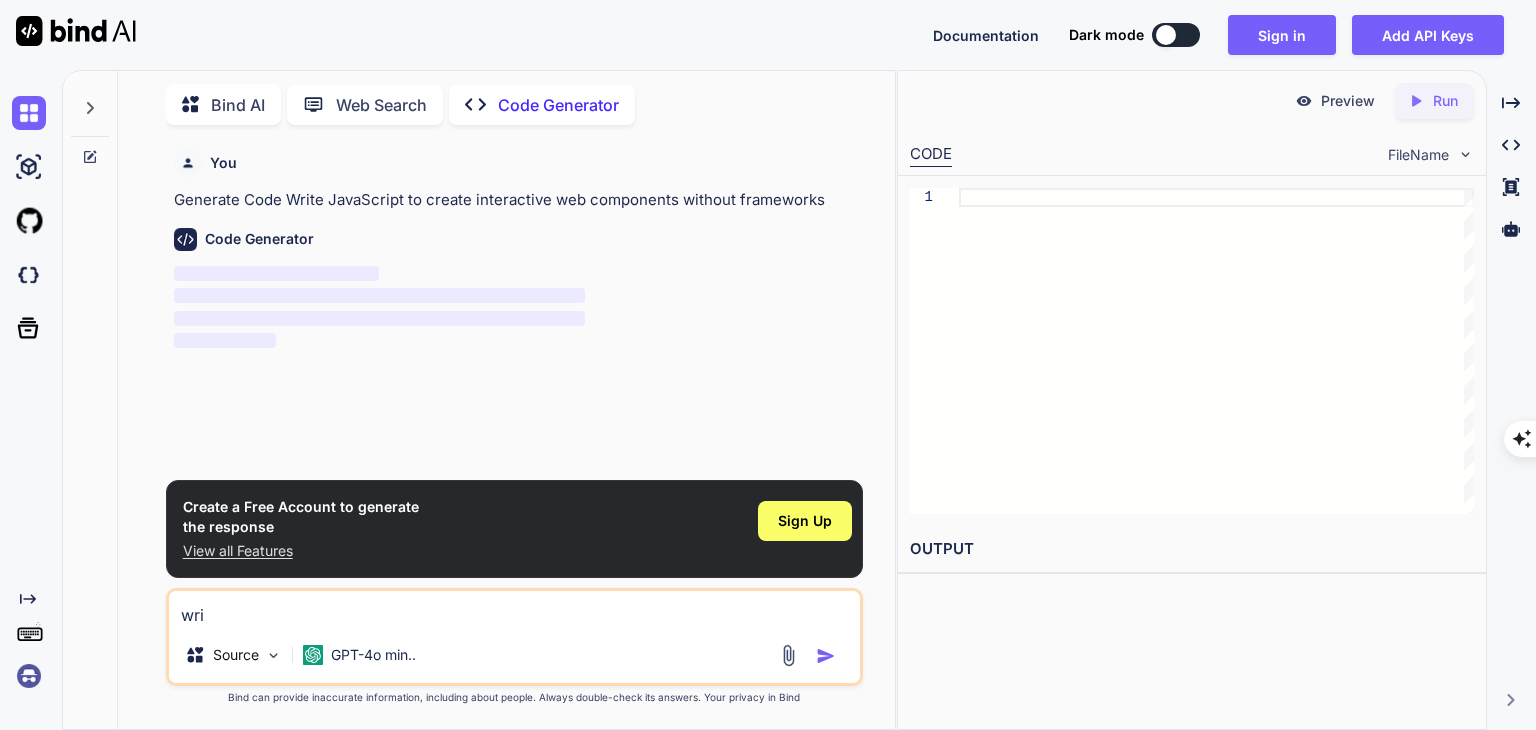 type on "wr" 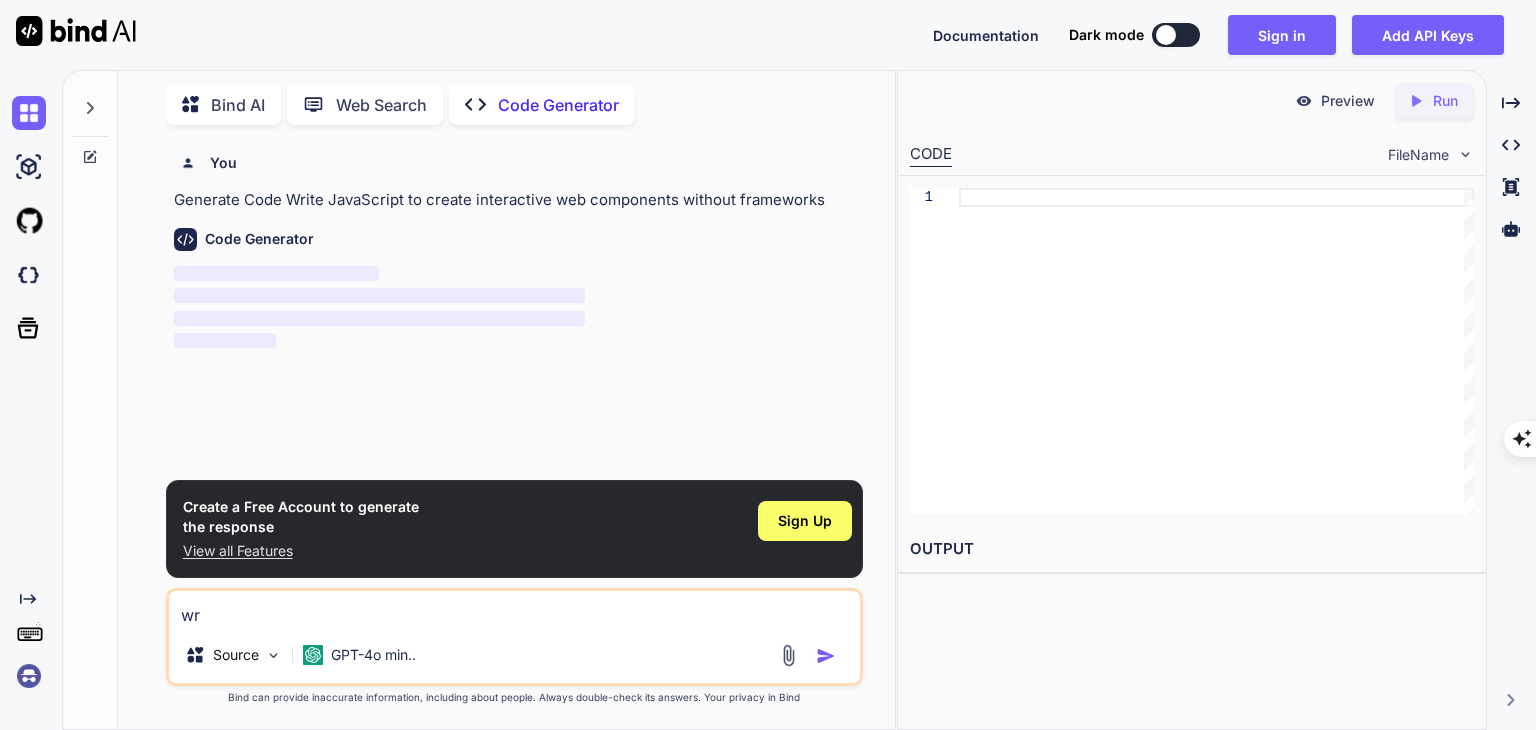 type on "w" 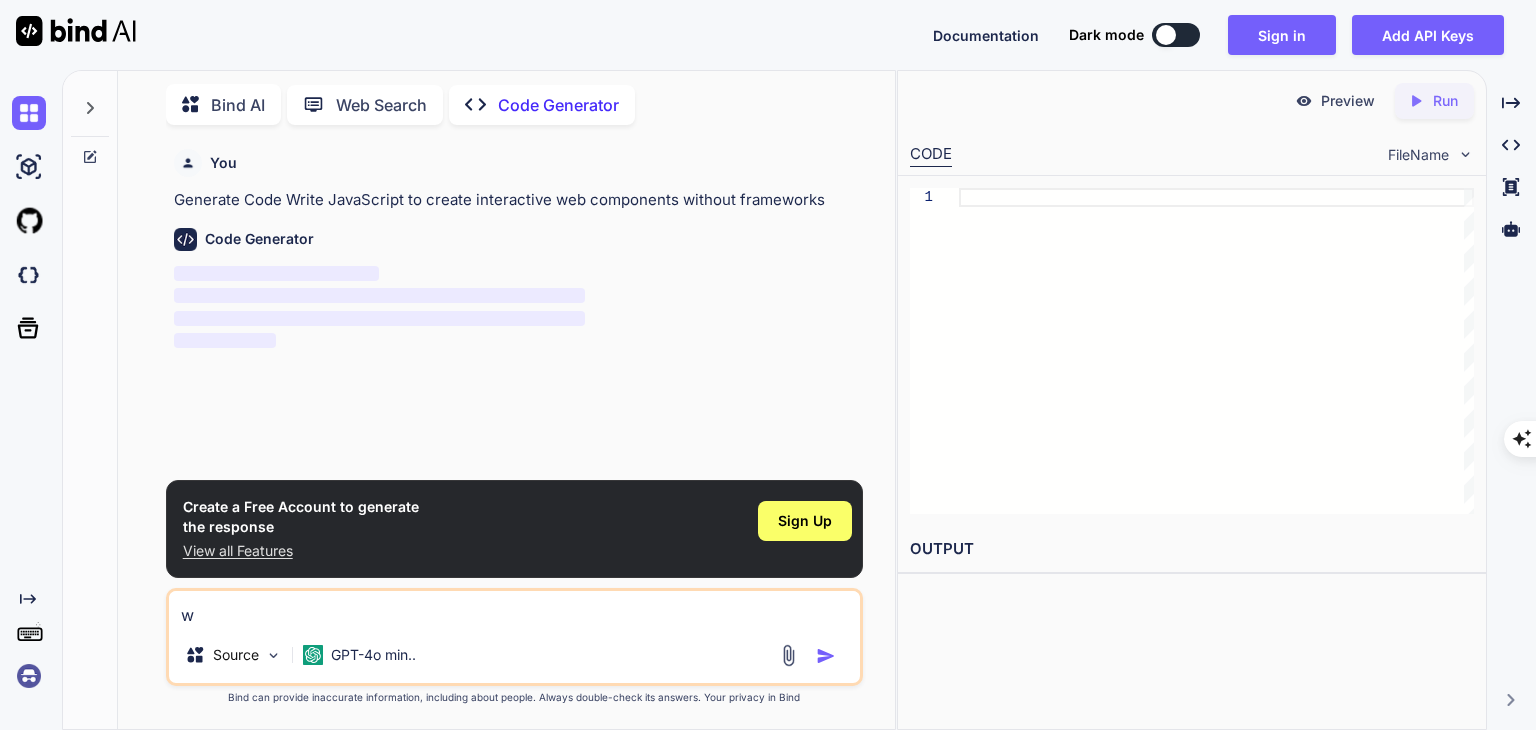 type 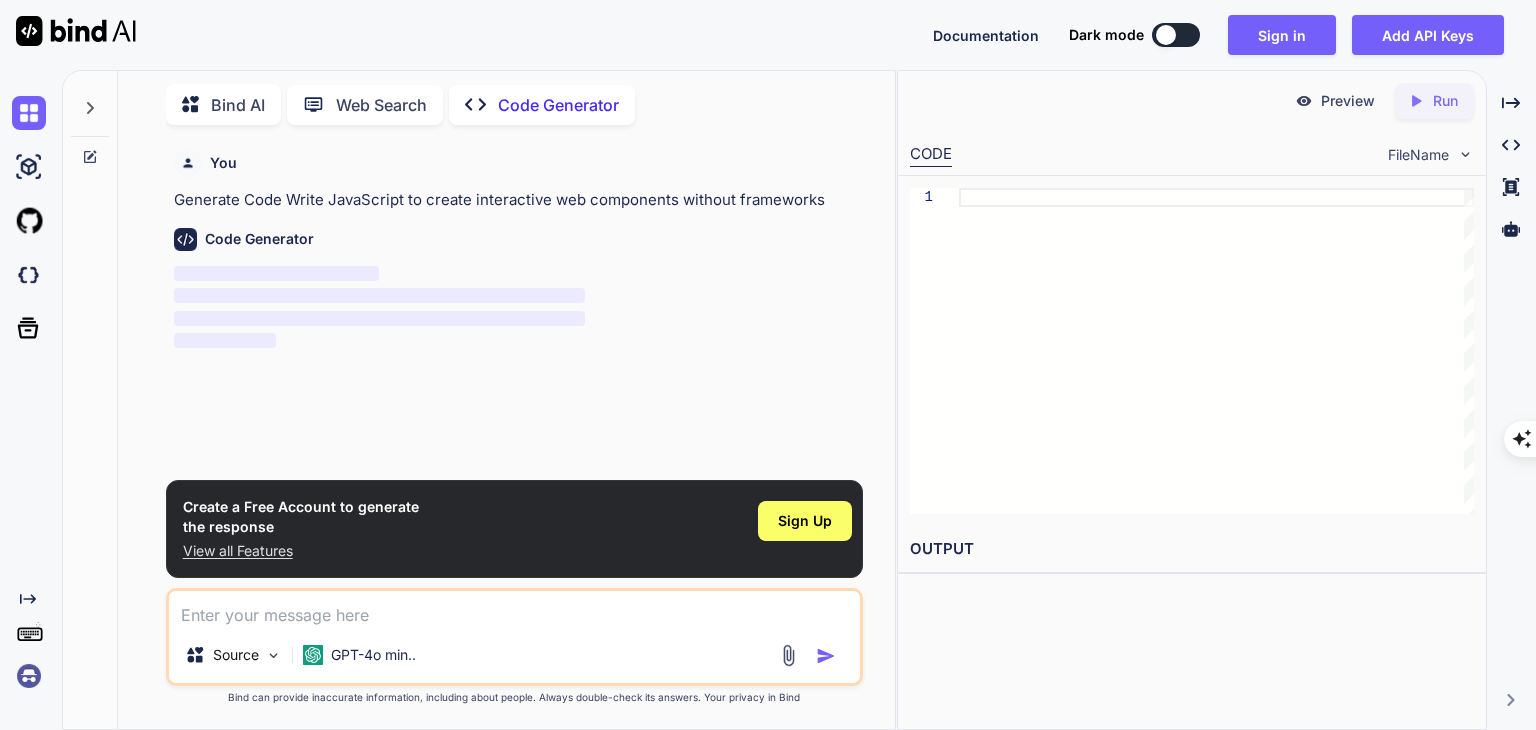 type on "x" 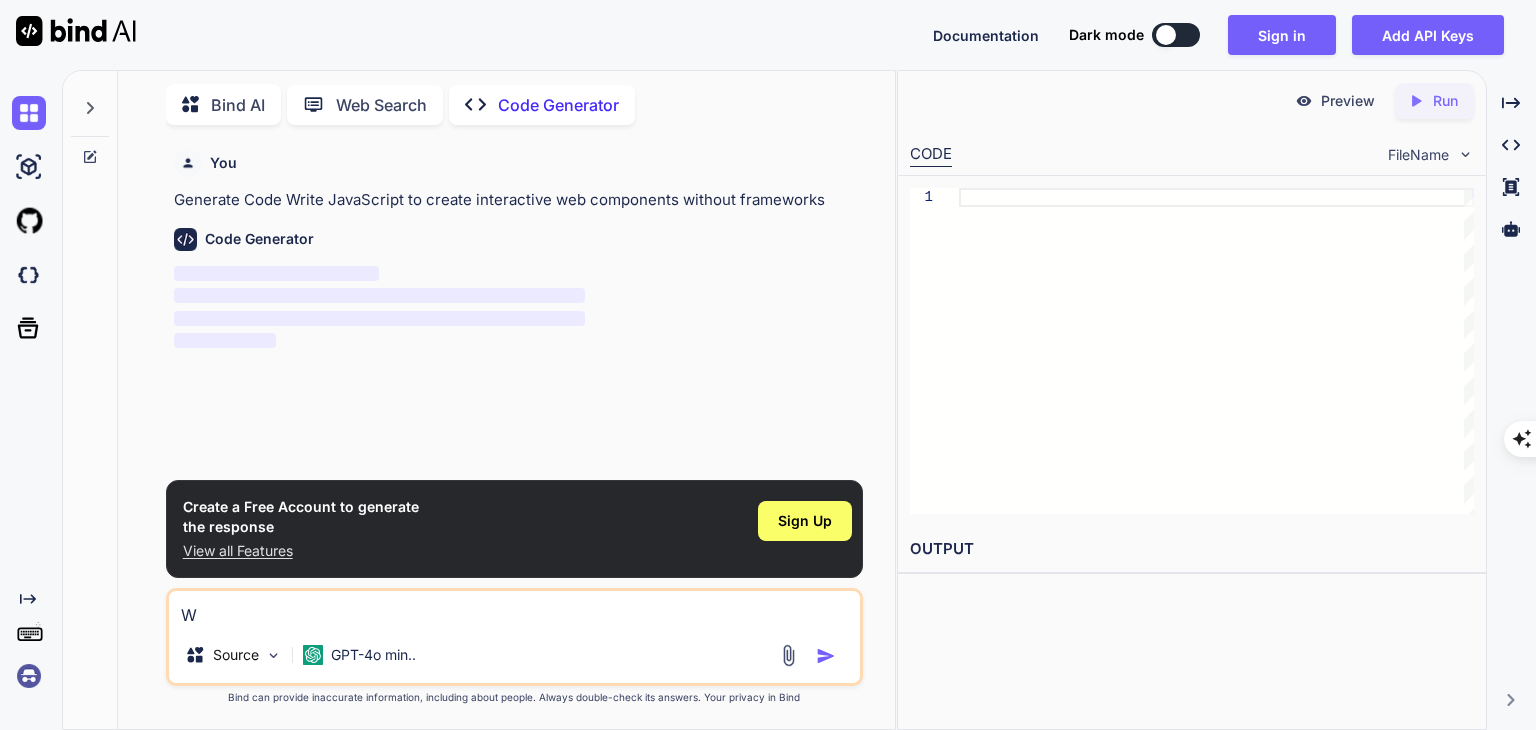 type on "Wr" 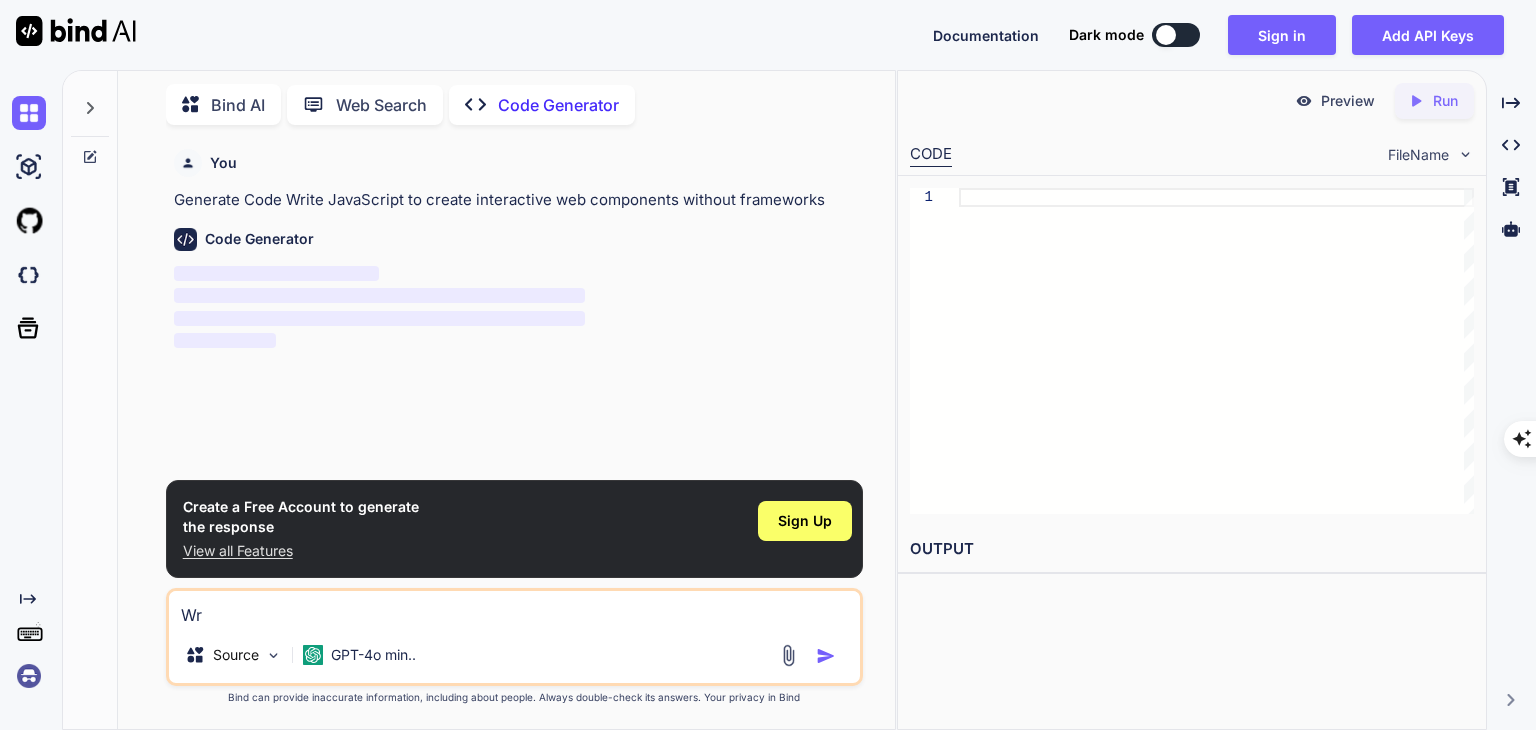 type on "Wri" 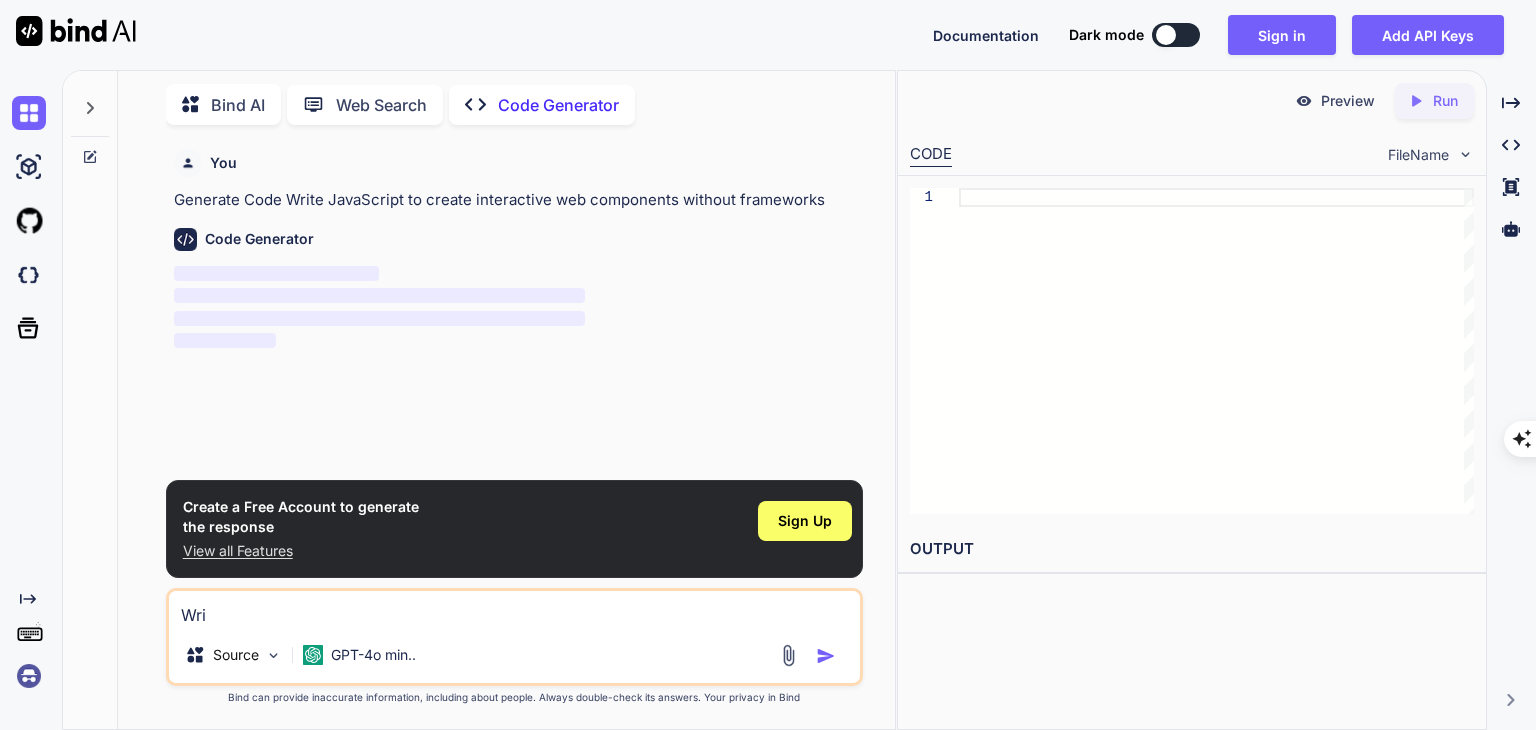 type on "Writ" 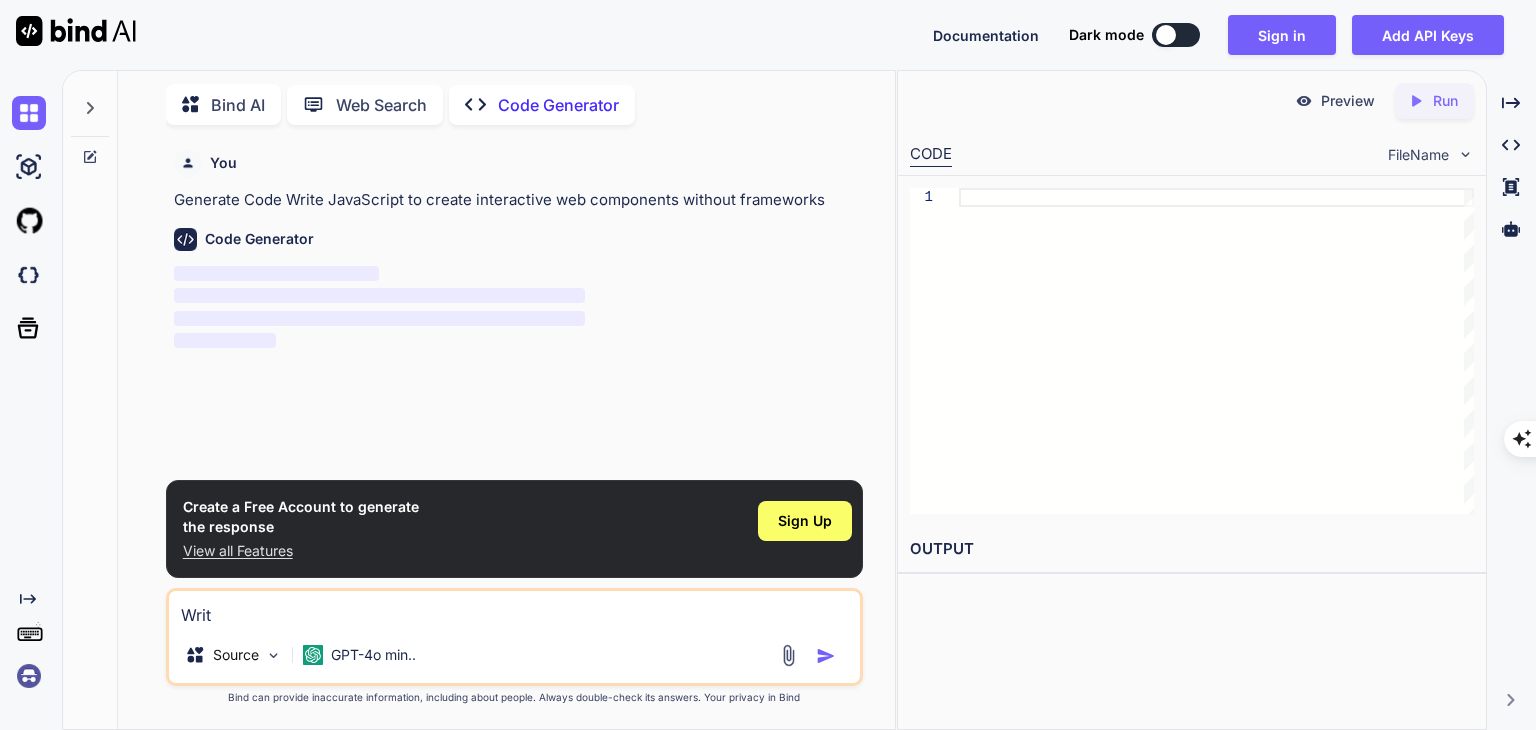 type on "x" 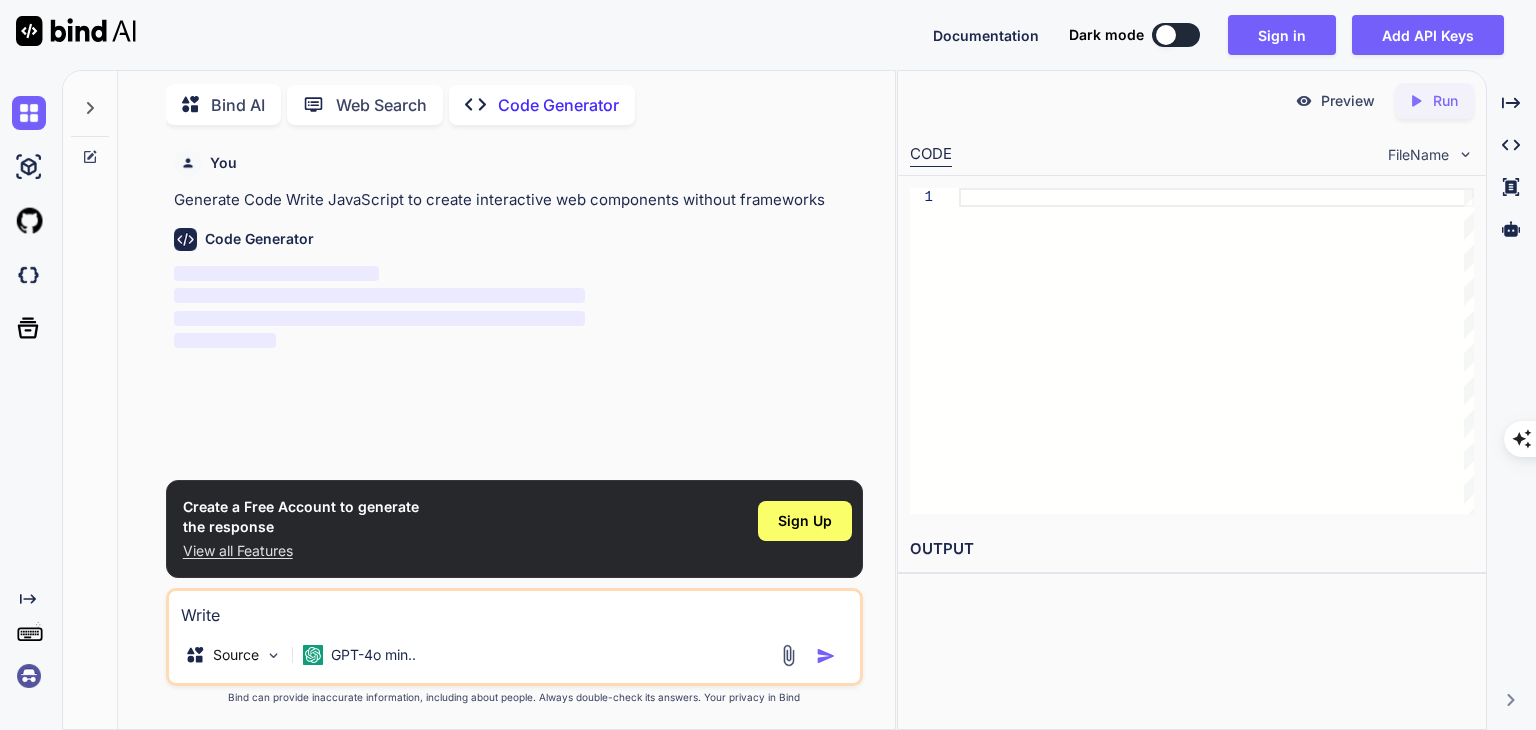 type on "x" 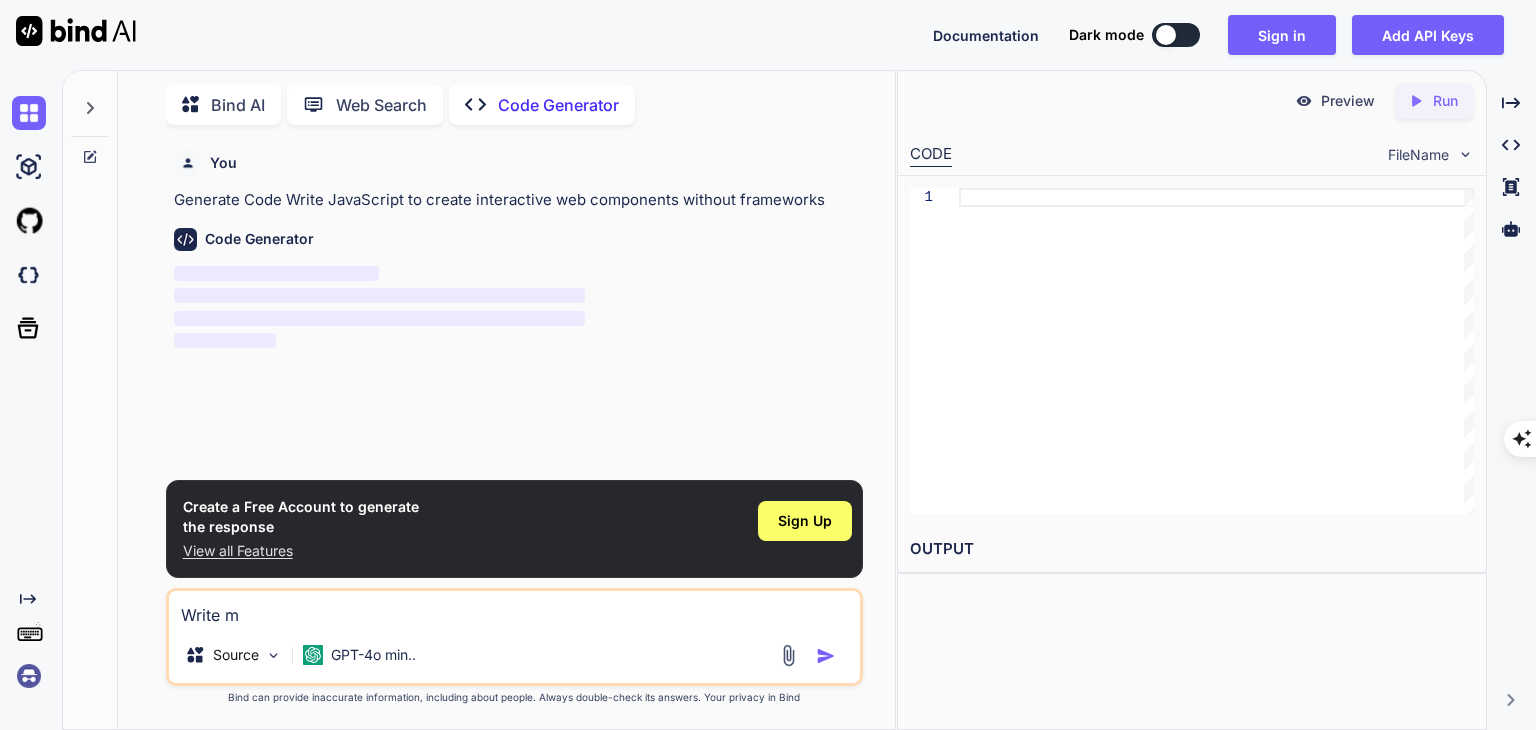 type on "Write me" 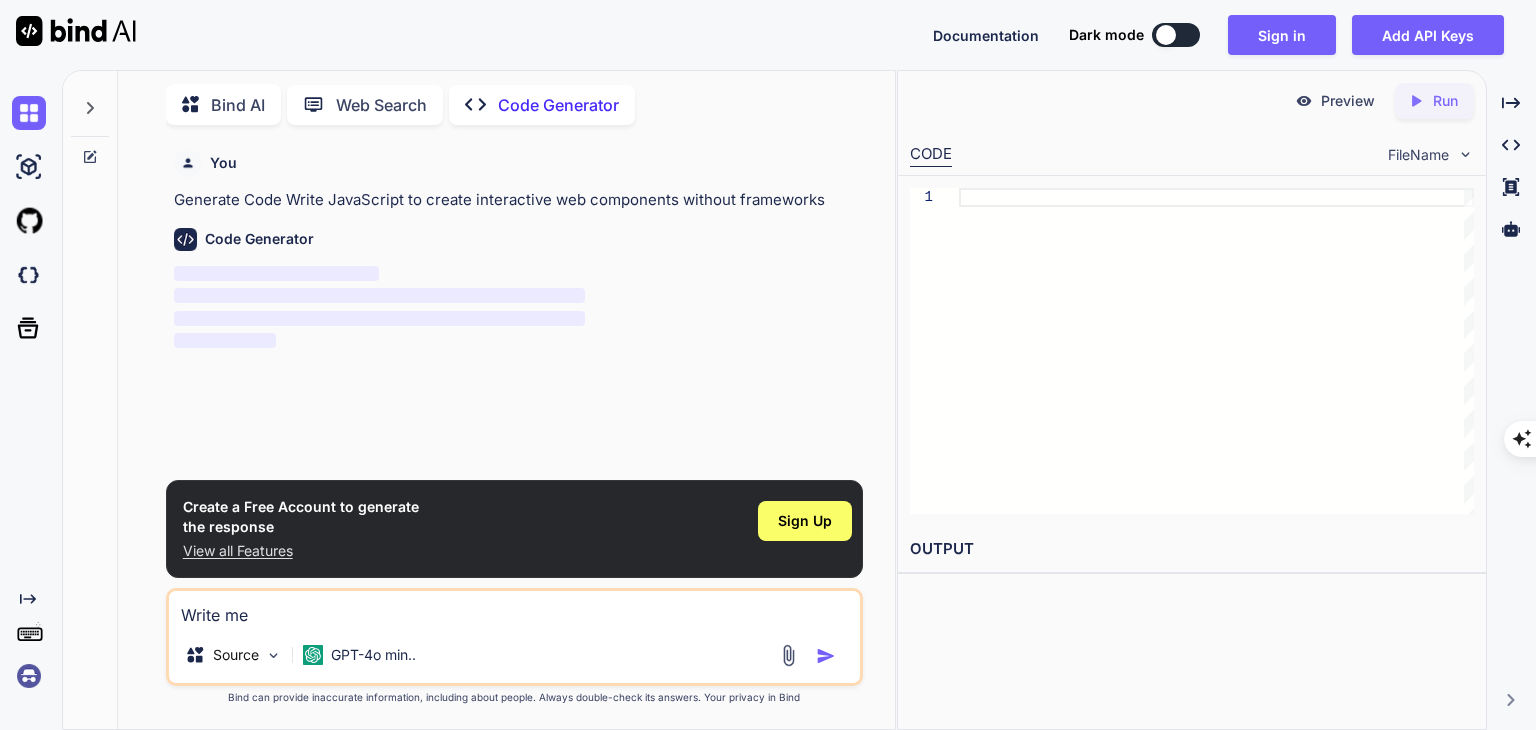 type on "x" 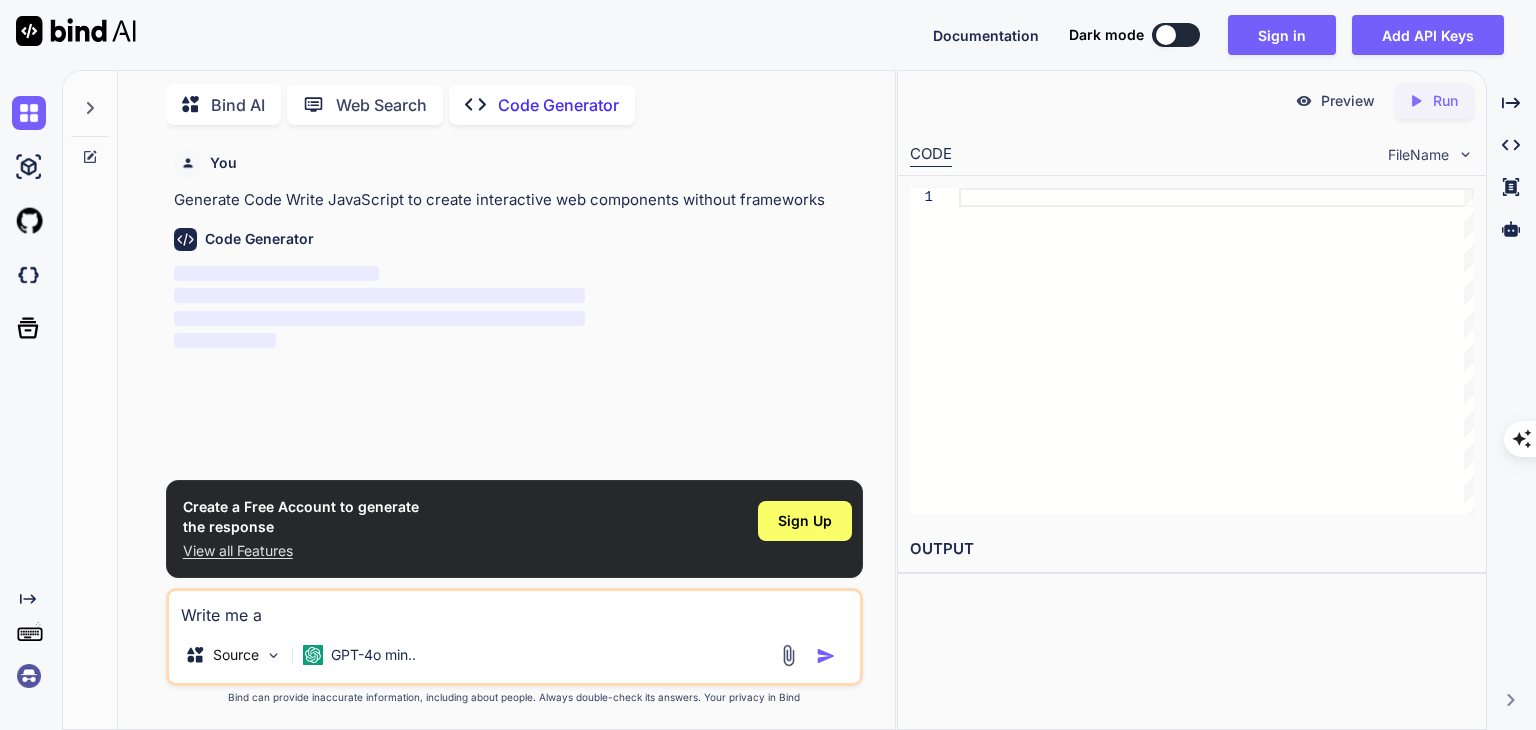 type on "Write me a" 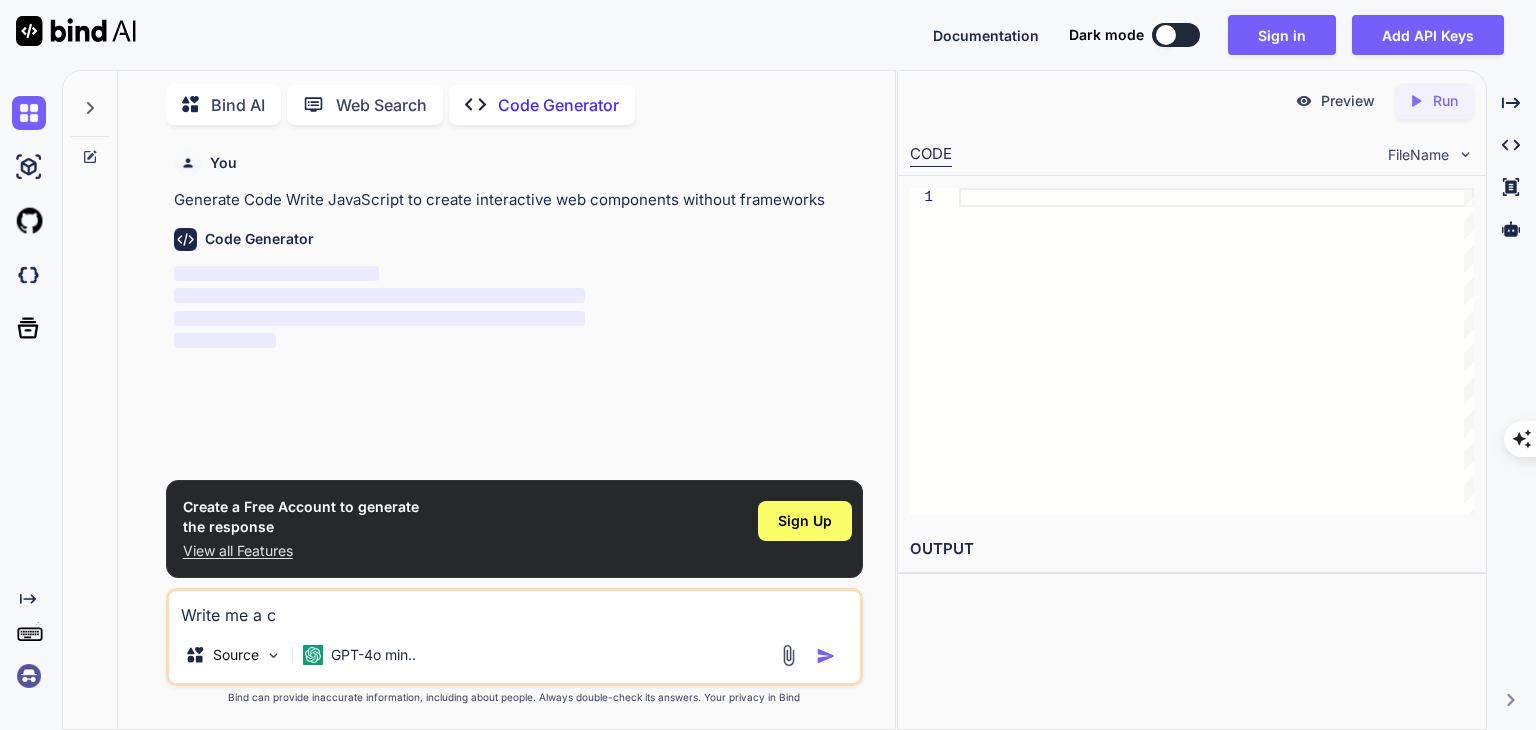 type on "Write me a co" 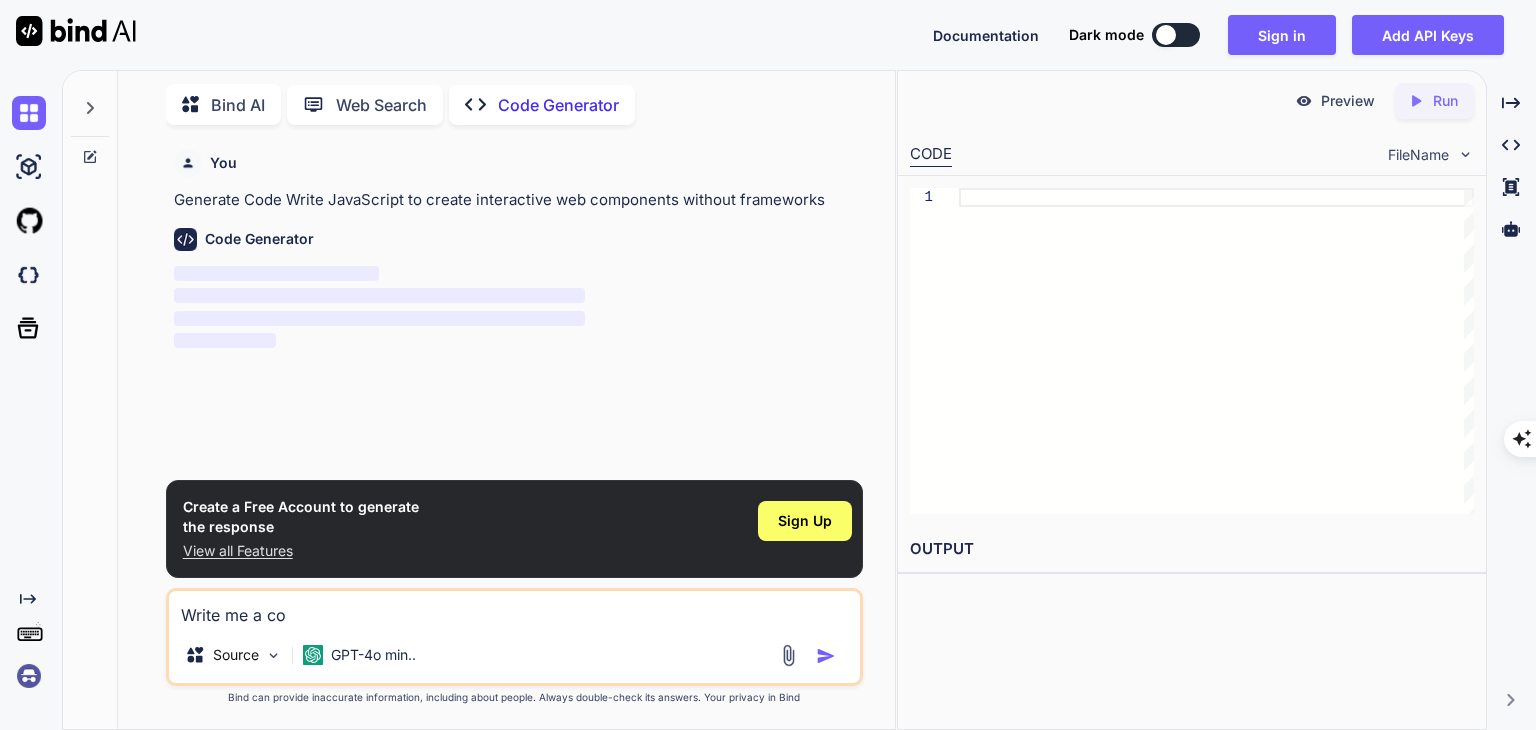 type on "Write me a cod" 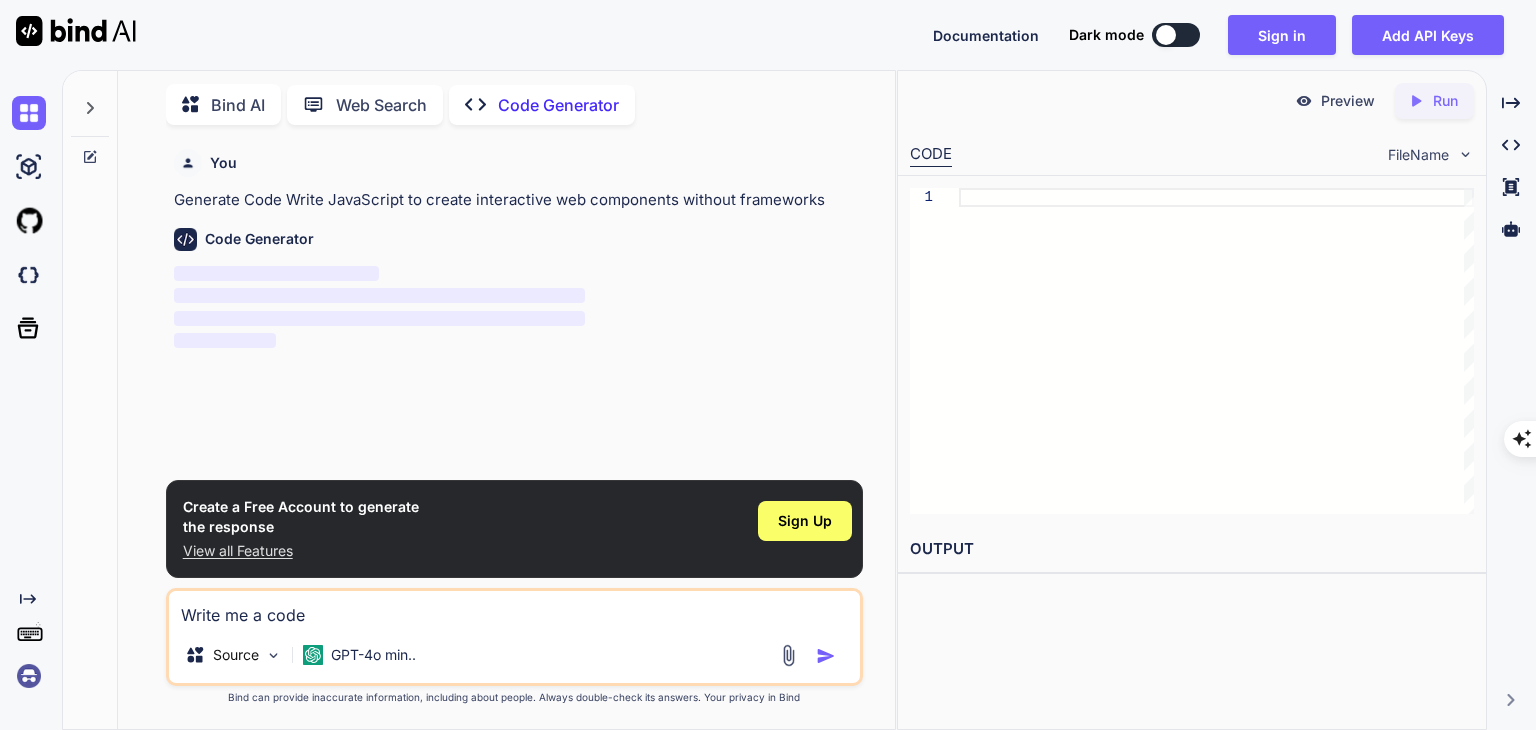 type on "Write me a code" 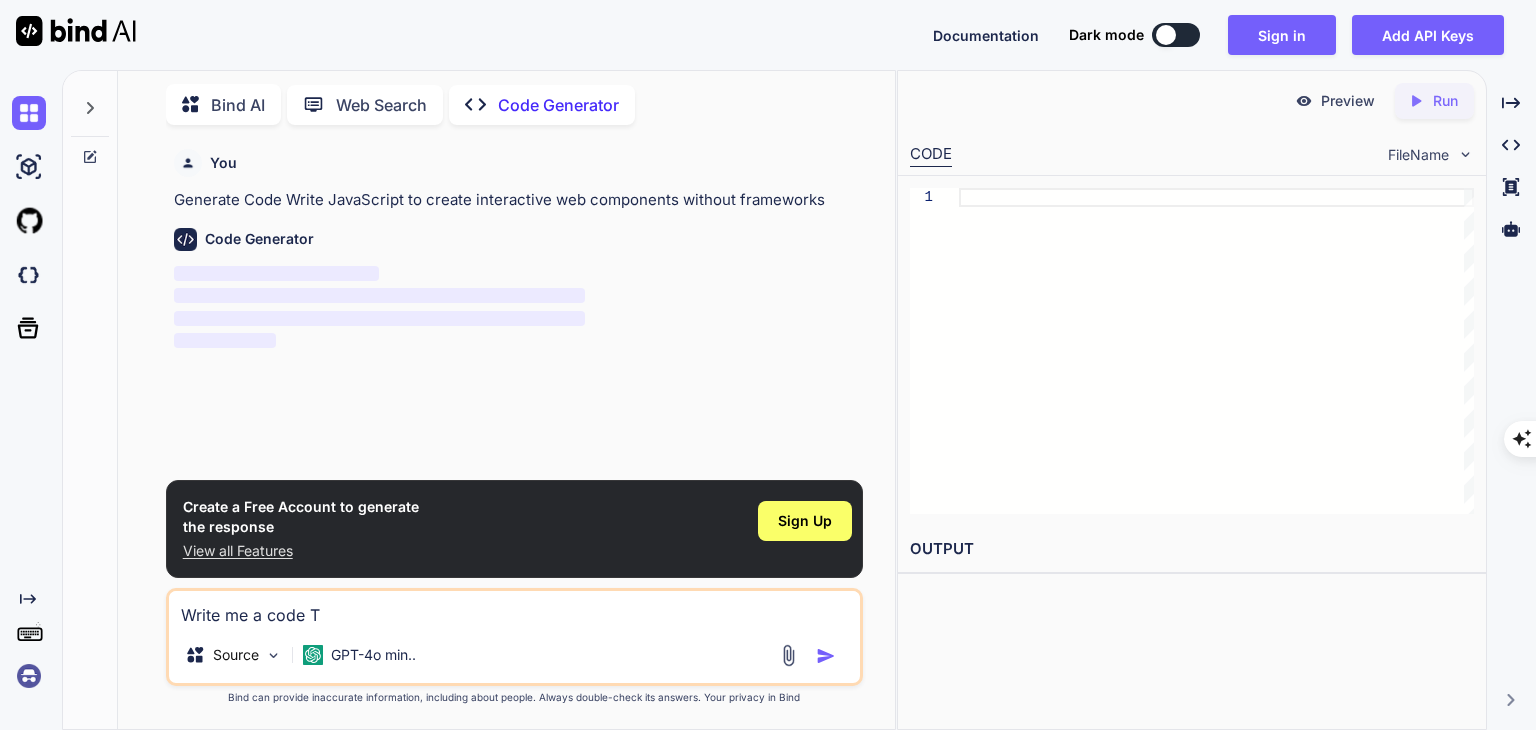 type on "Write me a code Th" 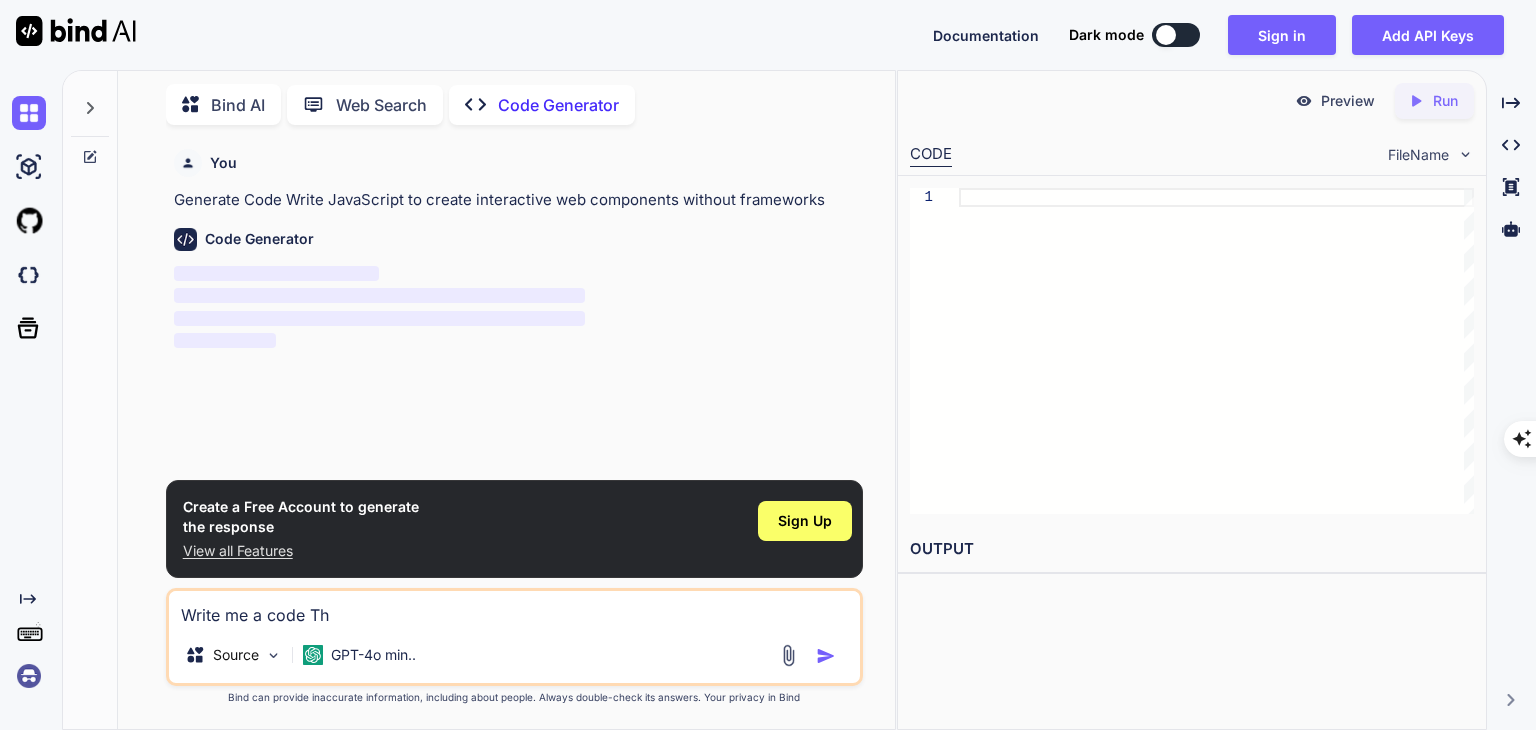 type on "Write me a code Tha" 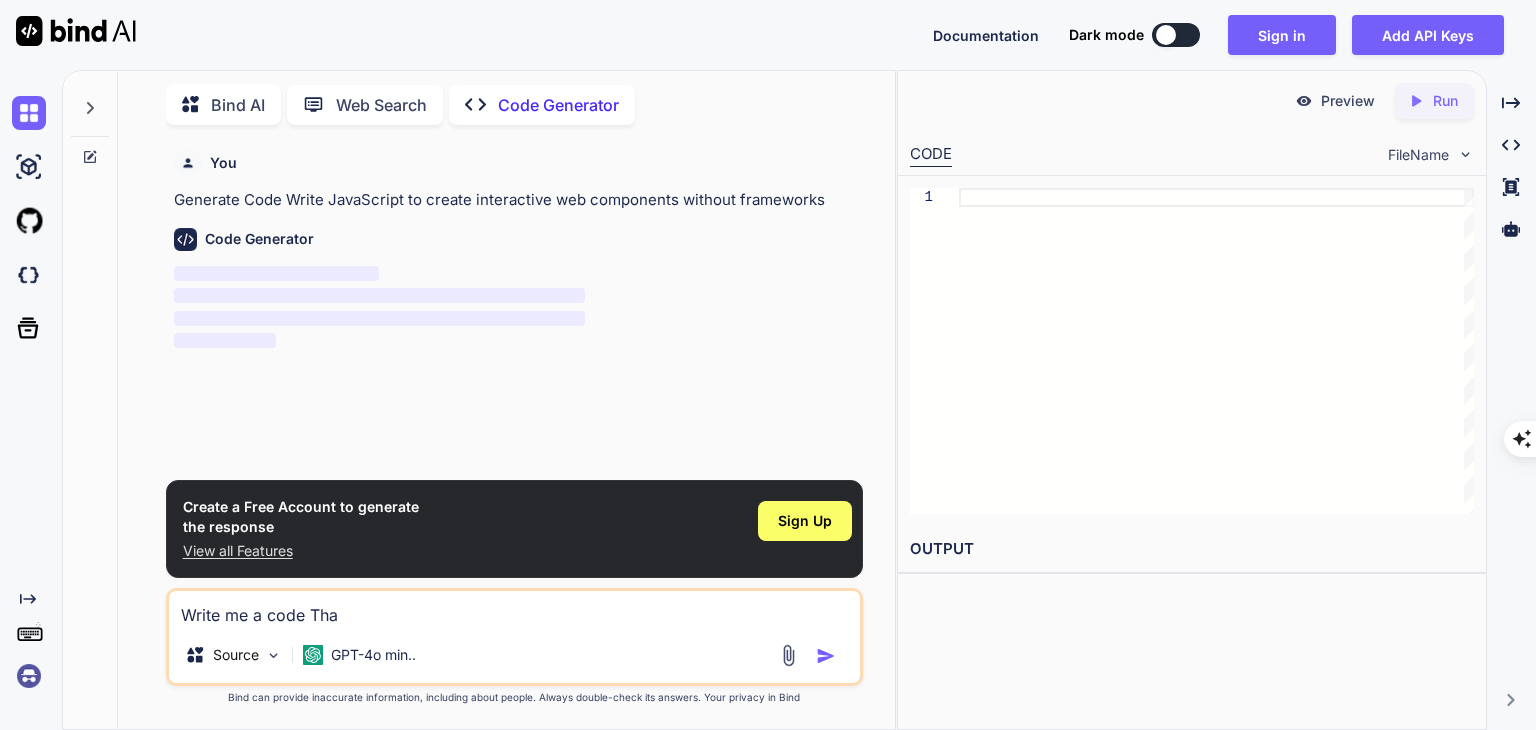 type on "Write me a code That" 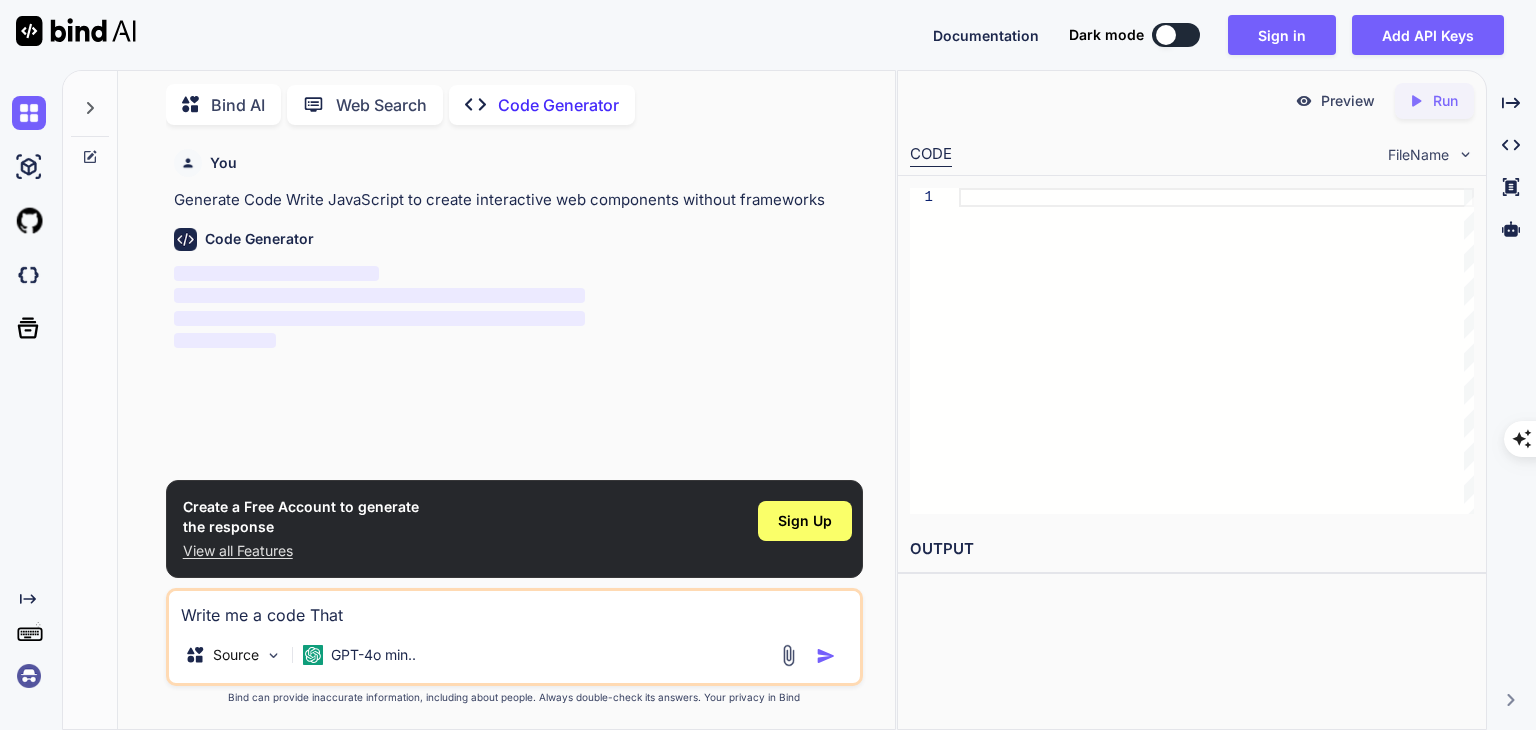 type on "Write me a code That" 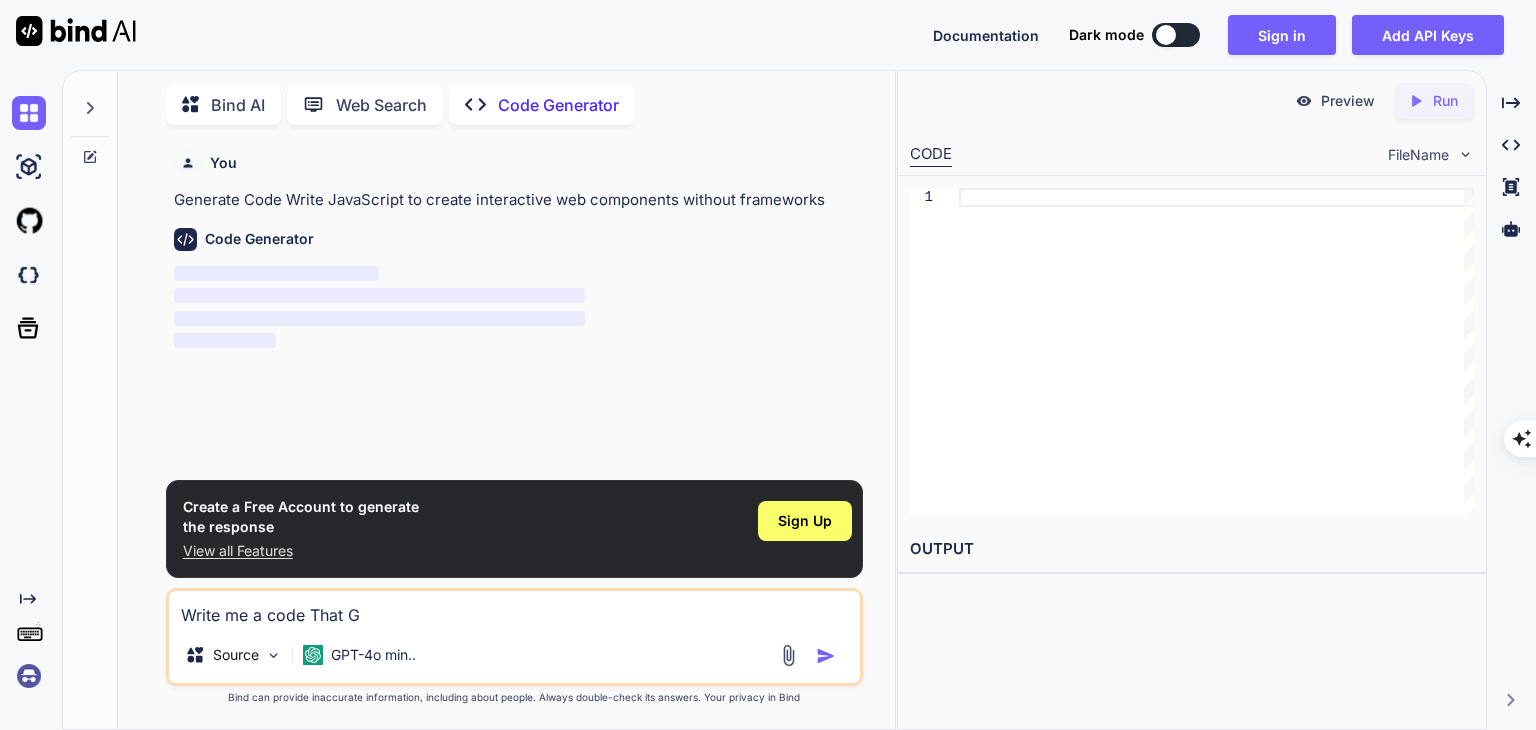 type on "x" 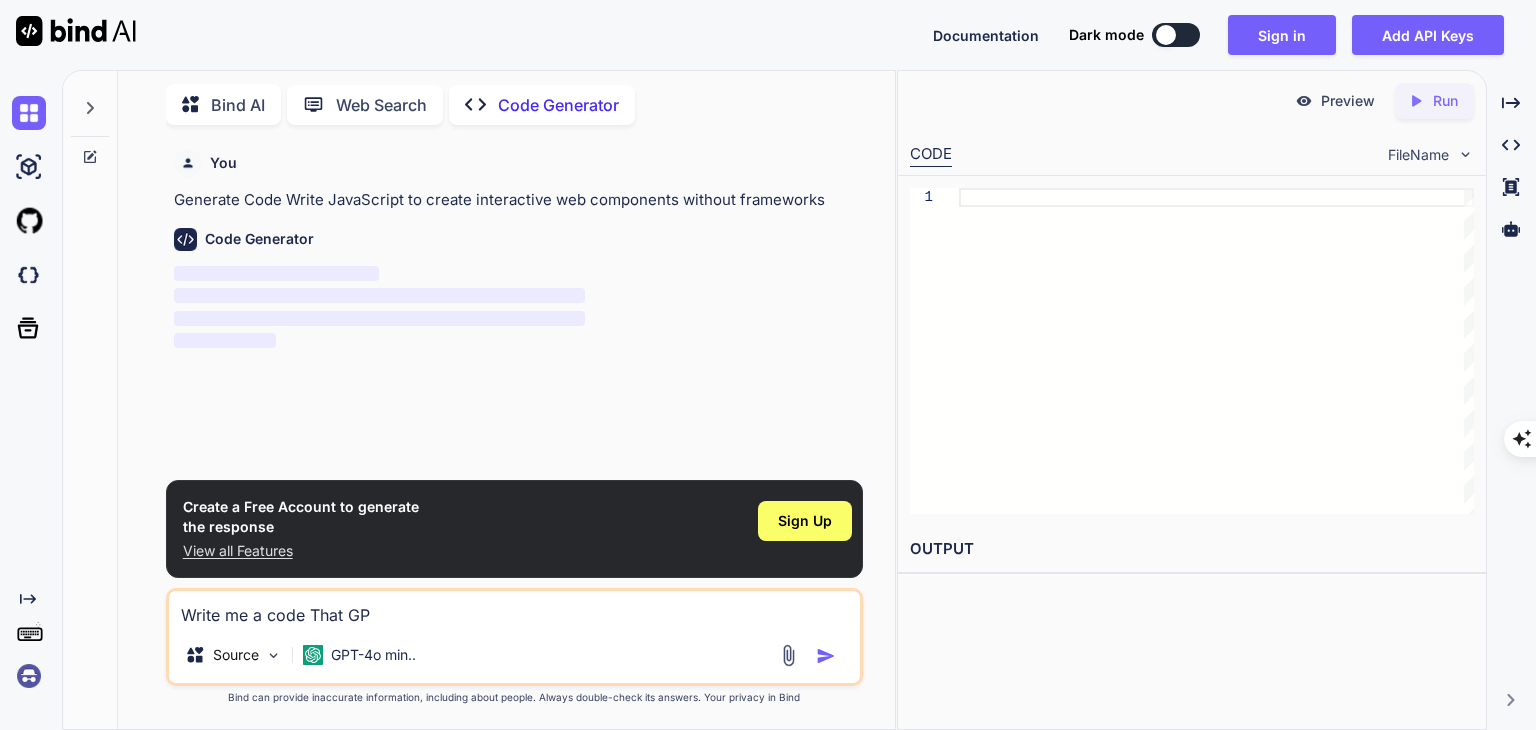 type on "x" 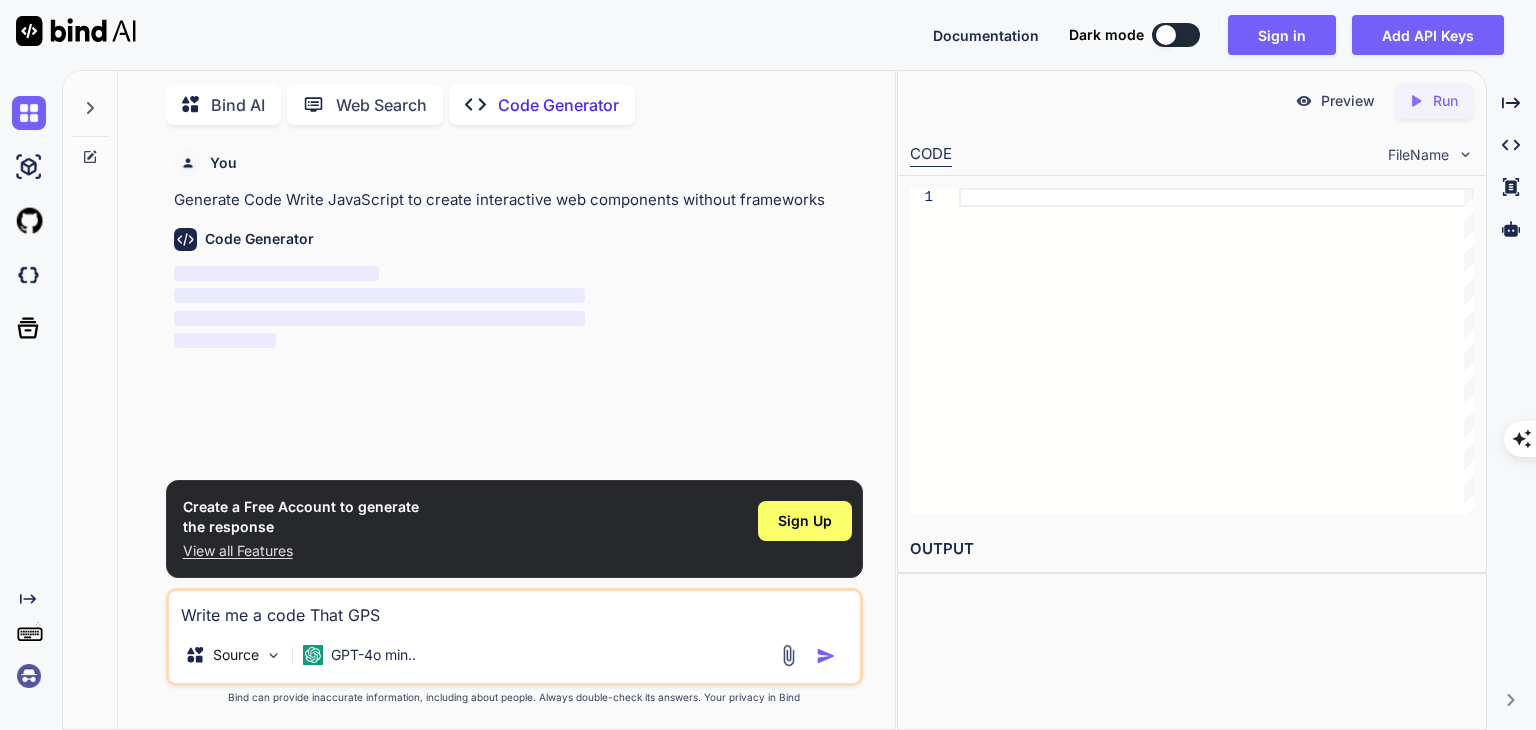type on "x" 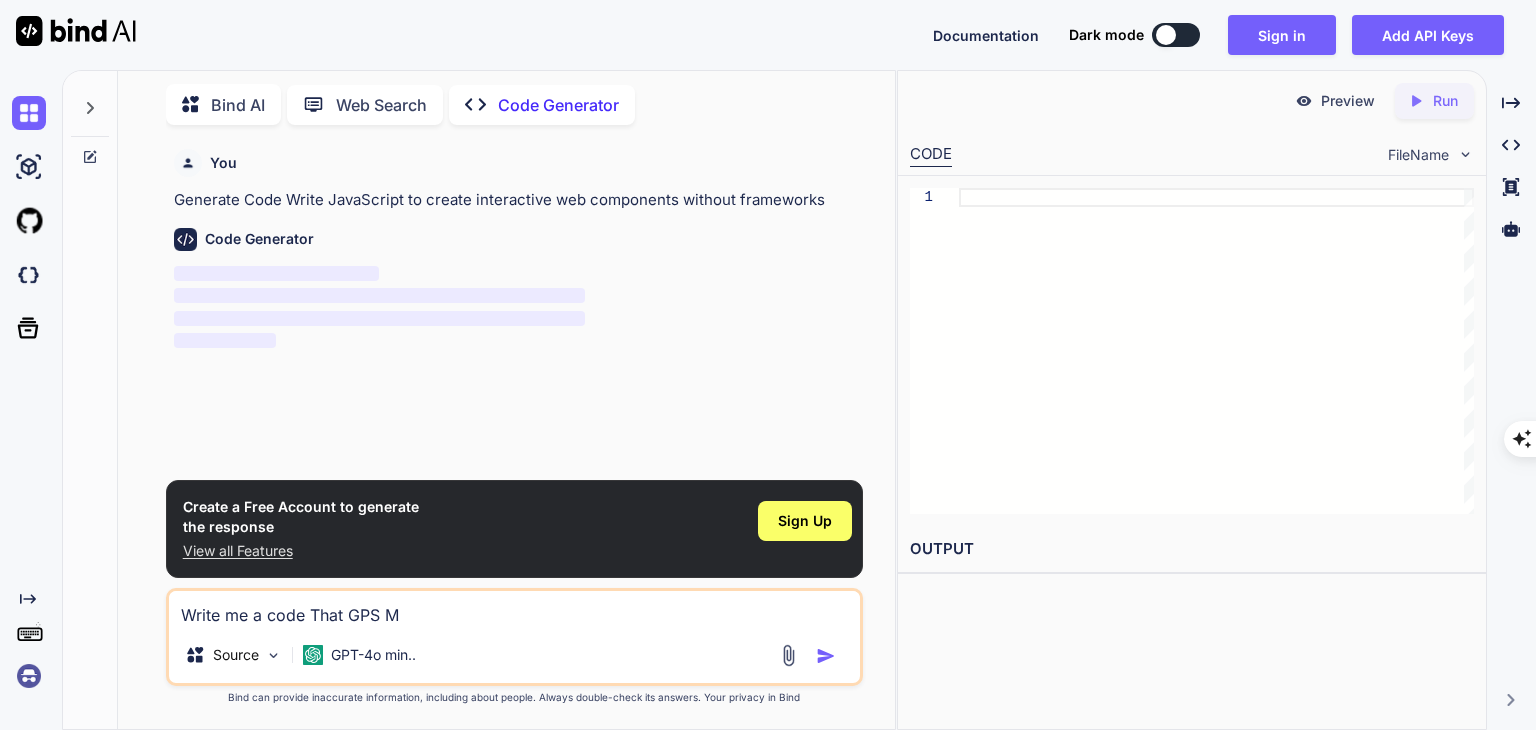 type on "Write me a code That GPS MA" 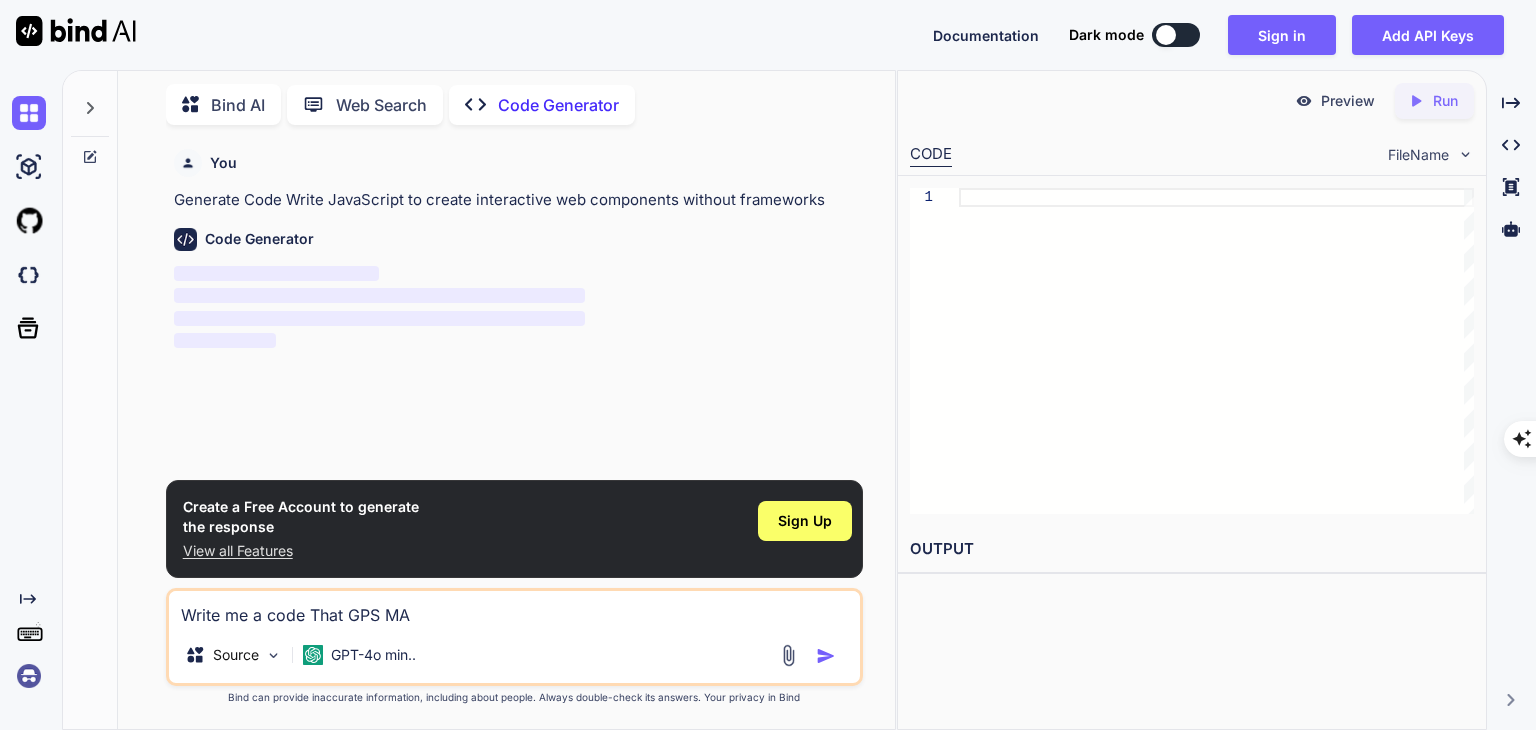 type on "x" 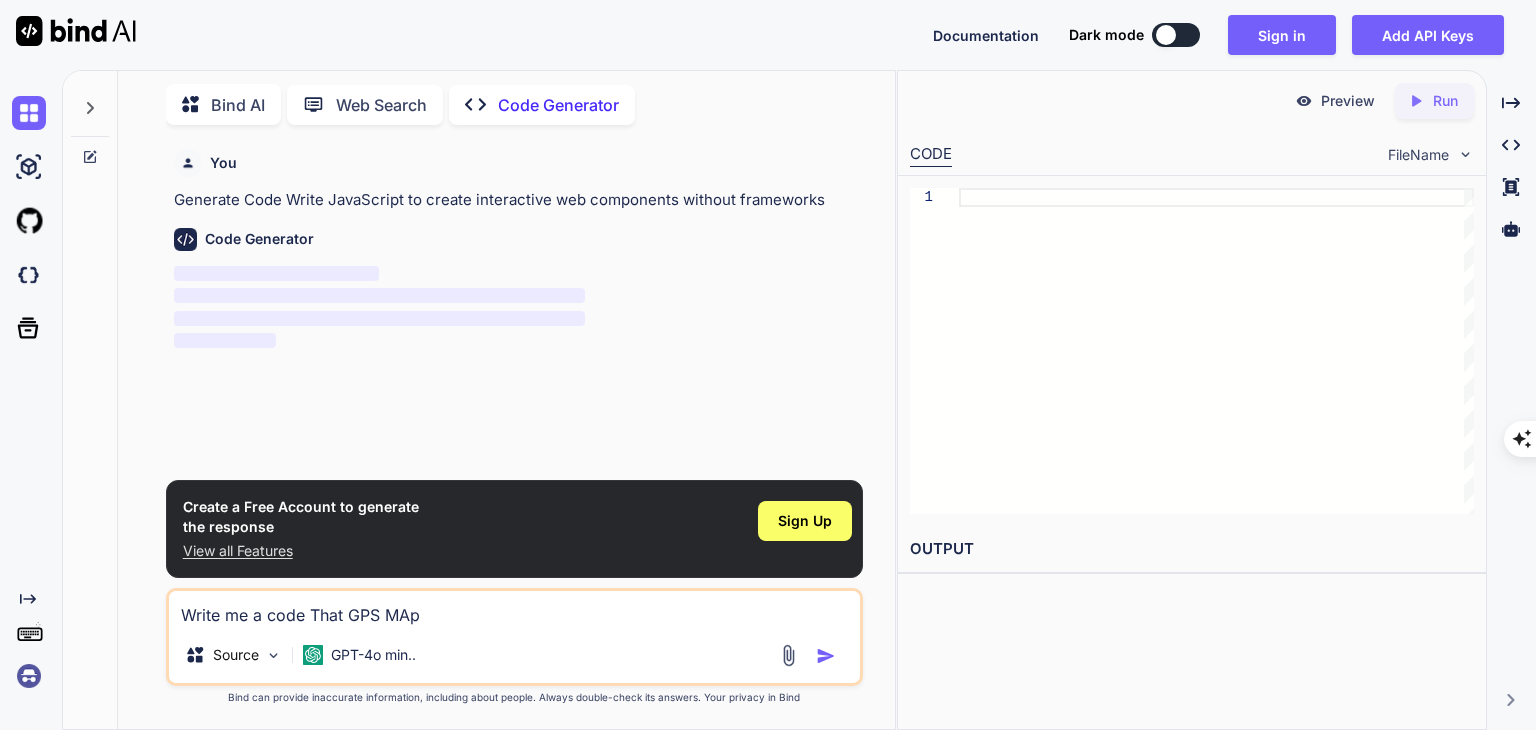 type on "Write me a code That GPS MA" 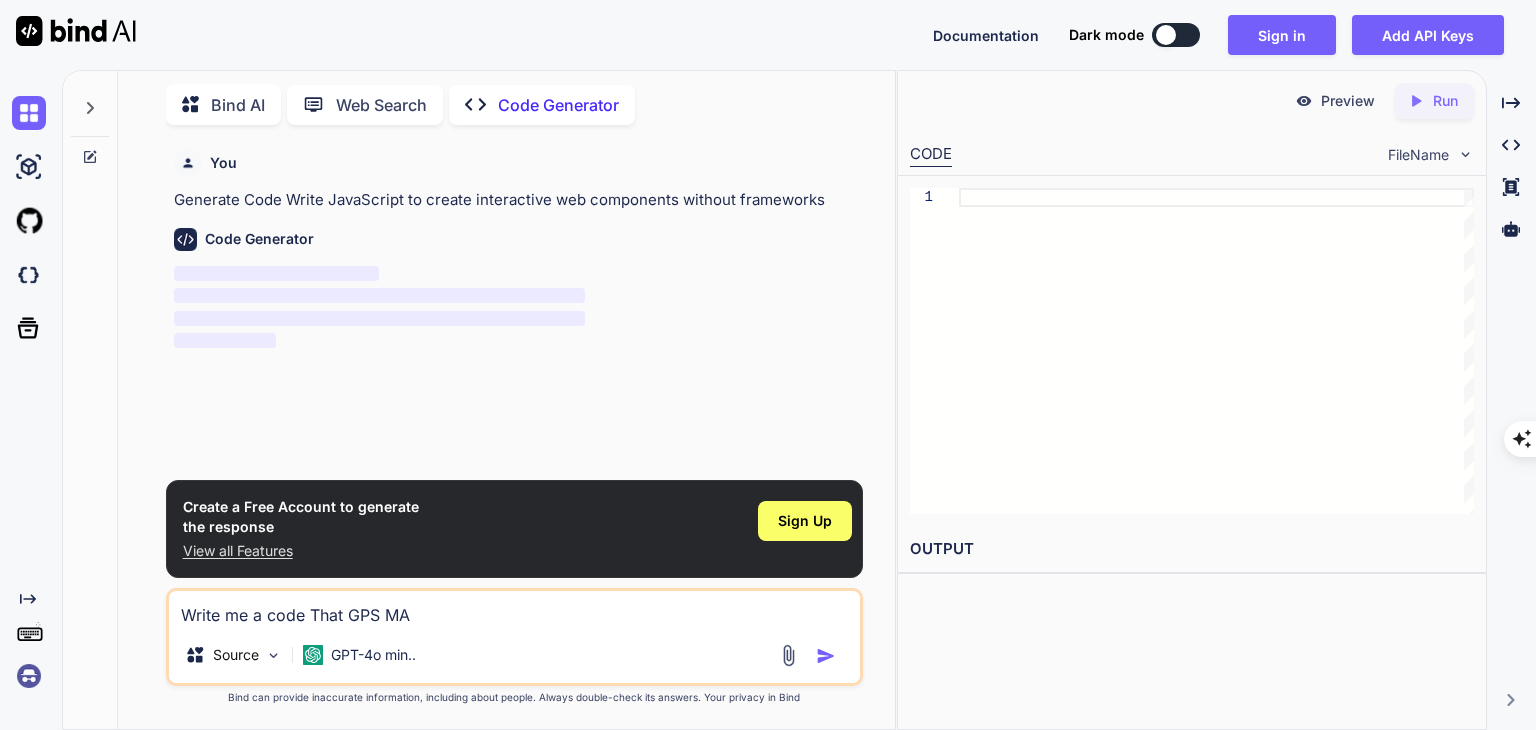 type on "x" 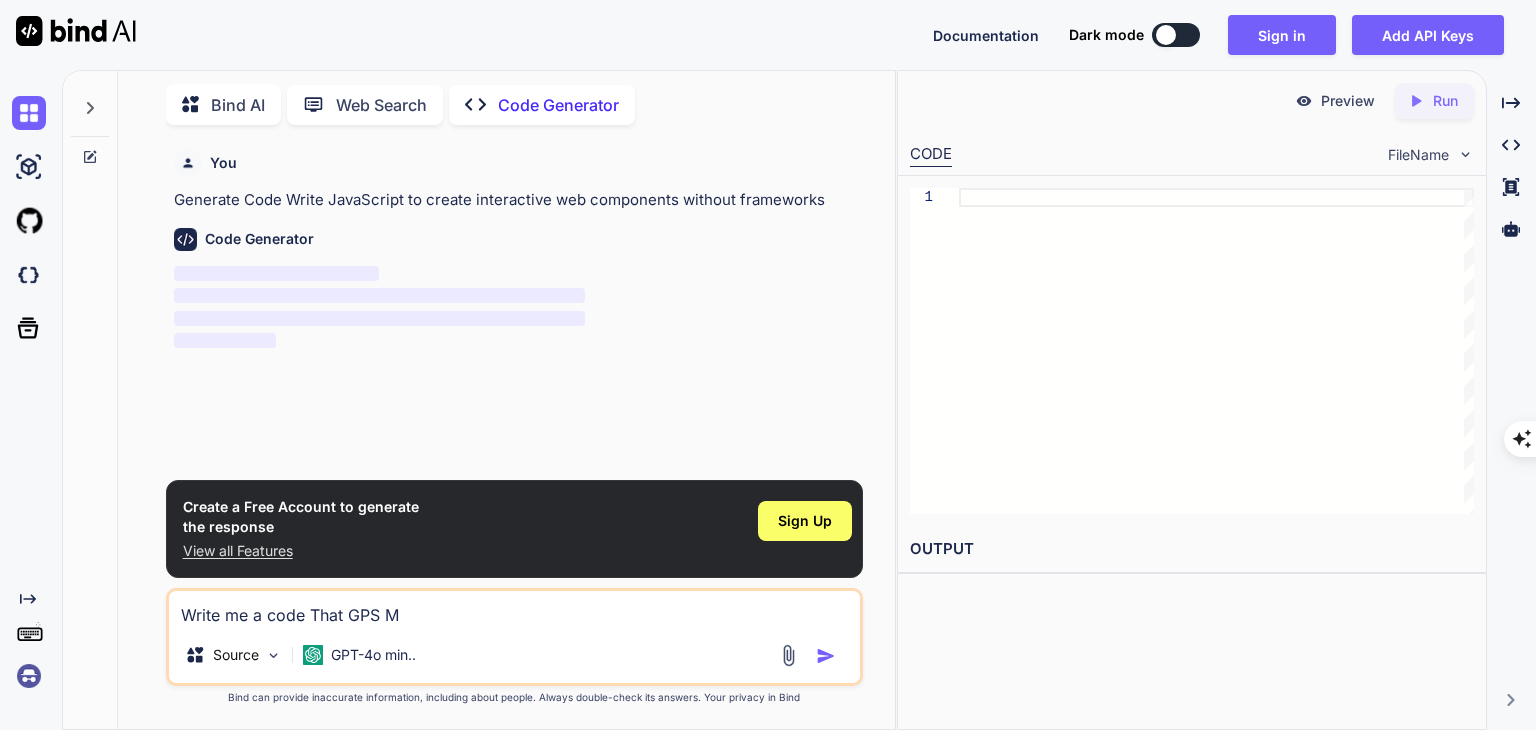 type on "x" 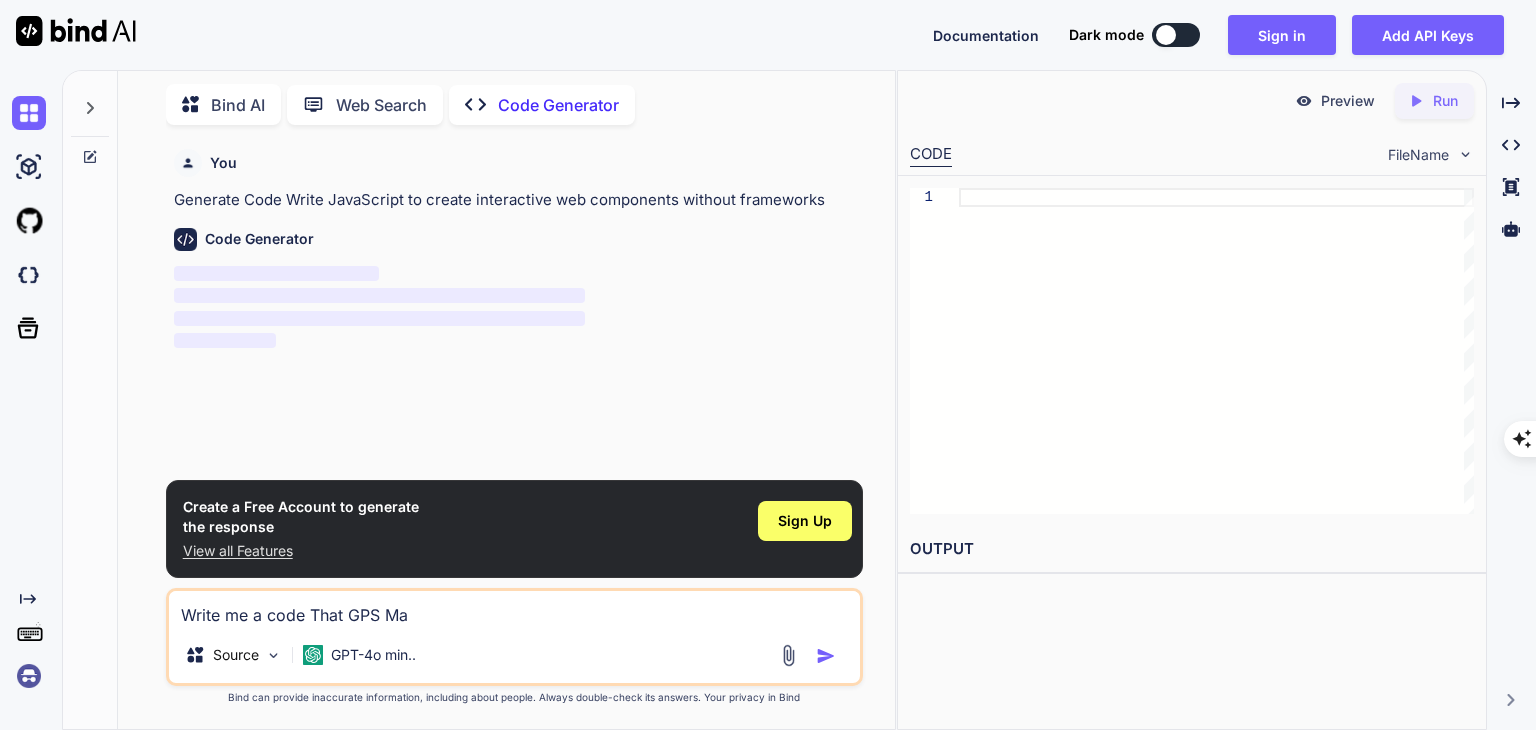 type on "Write me a code That GPS Map" 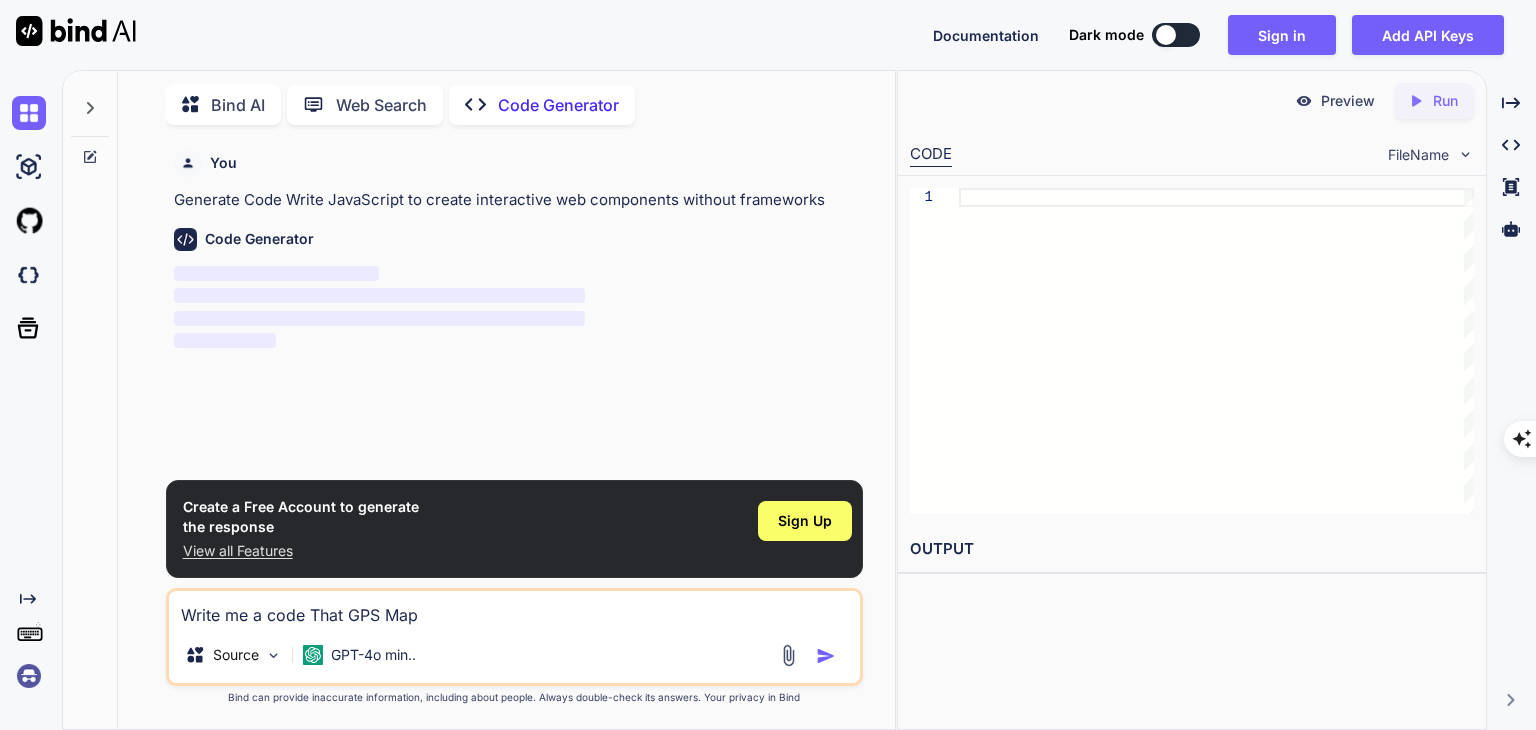 type on "x" 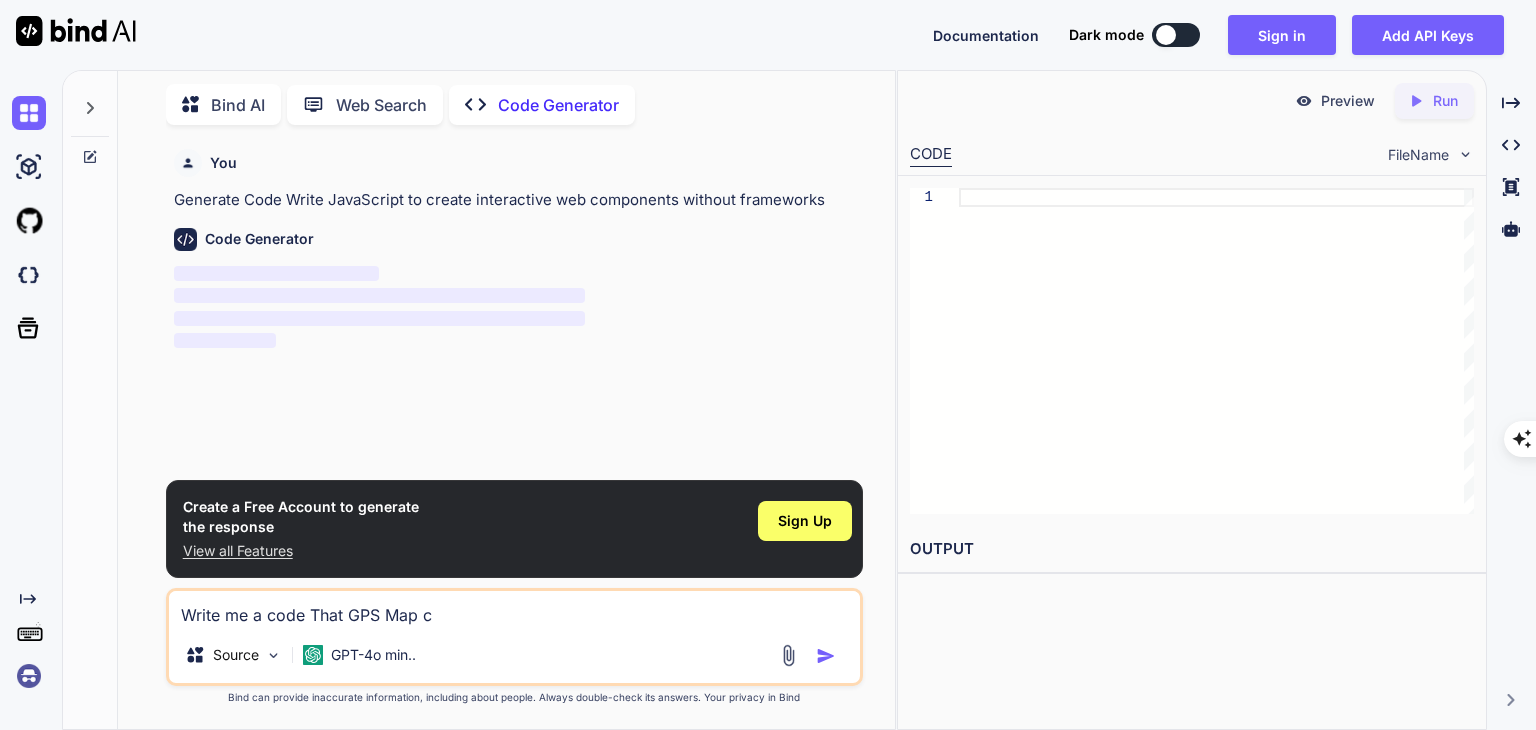type on "Write me a code That GPS Map ca" 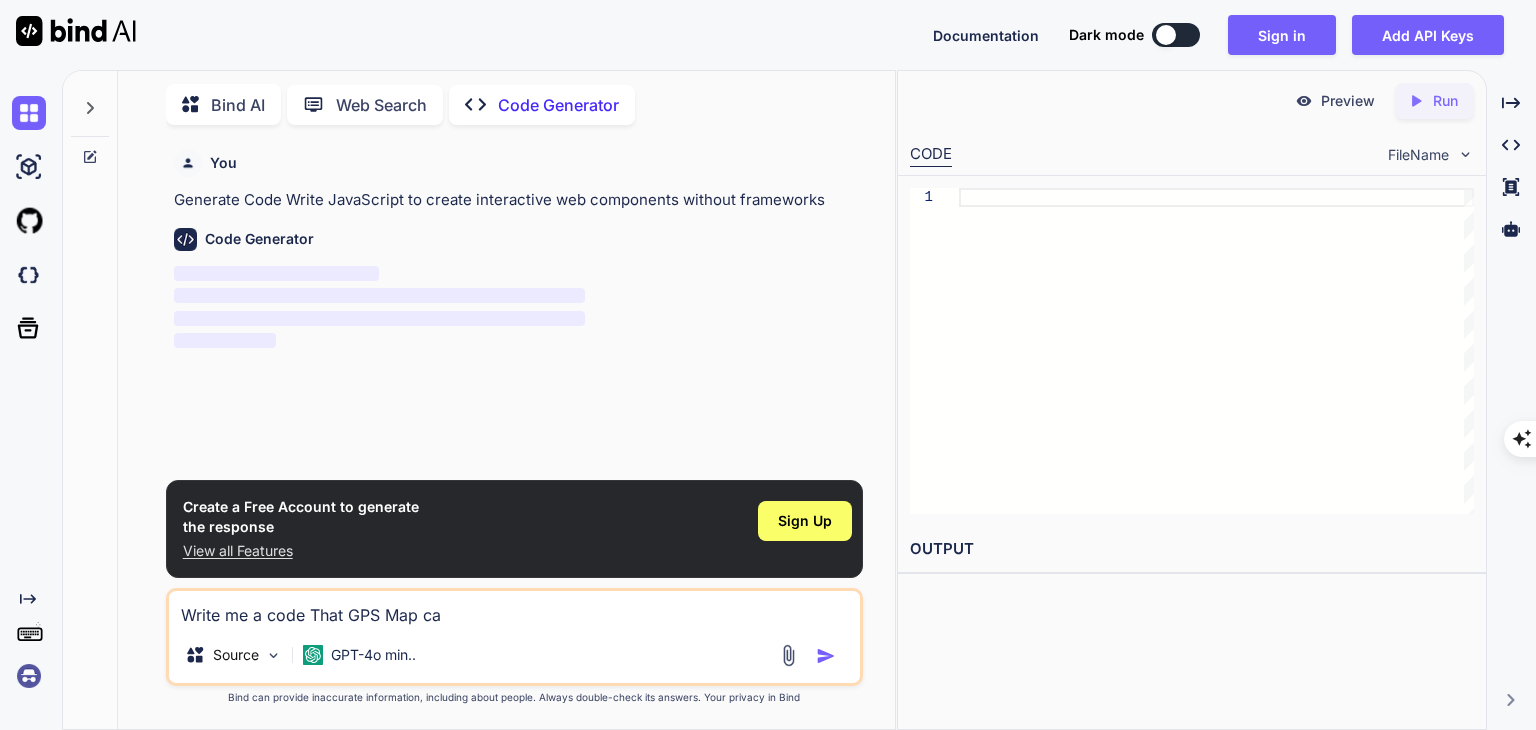 type on "x" 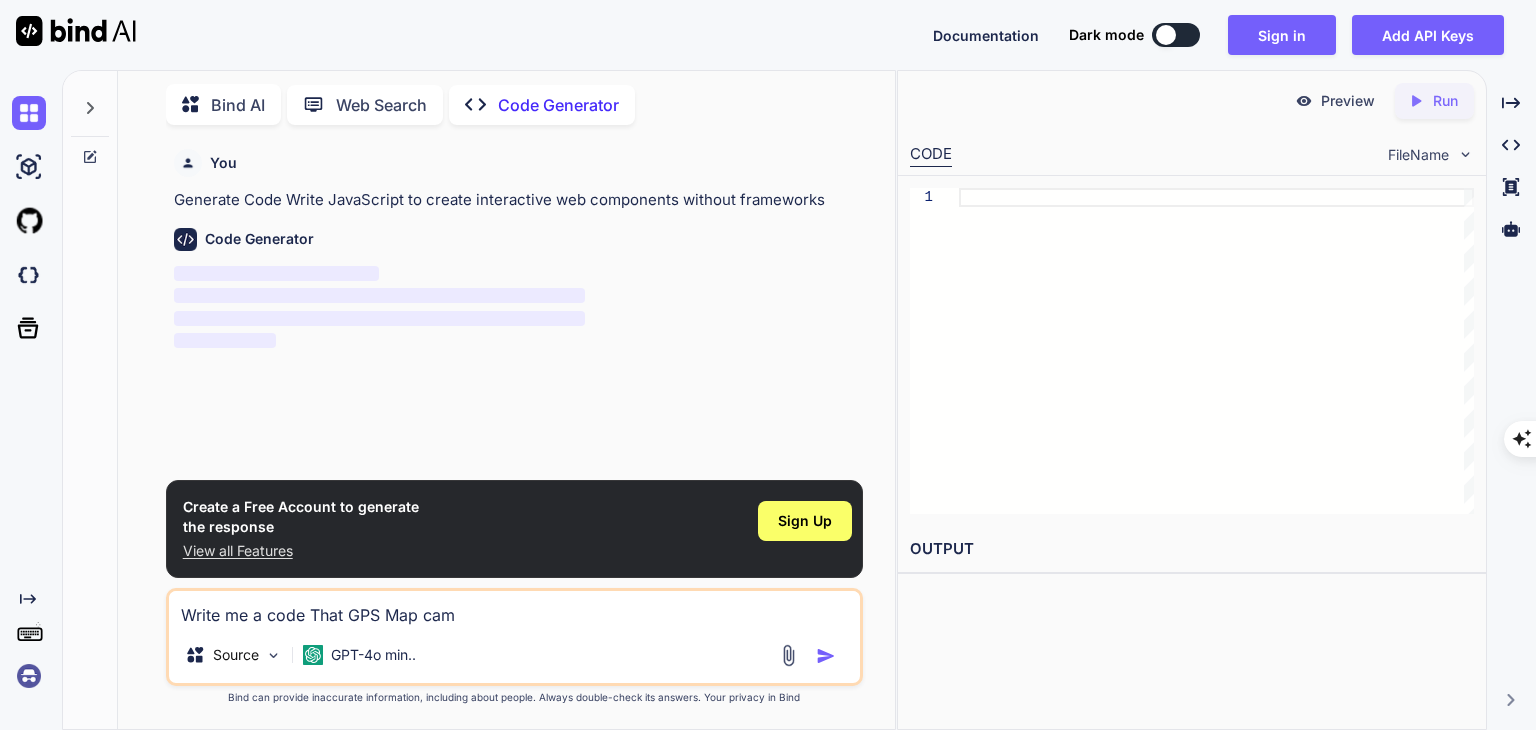 type on "Write me a code That GPS Map cama" 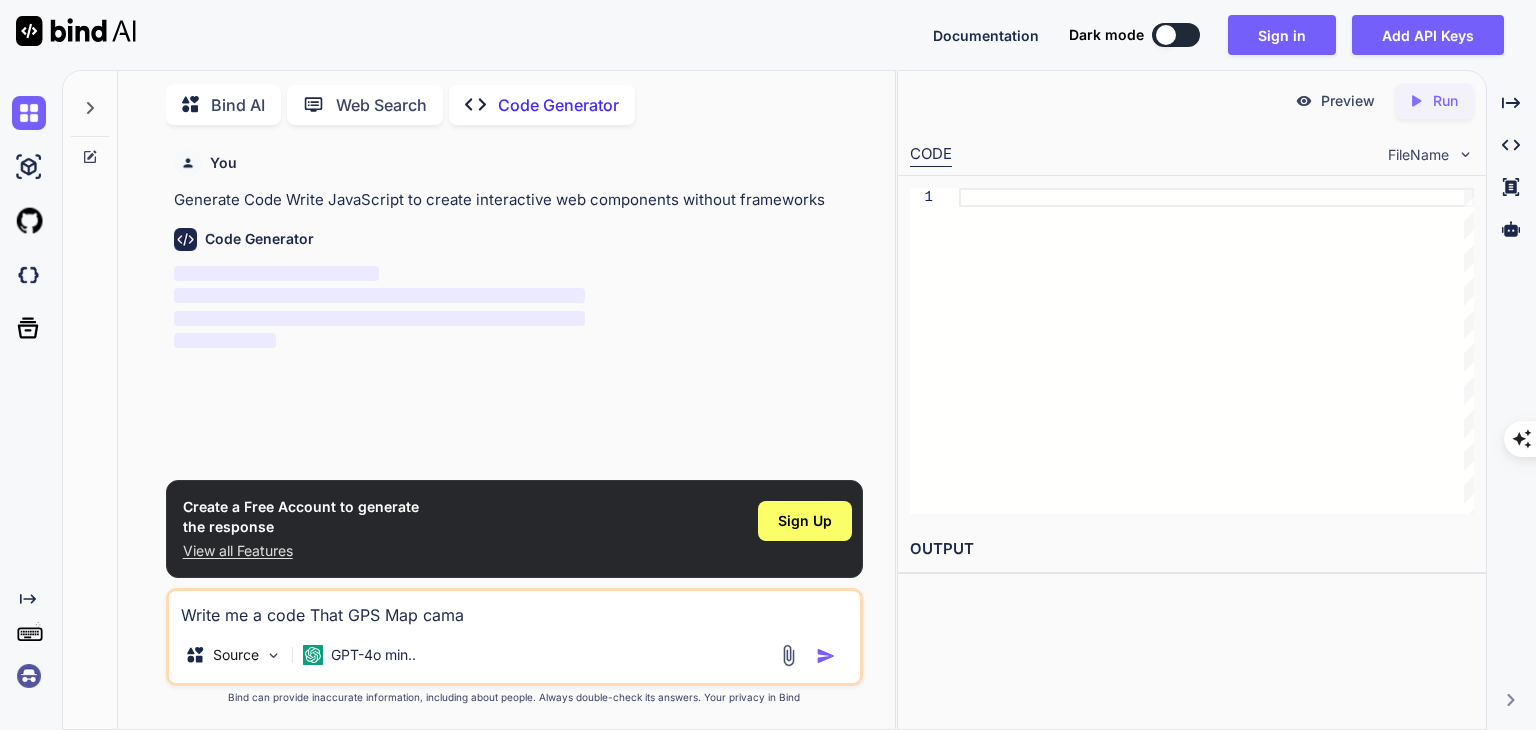 type on "Write me a code That GPS Map camar" 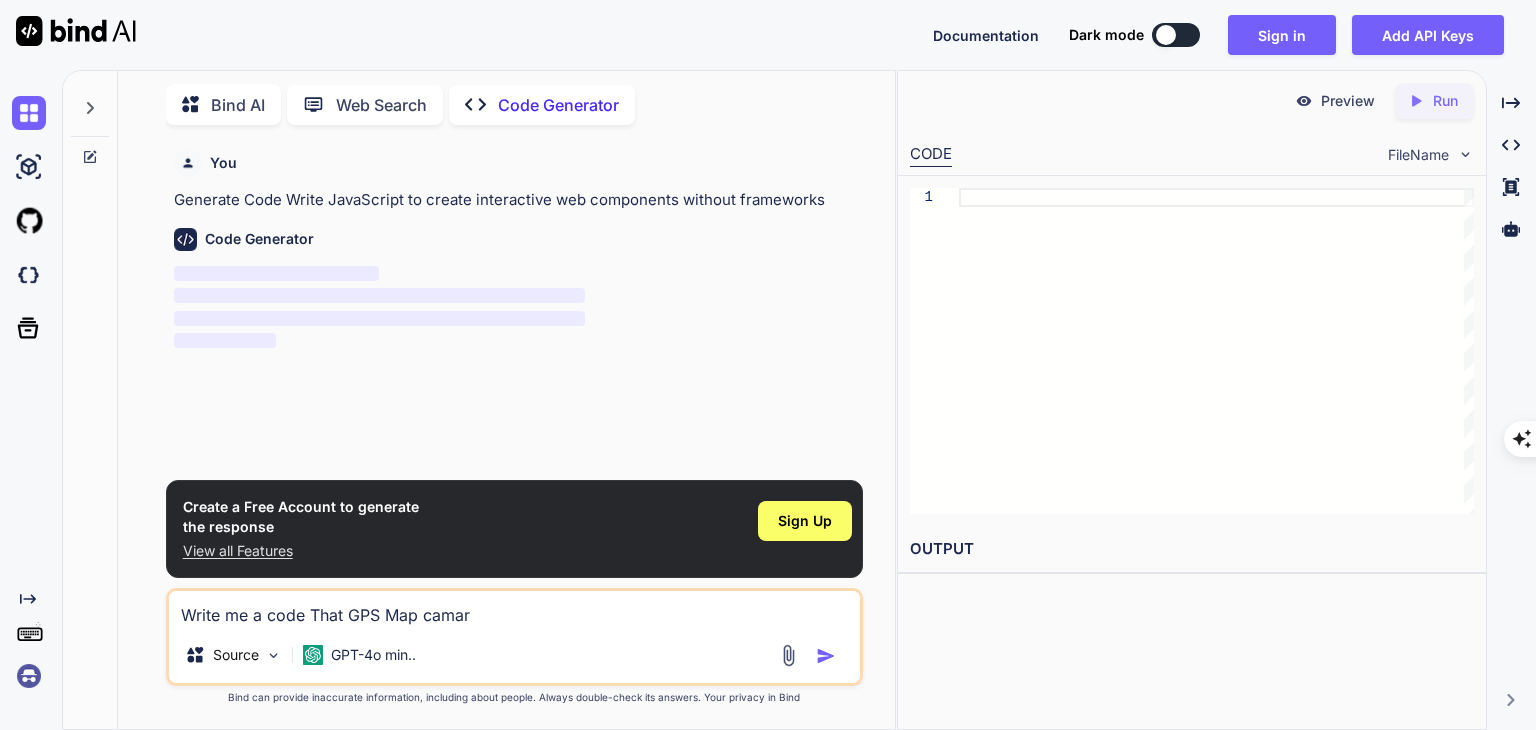 type on "Write me a code That GPS Map camara" 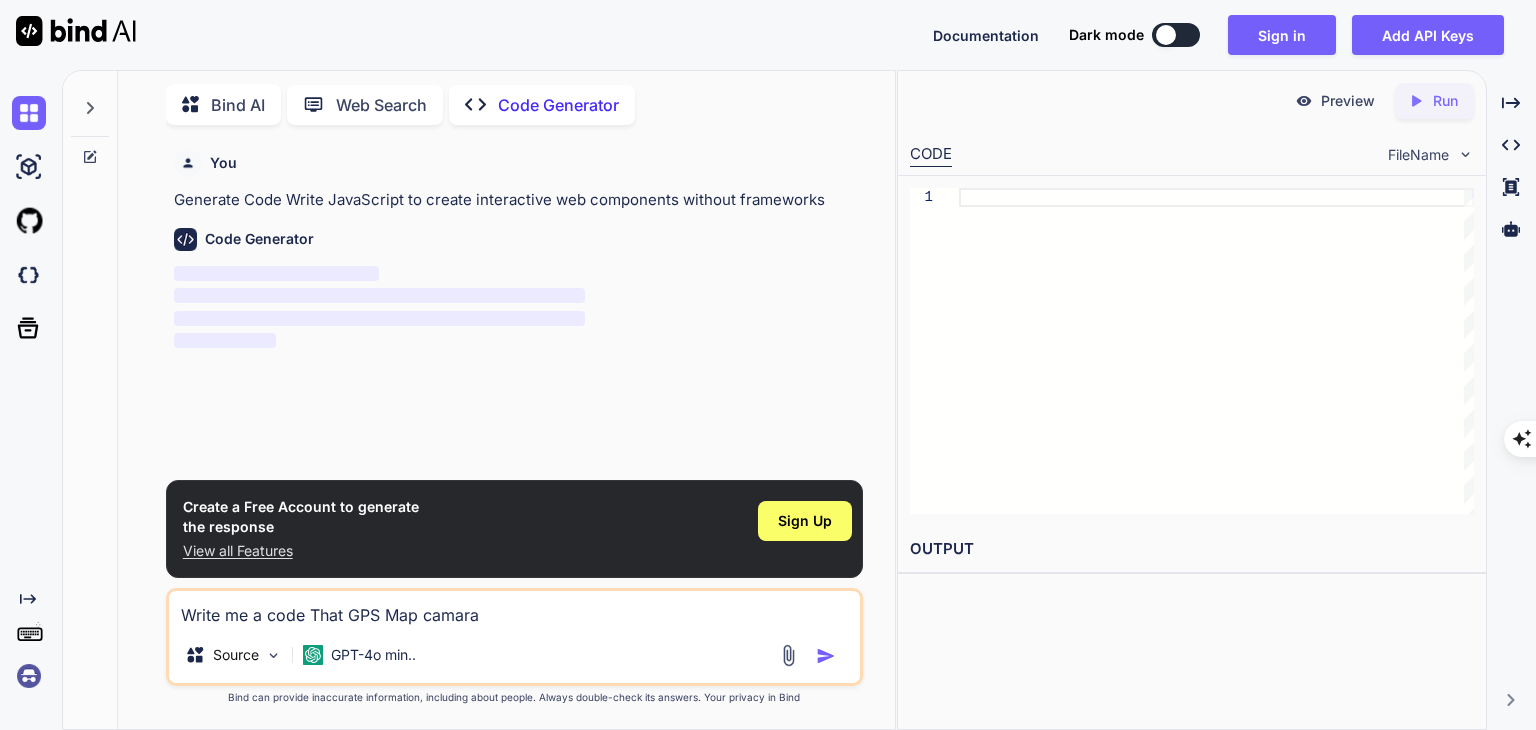type on "Write me a code That GPS Map camara" 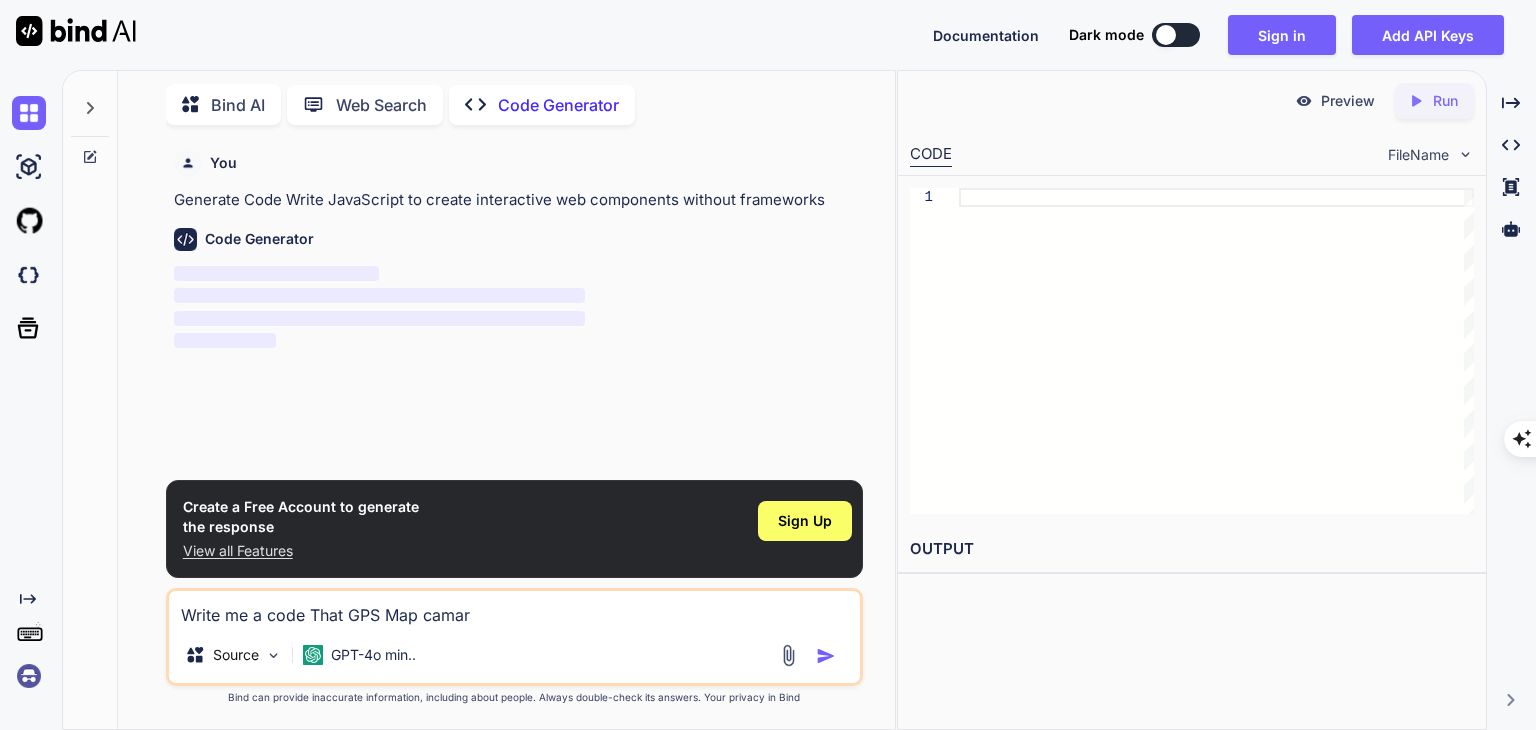 type on "Write me a code That GPS Map cama" 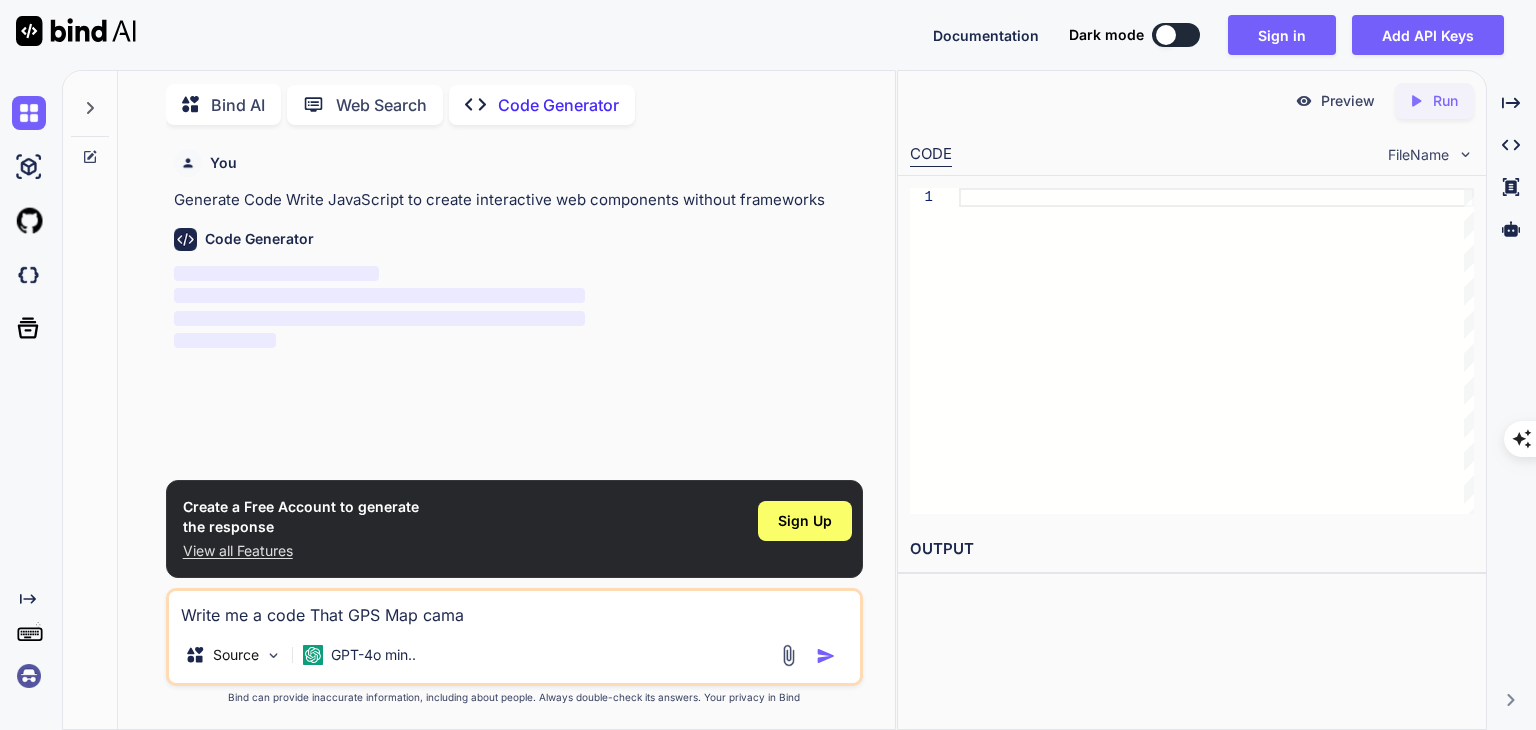 type on "Write me a code That GPS Map cam" 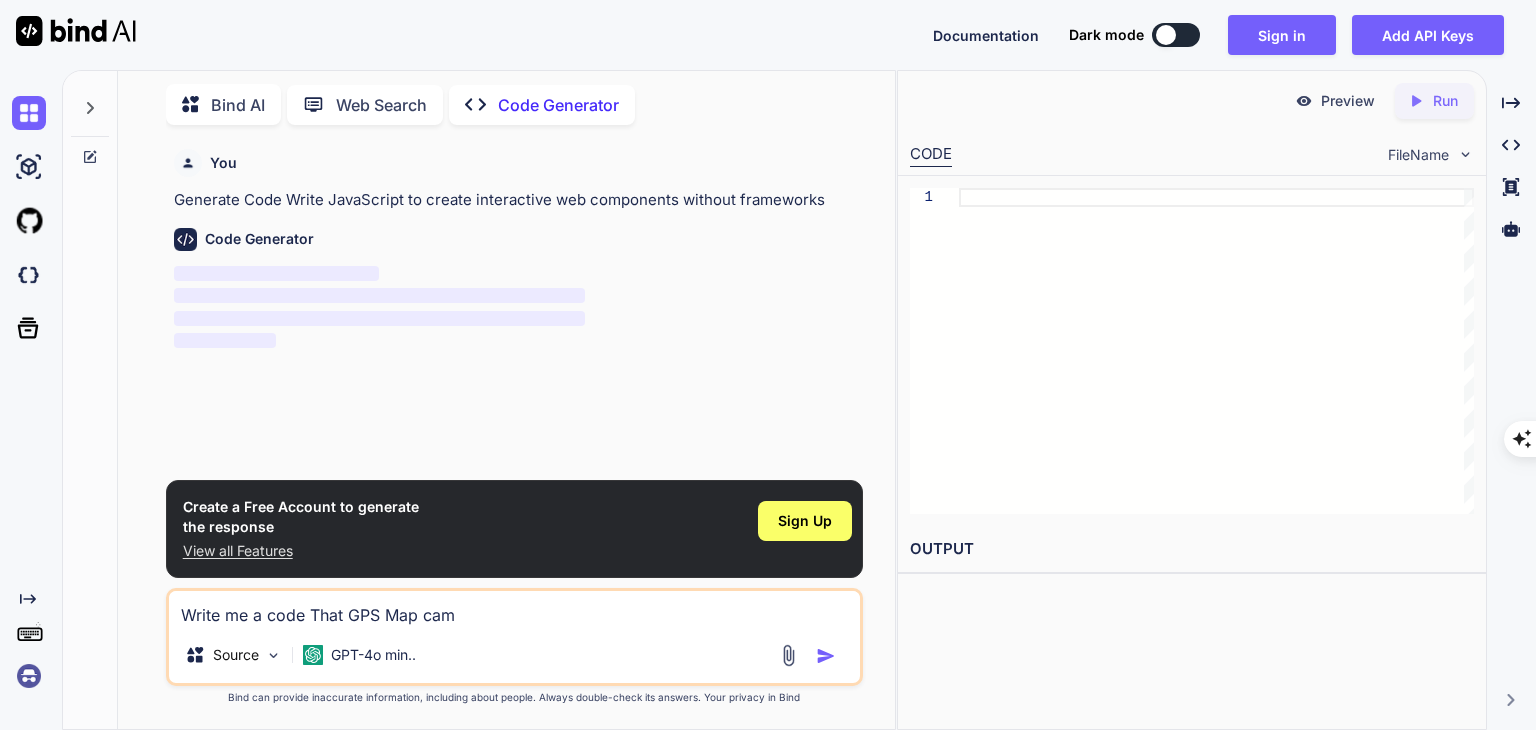 type on "x" 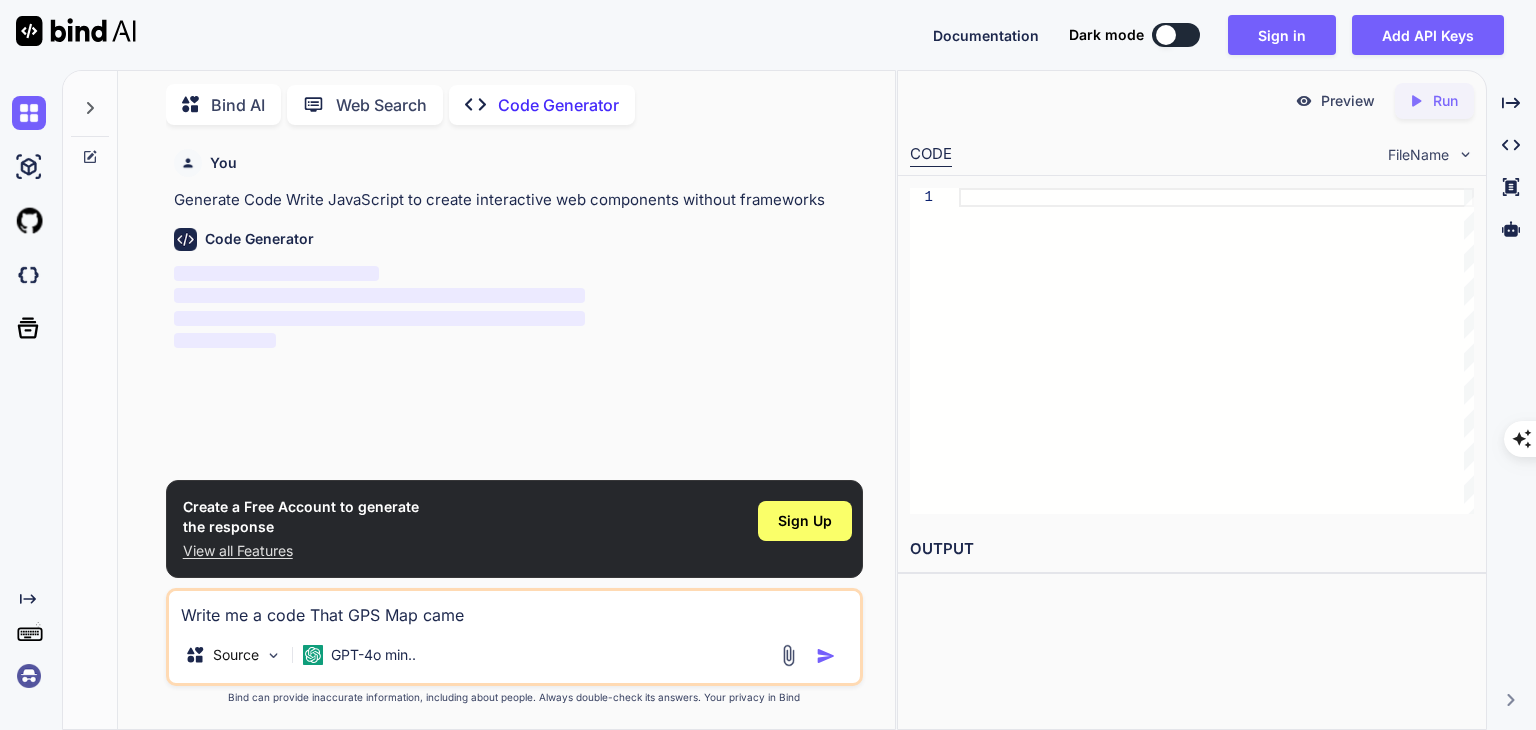 type on "x" 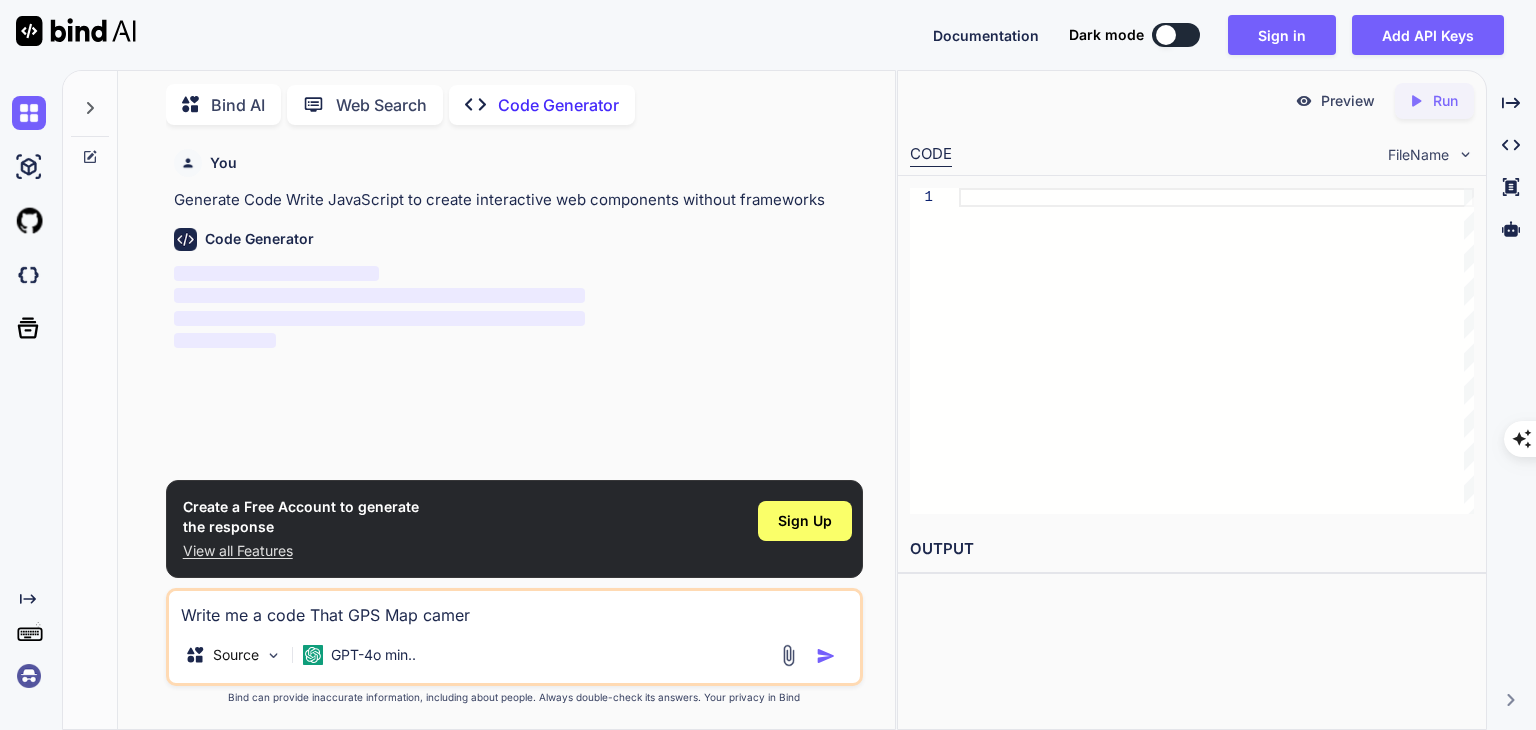 type on "Write me a code That GPS Map camera" 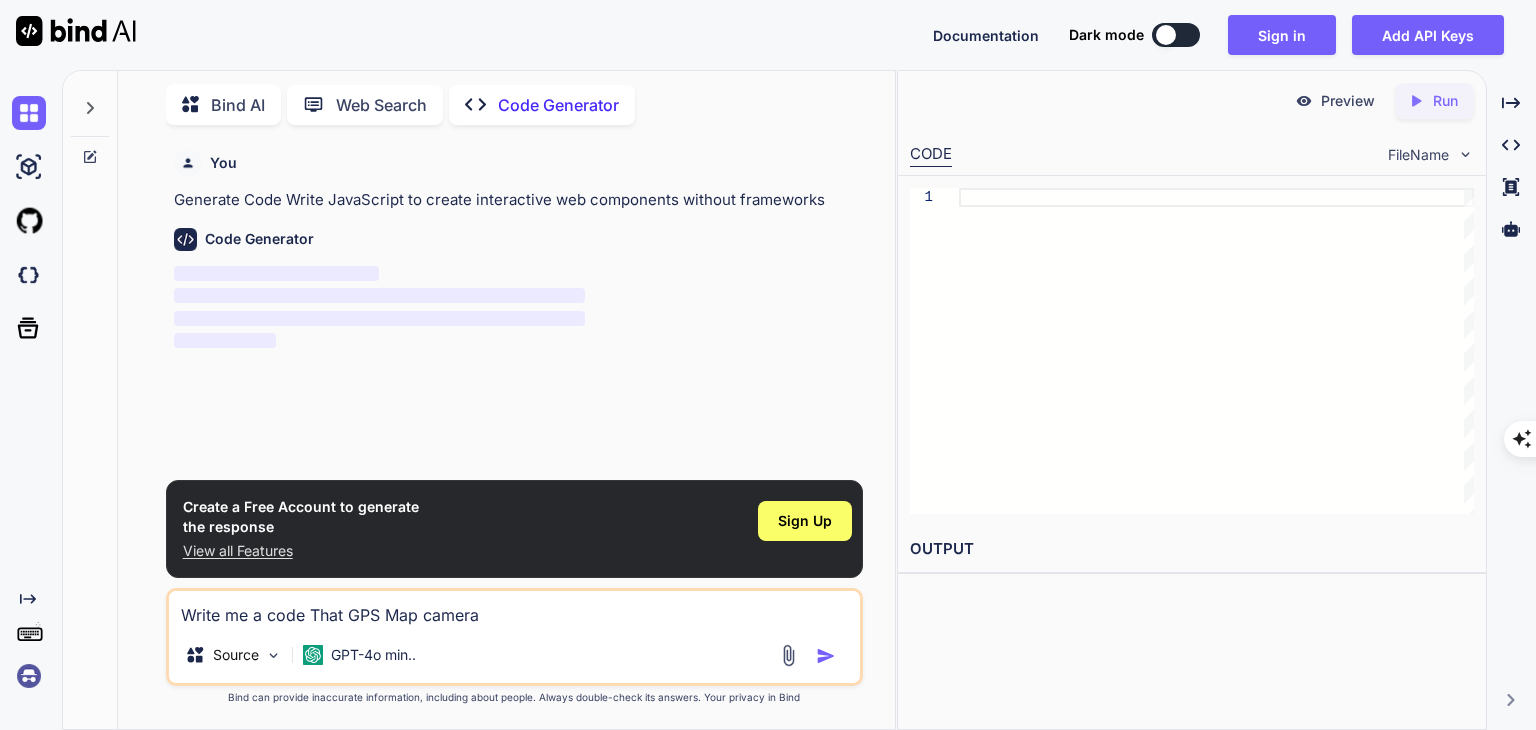 type on "x" 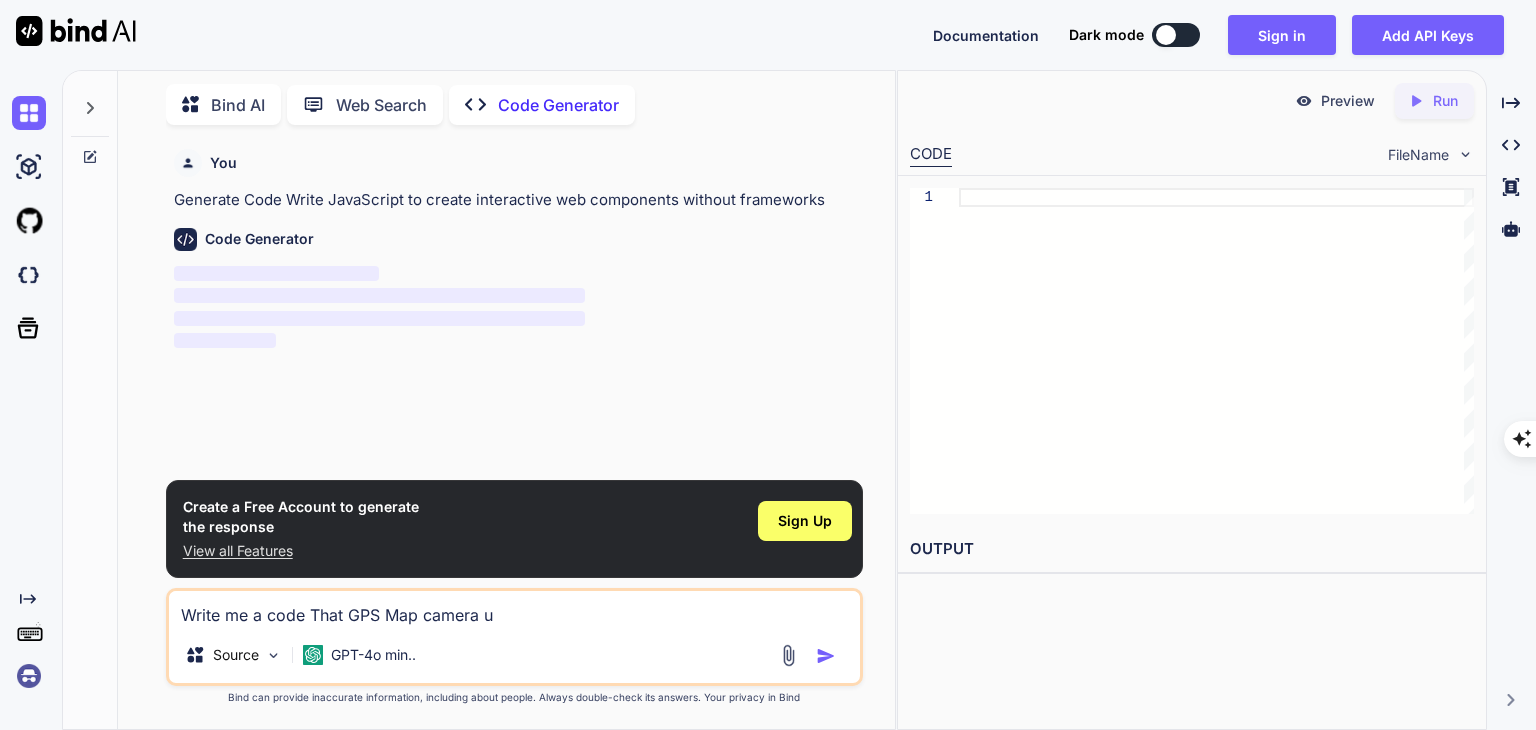 type on "Write me a code That GPS Map camera us" 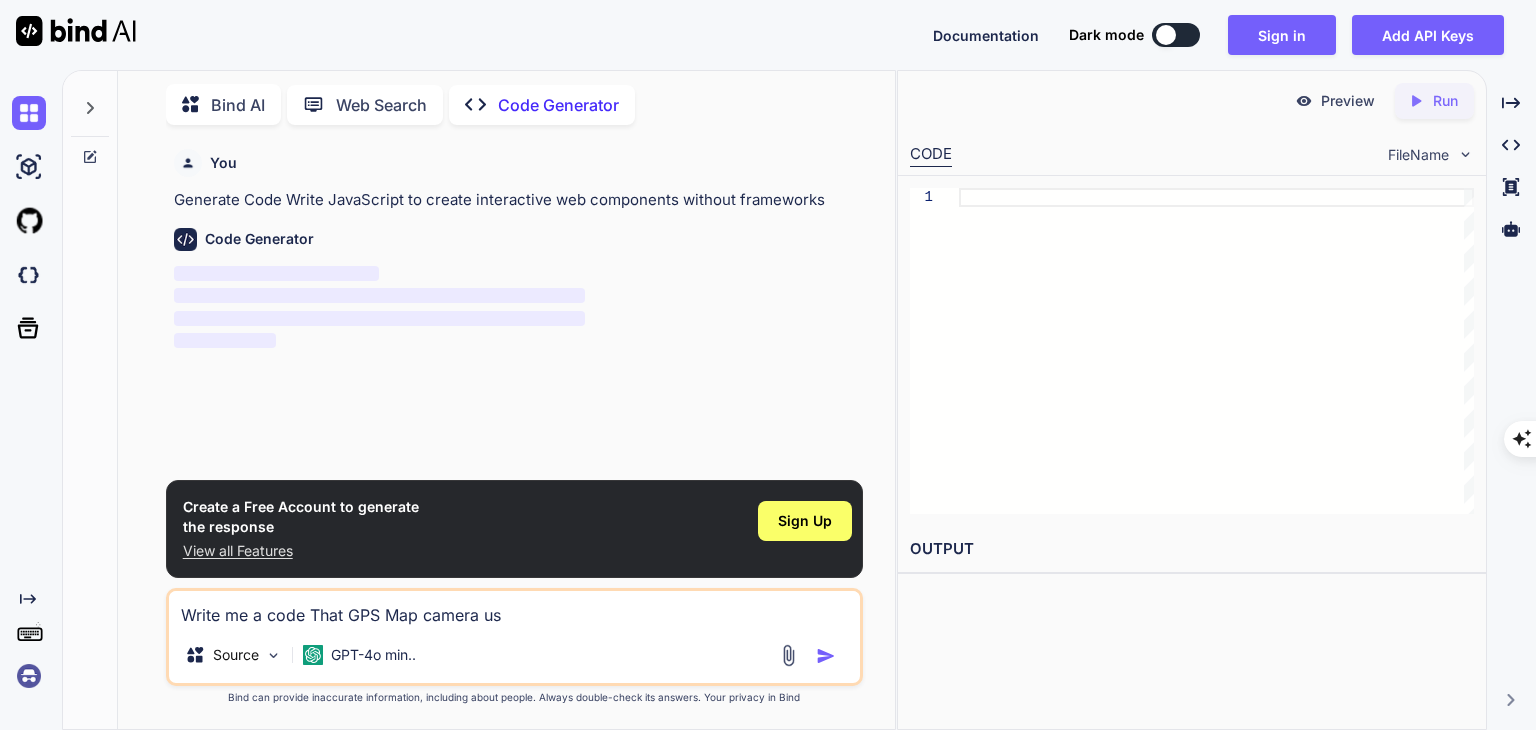 type on "Write me a code That GPS Map camera usi" 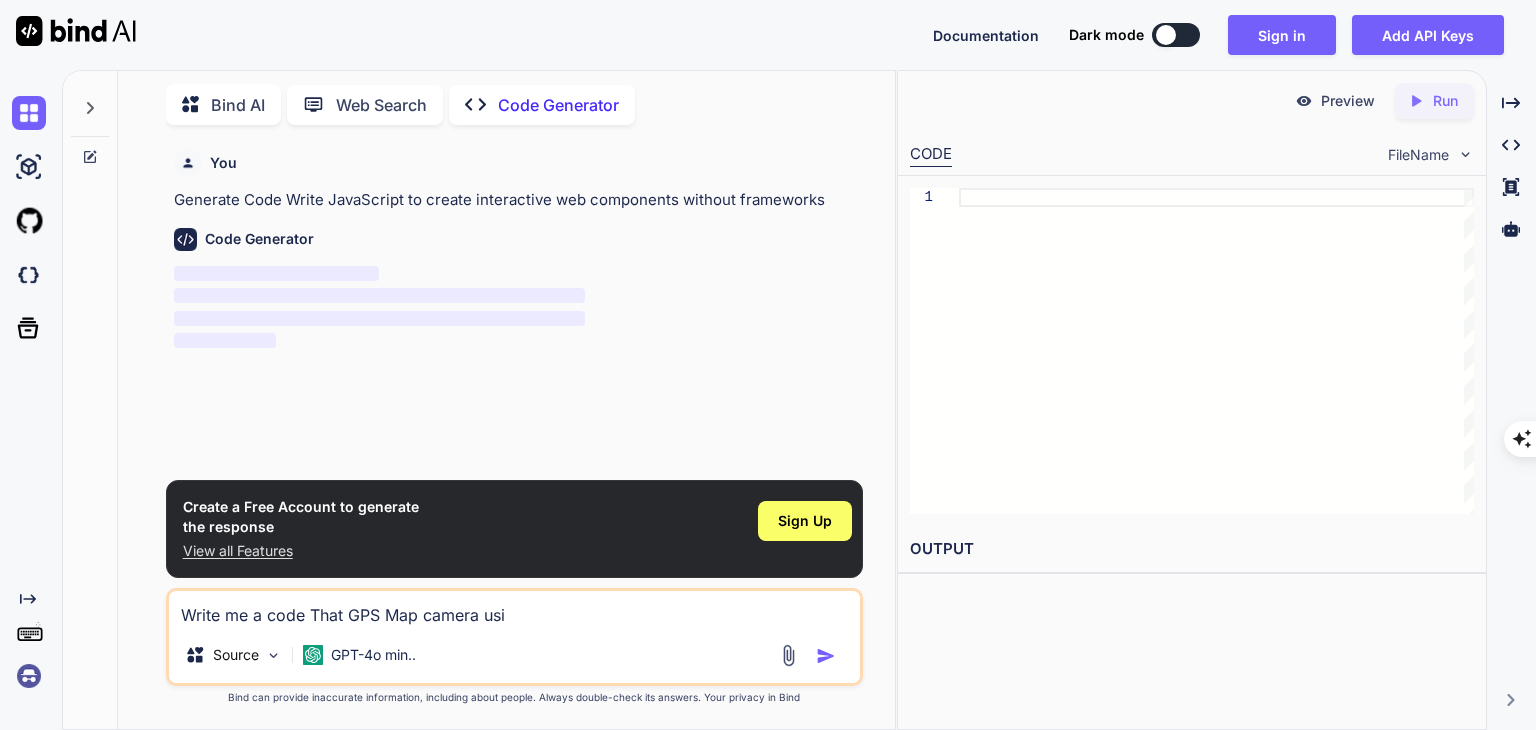 type on "x" 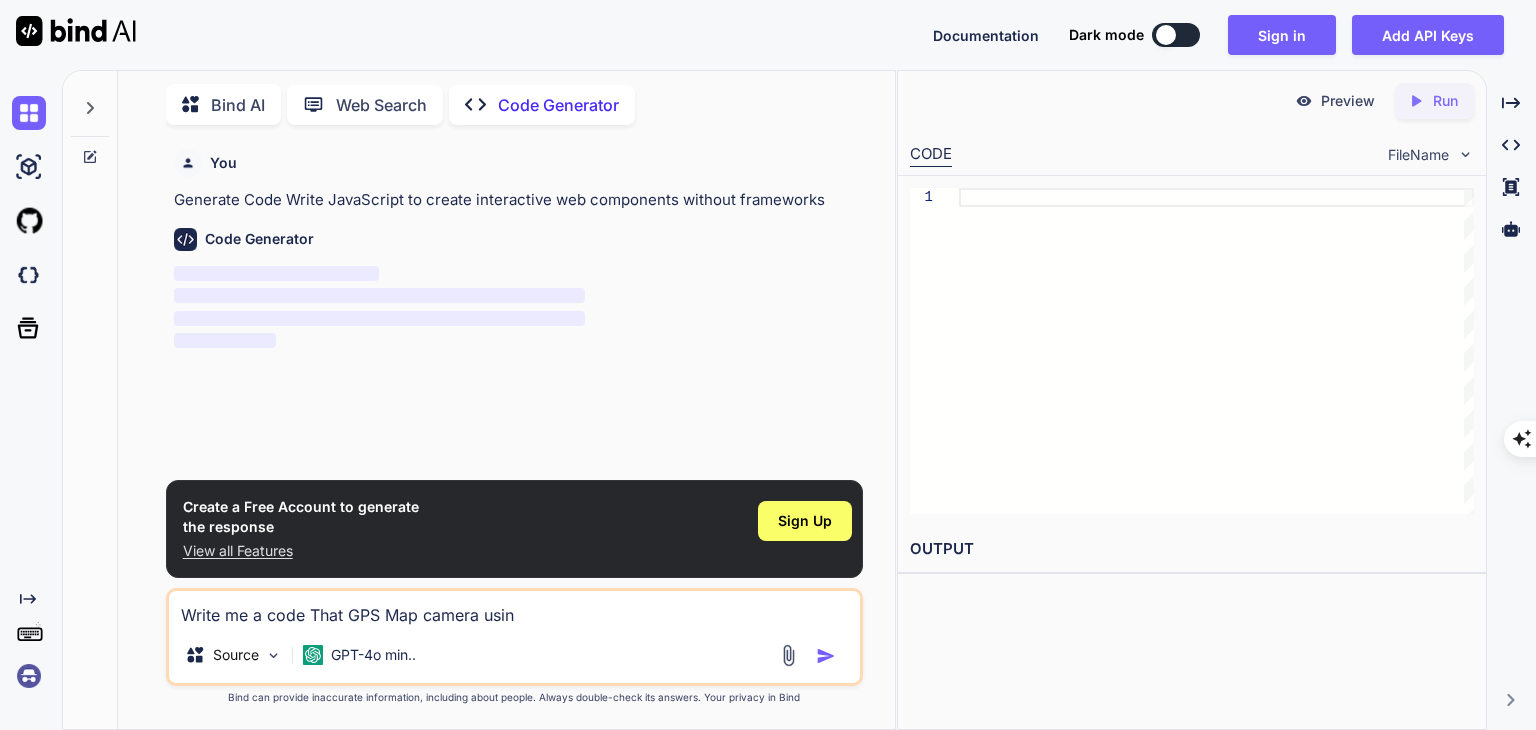 type on "x" 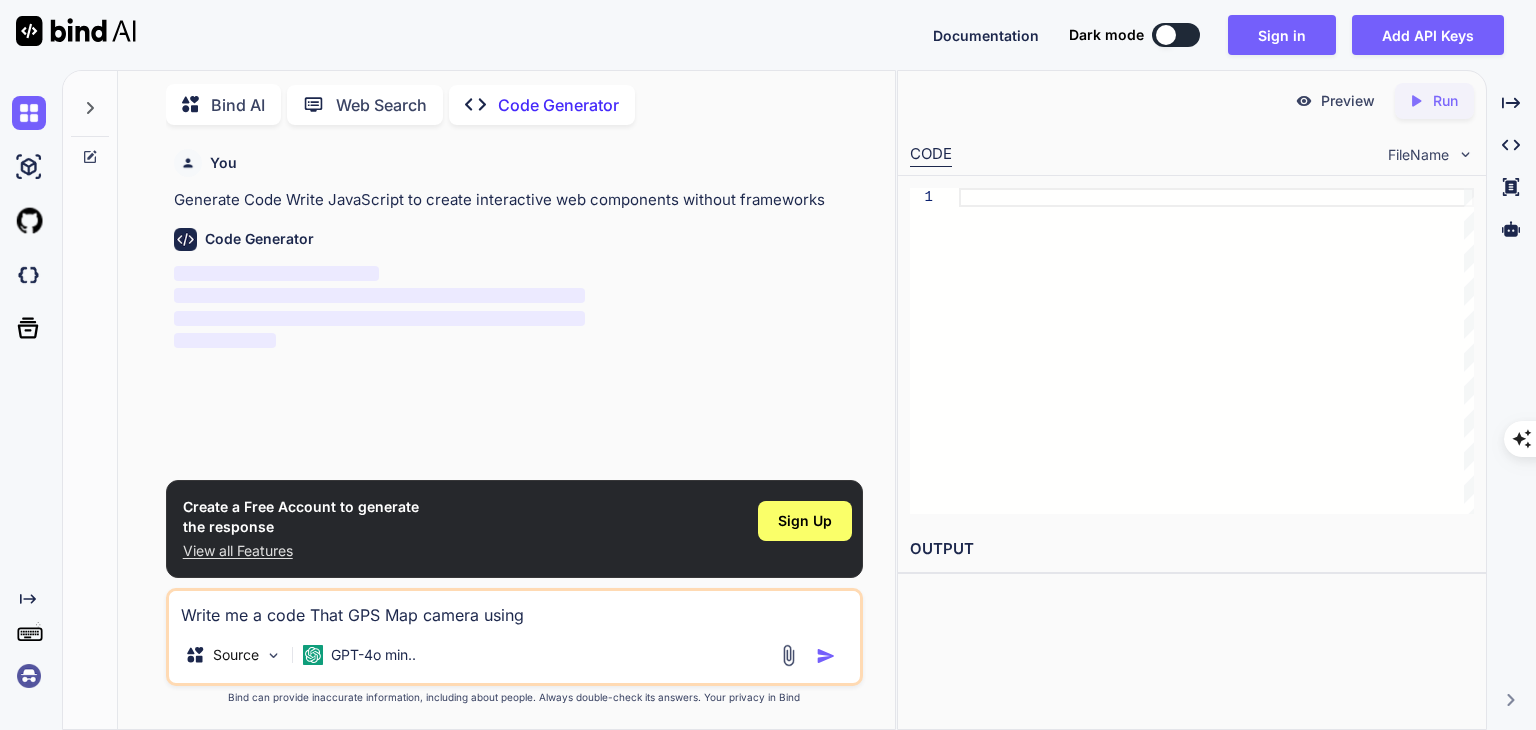 type on "x" 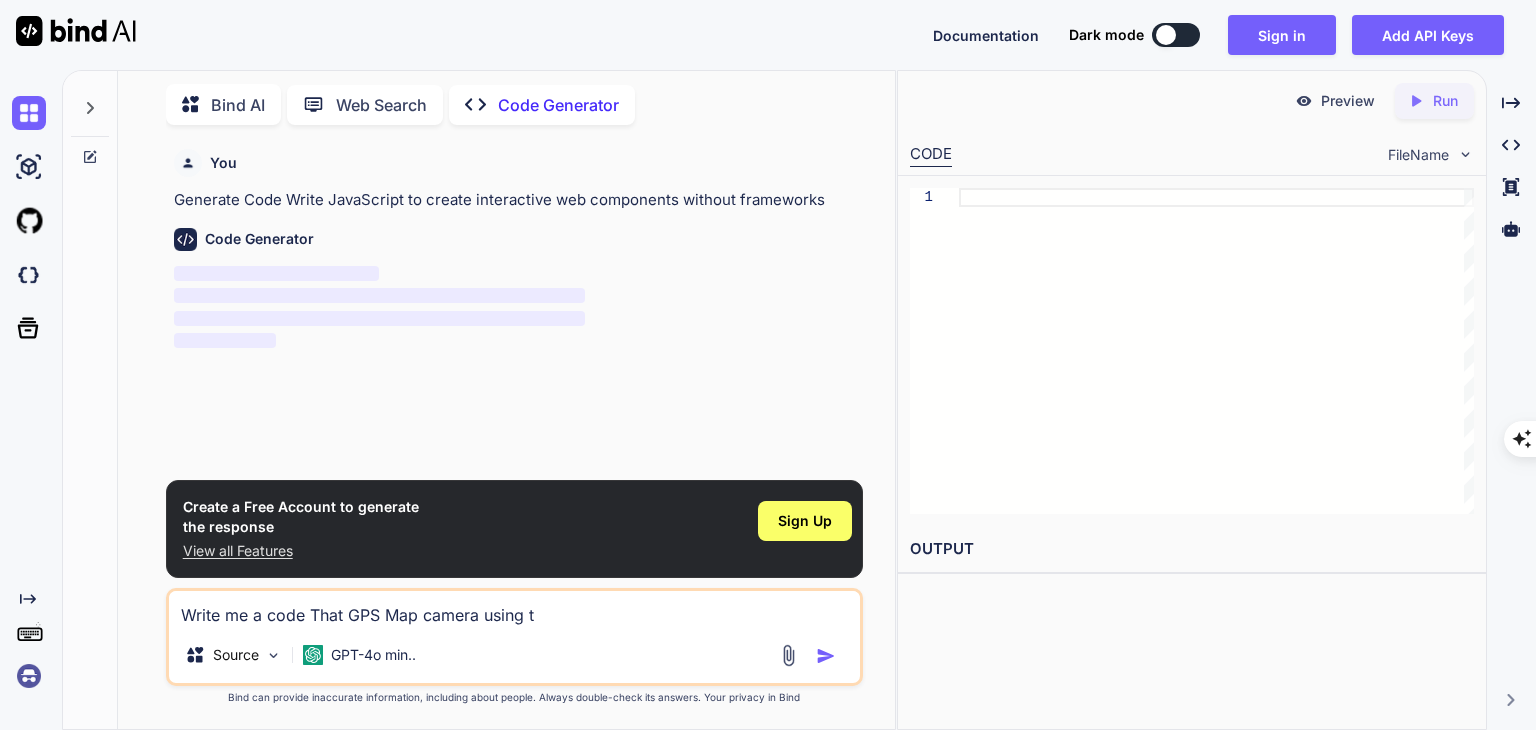 type on "Write me a code That GPS Map camera using th" 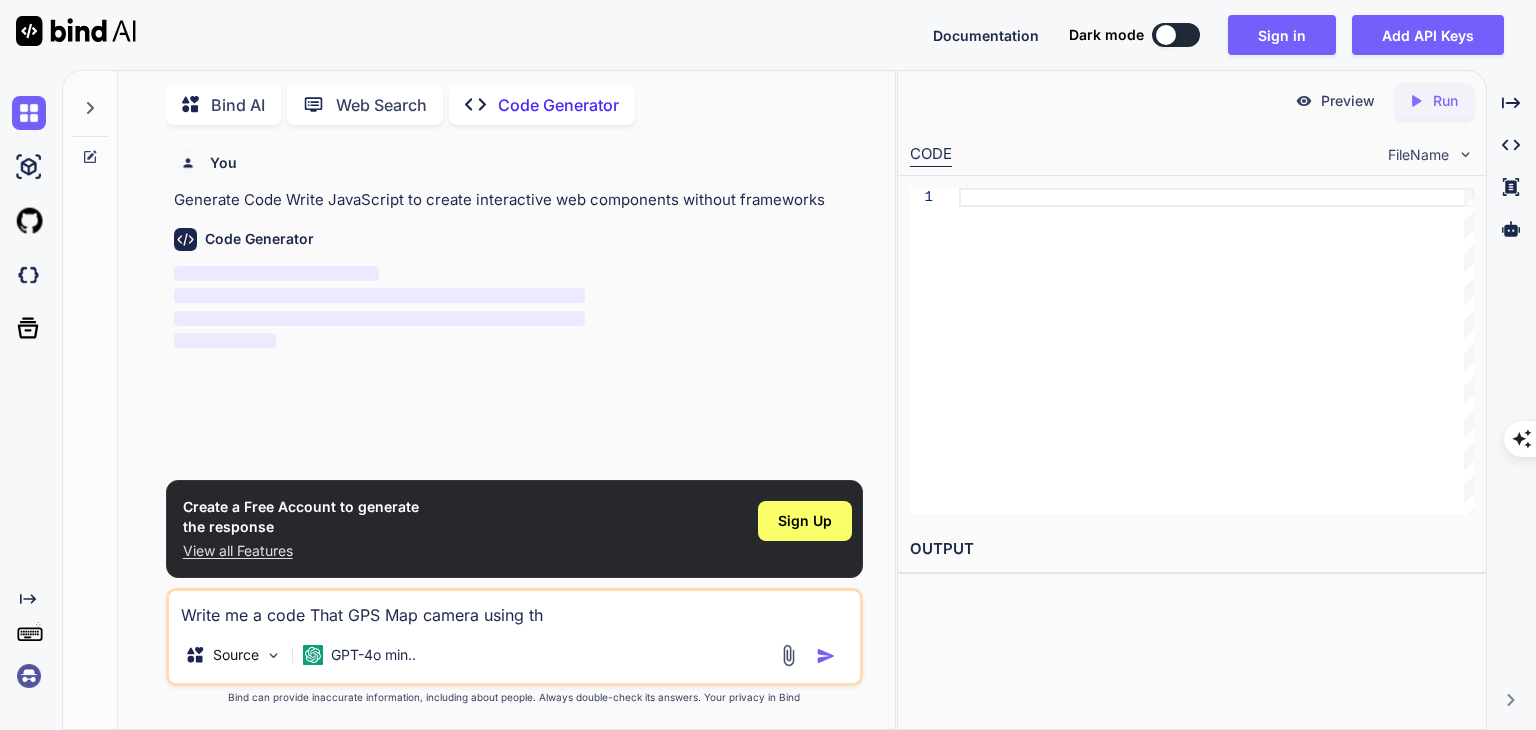 type on "Write me a code That GPS Map camera using the" 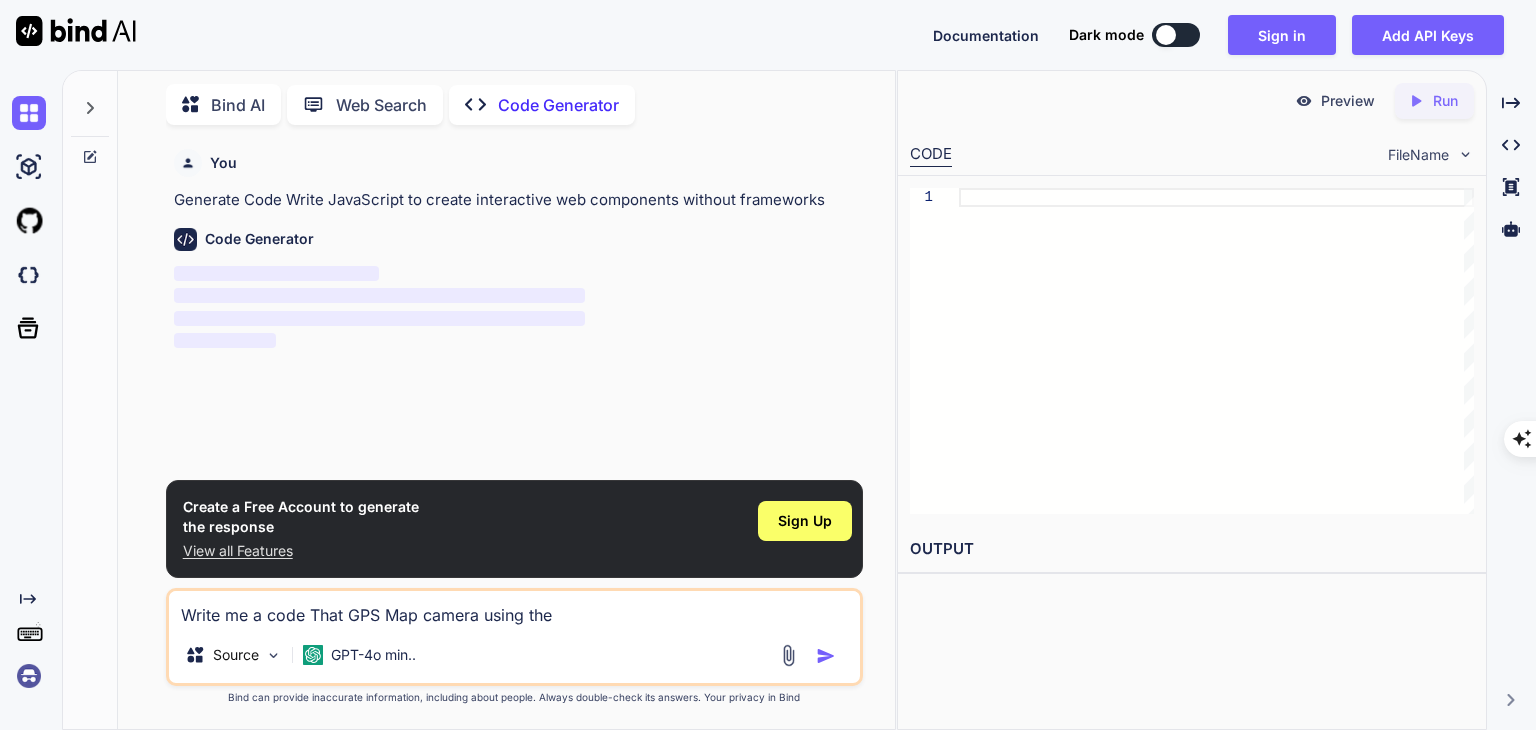 type on "Write me a code That GPS Map camera using thei" 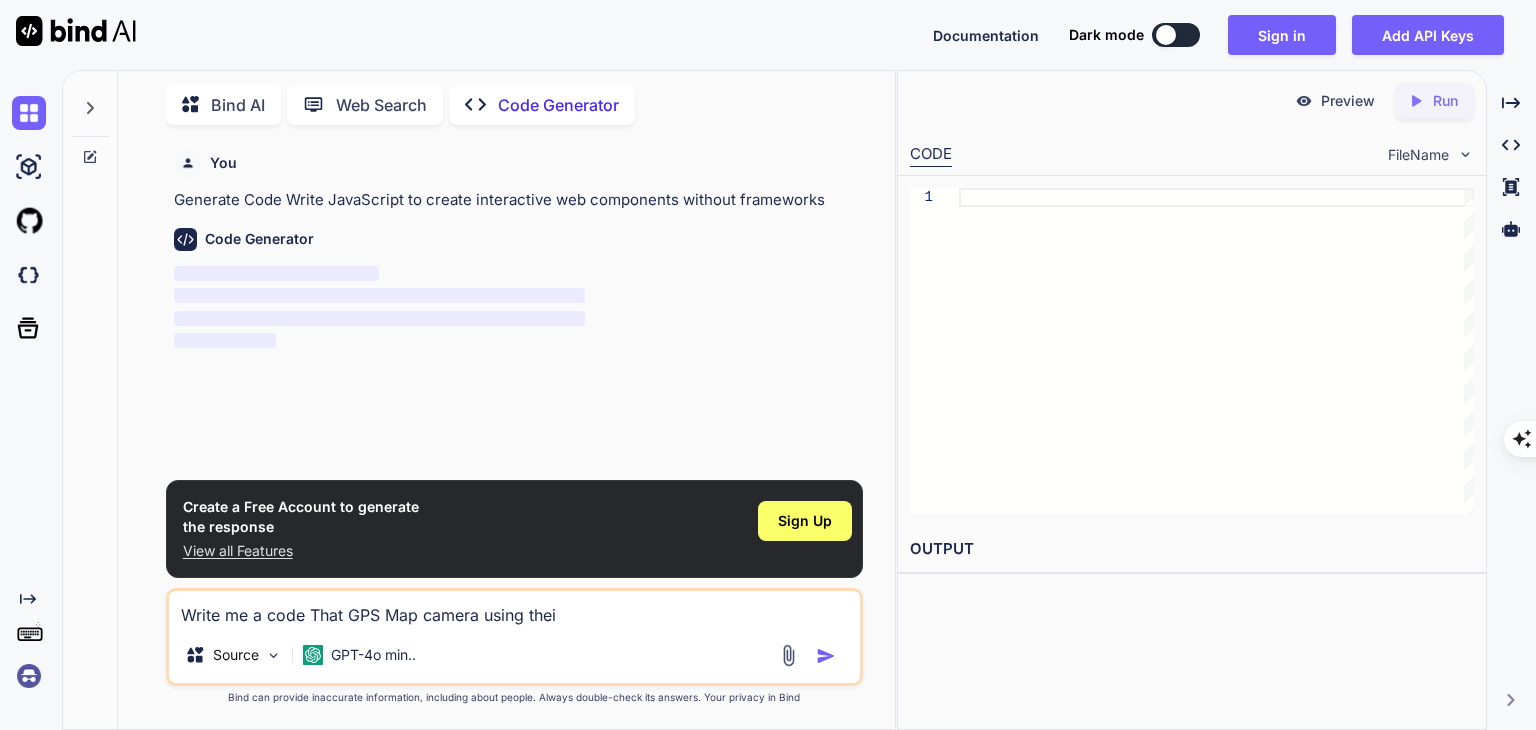 type on "Write me a code That GPS Map camera using their" 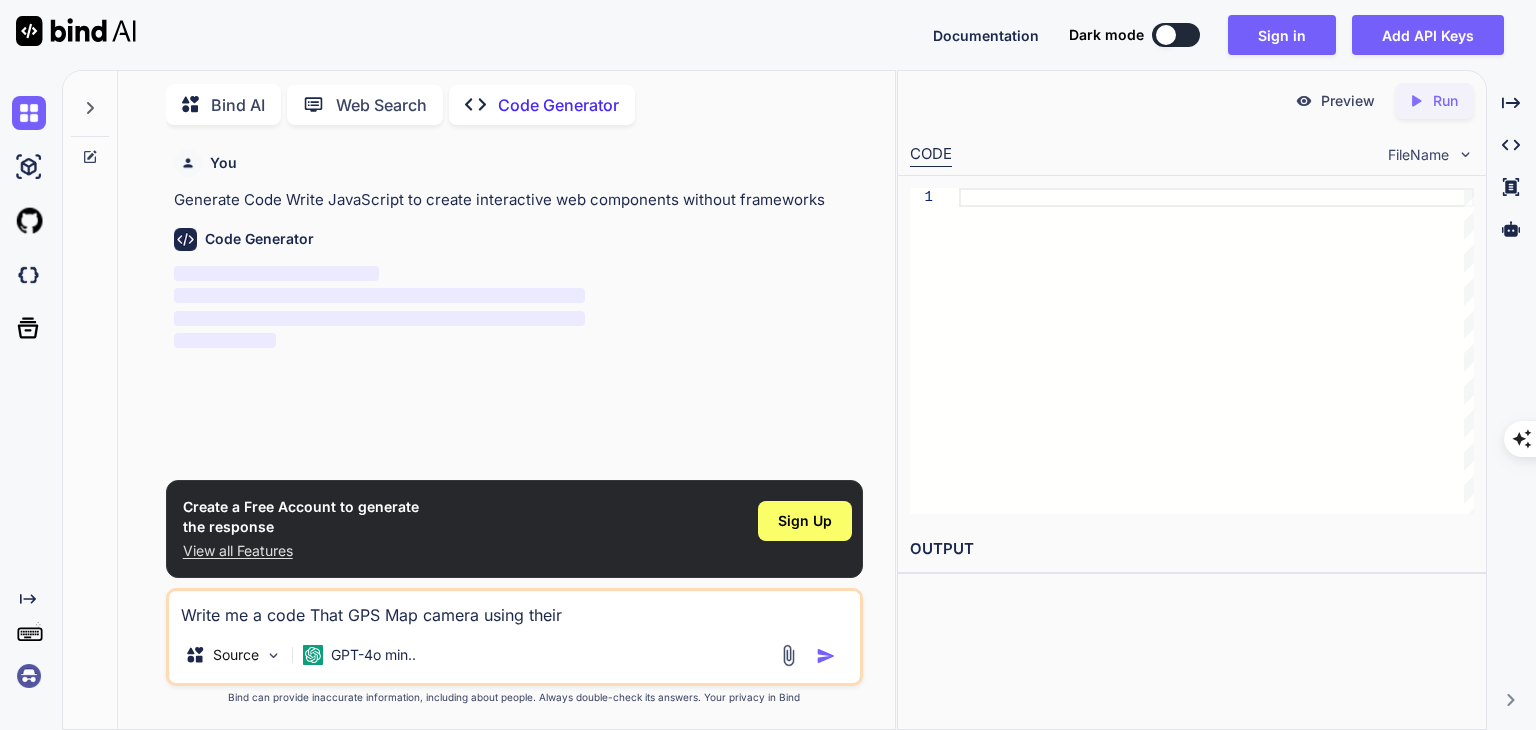 type on "Write me a code That GPS Map camera using their" 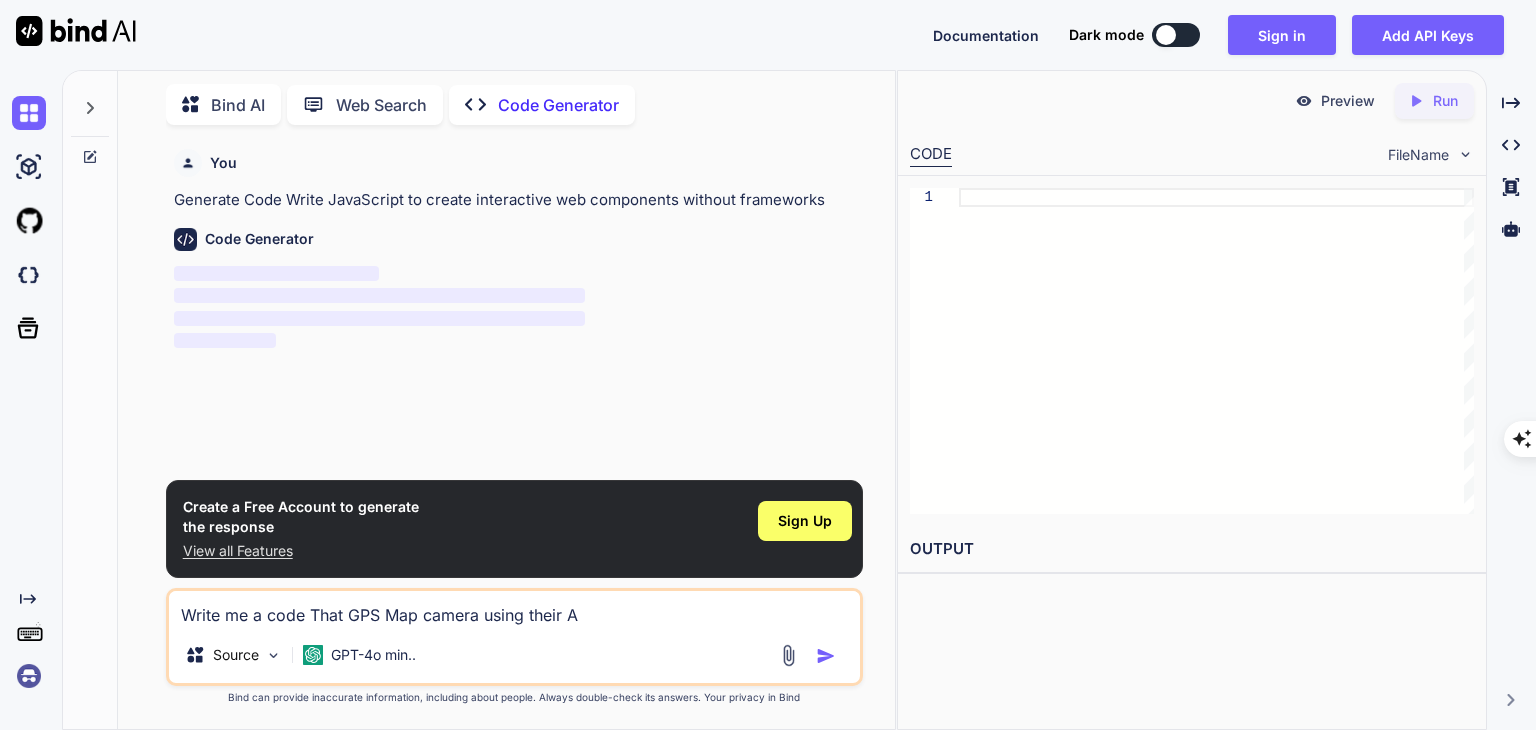 type on "Write me a code That GPS Map camera using their Ap" 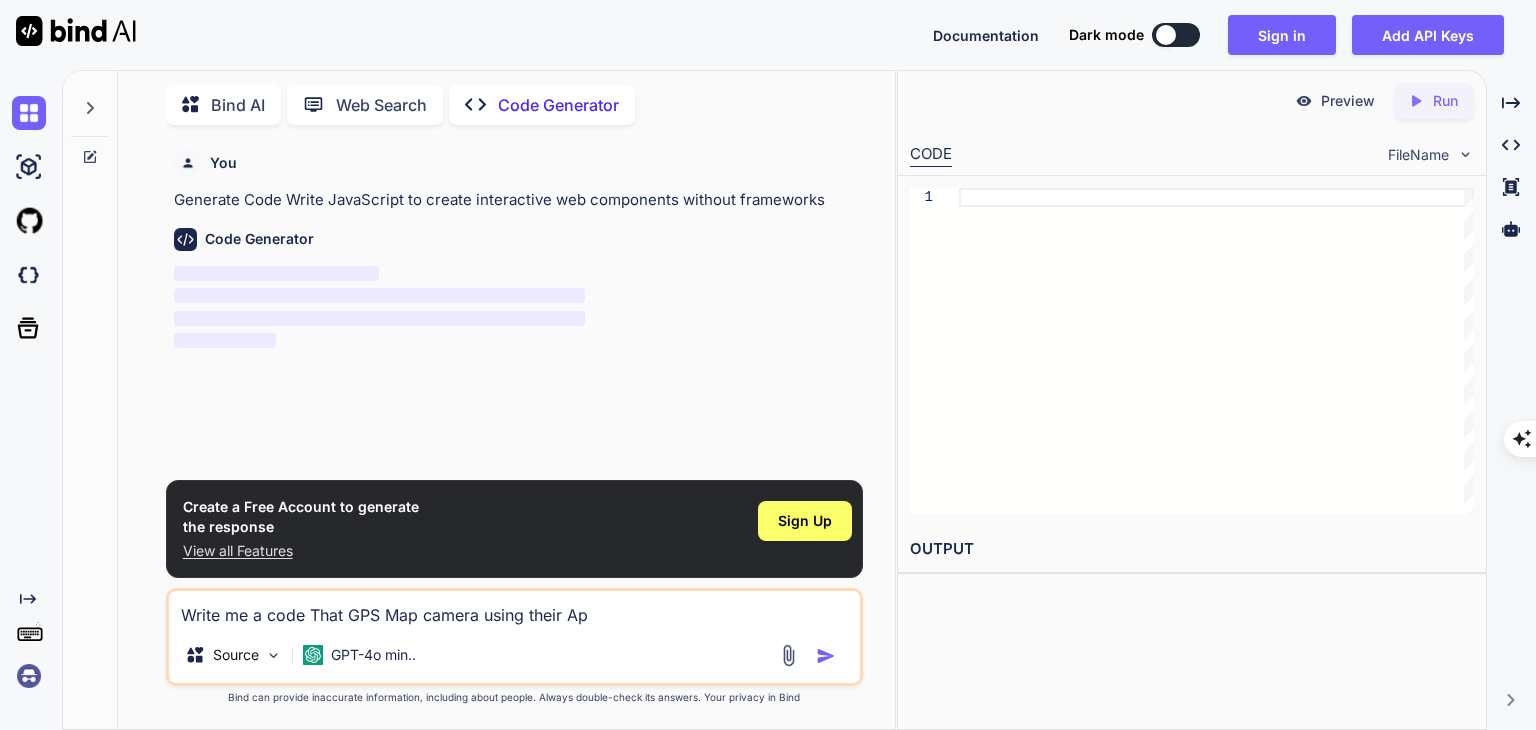 type on "x" 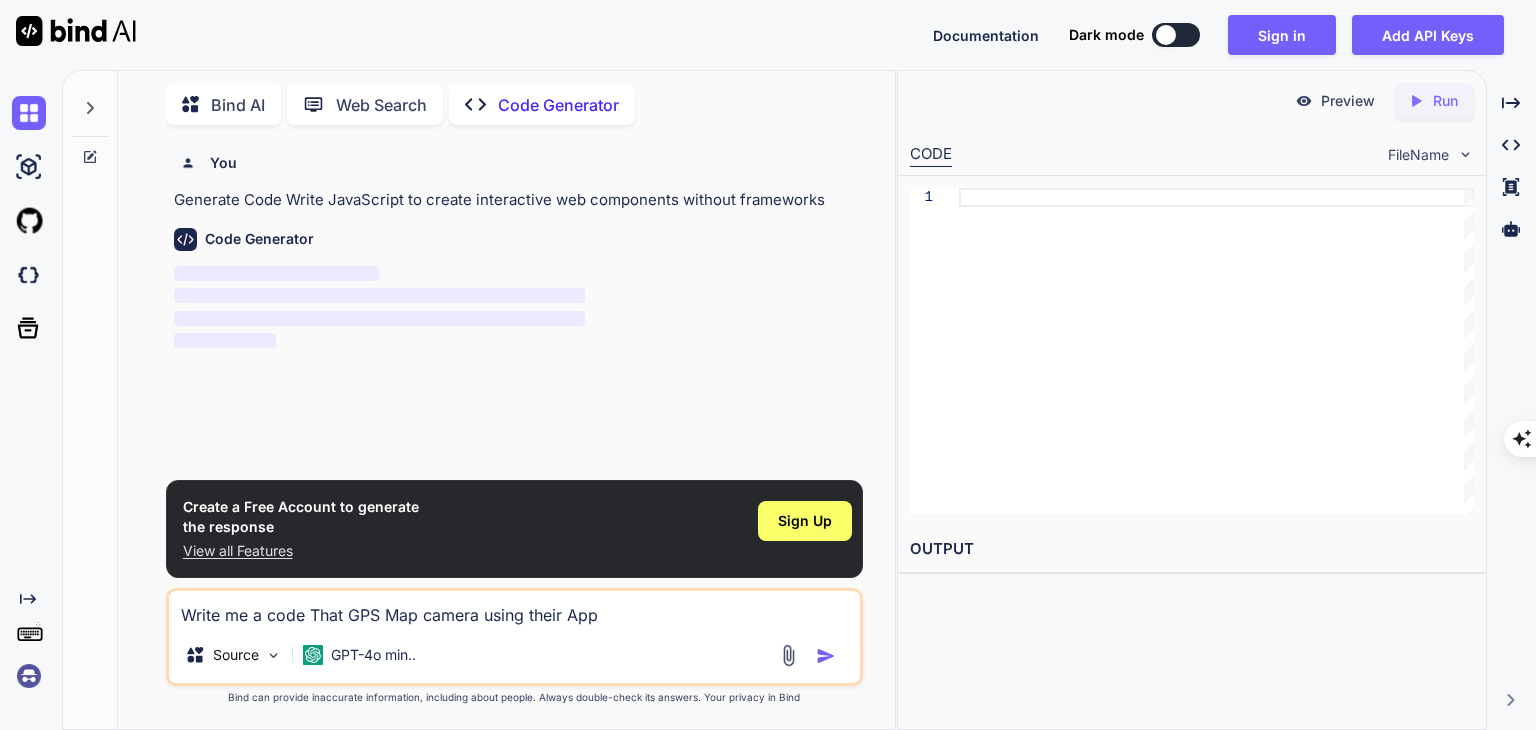 type on "x" 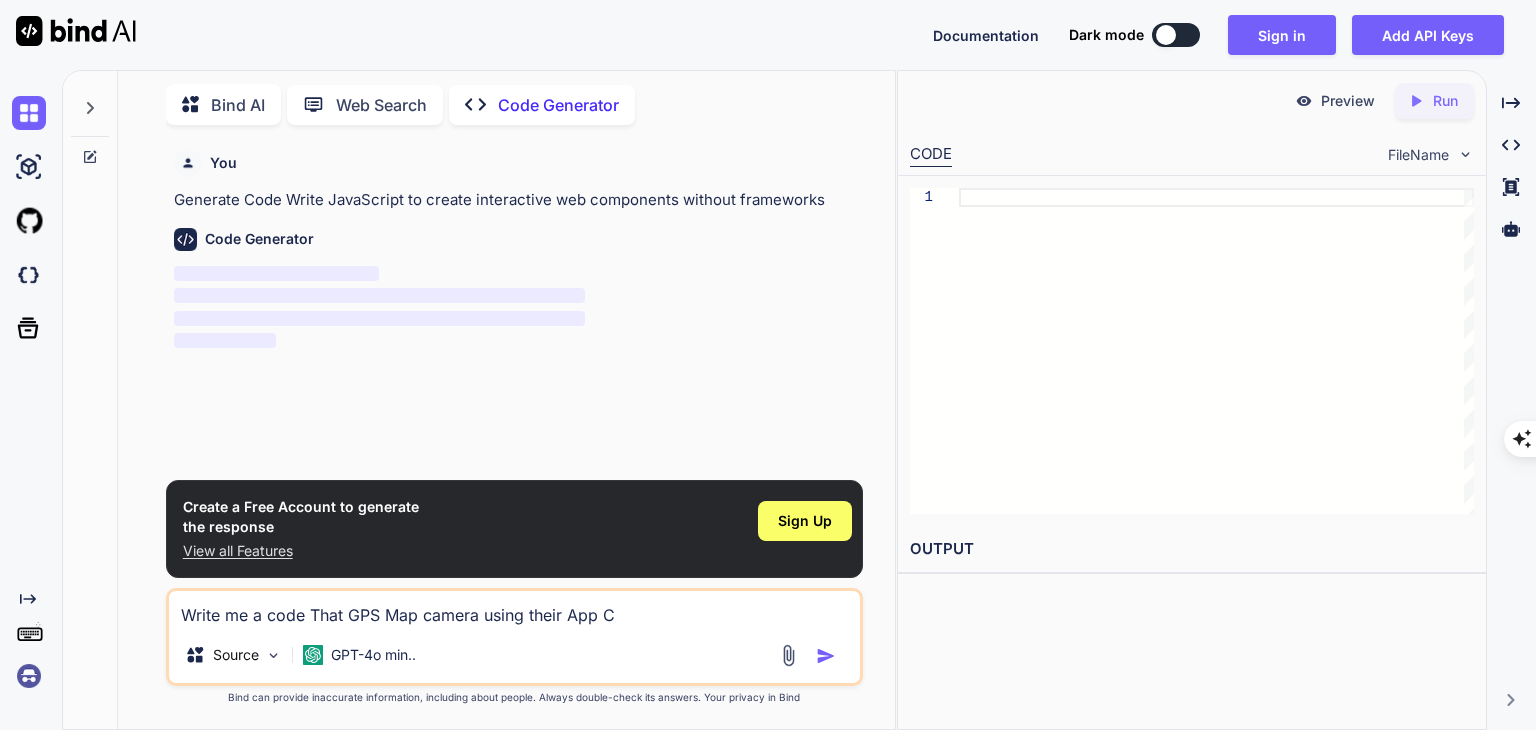 type on "Write me a code That GPS Map camera using their App Co" 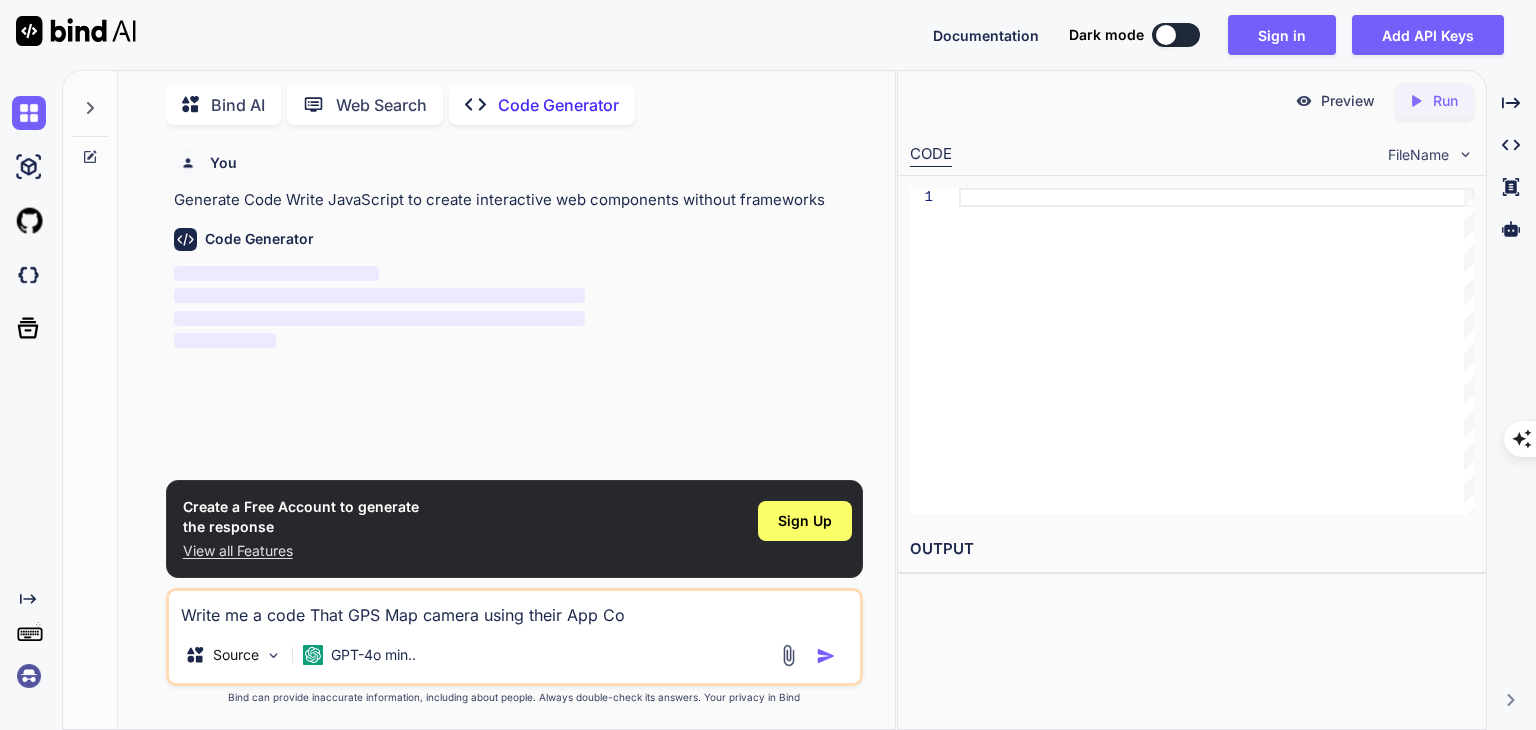 type on "Write me a code That GPS Map camera using their App Col" 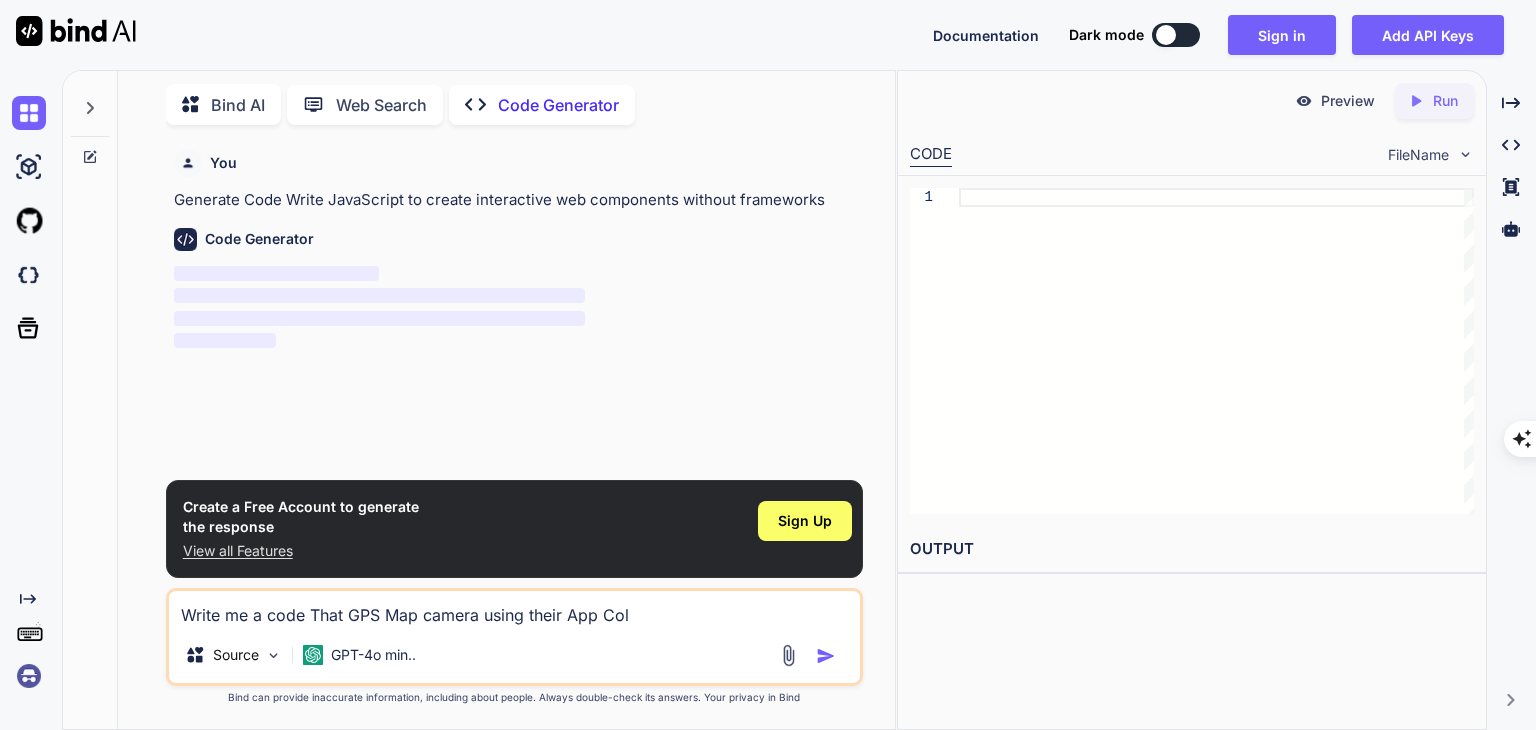 type on "x" 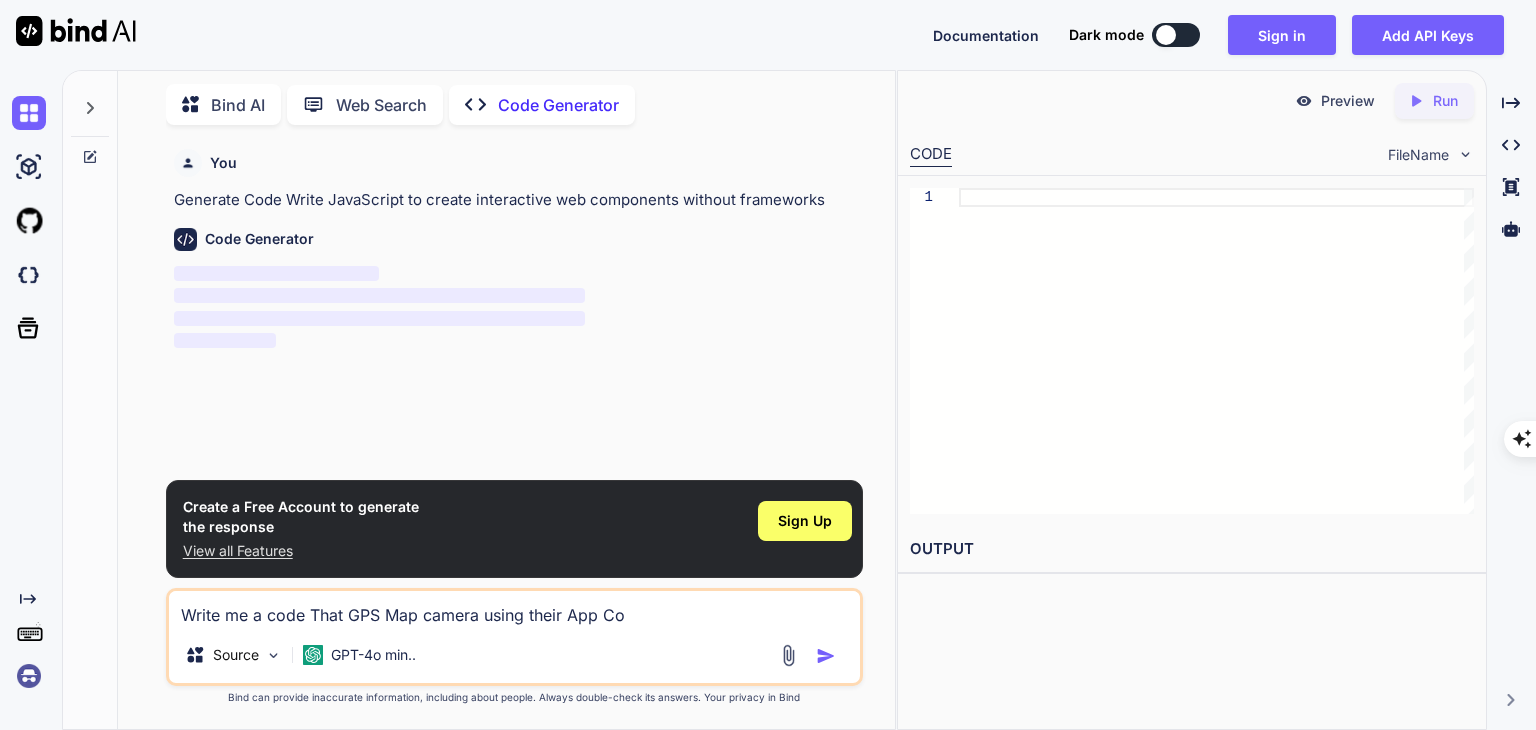 type on "x" 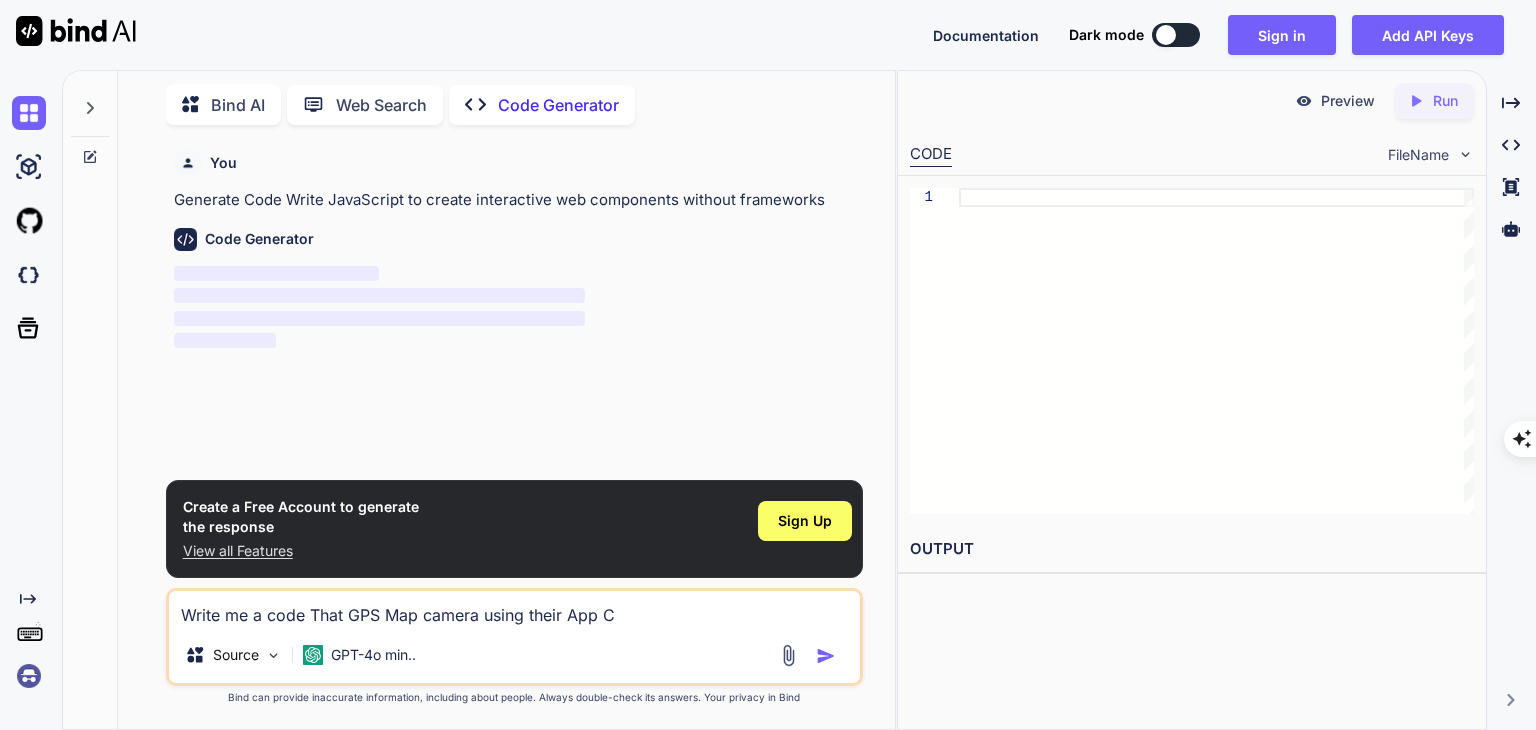 type on "Write me a code That GPS Map camera using their App Cl" 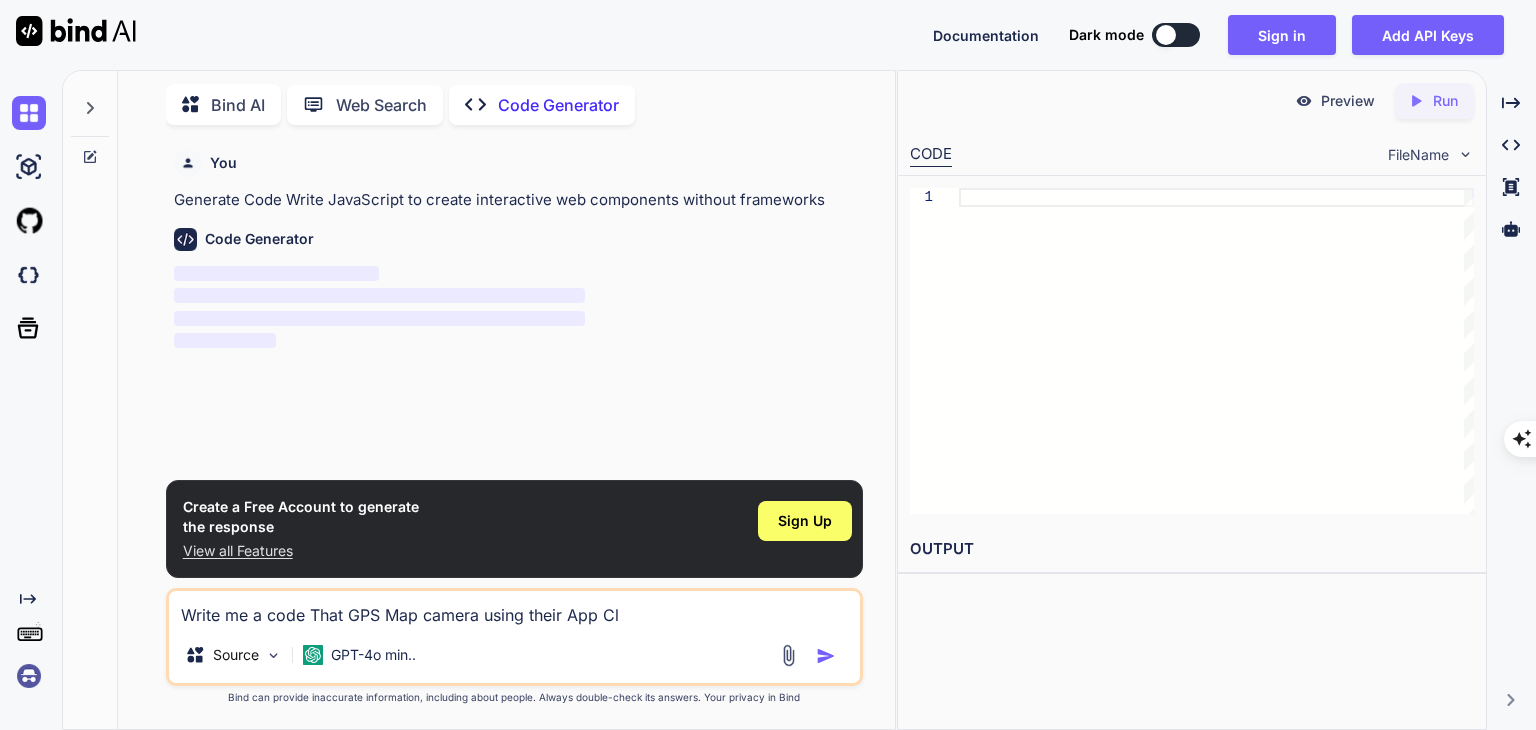 type on "Write me a code That GPS Map camera using their App Clo" 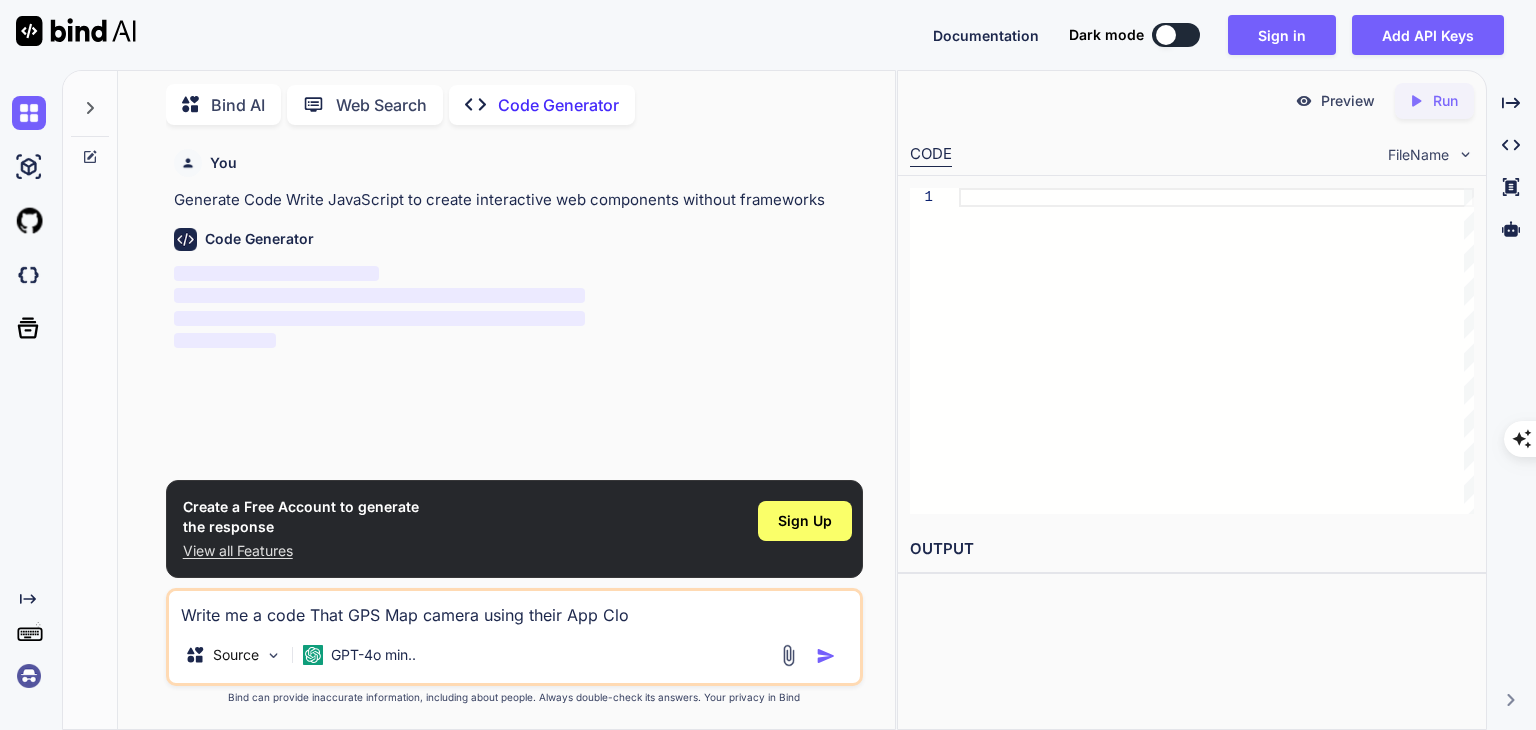 type on "Write me a code That GPS Map camera using their App Cl" 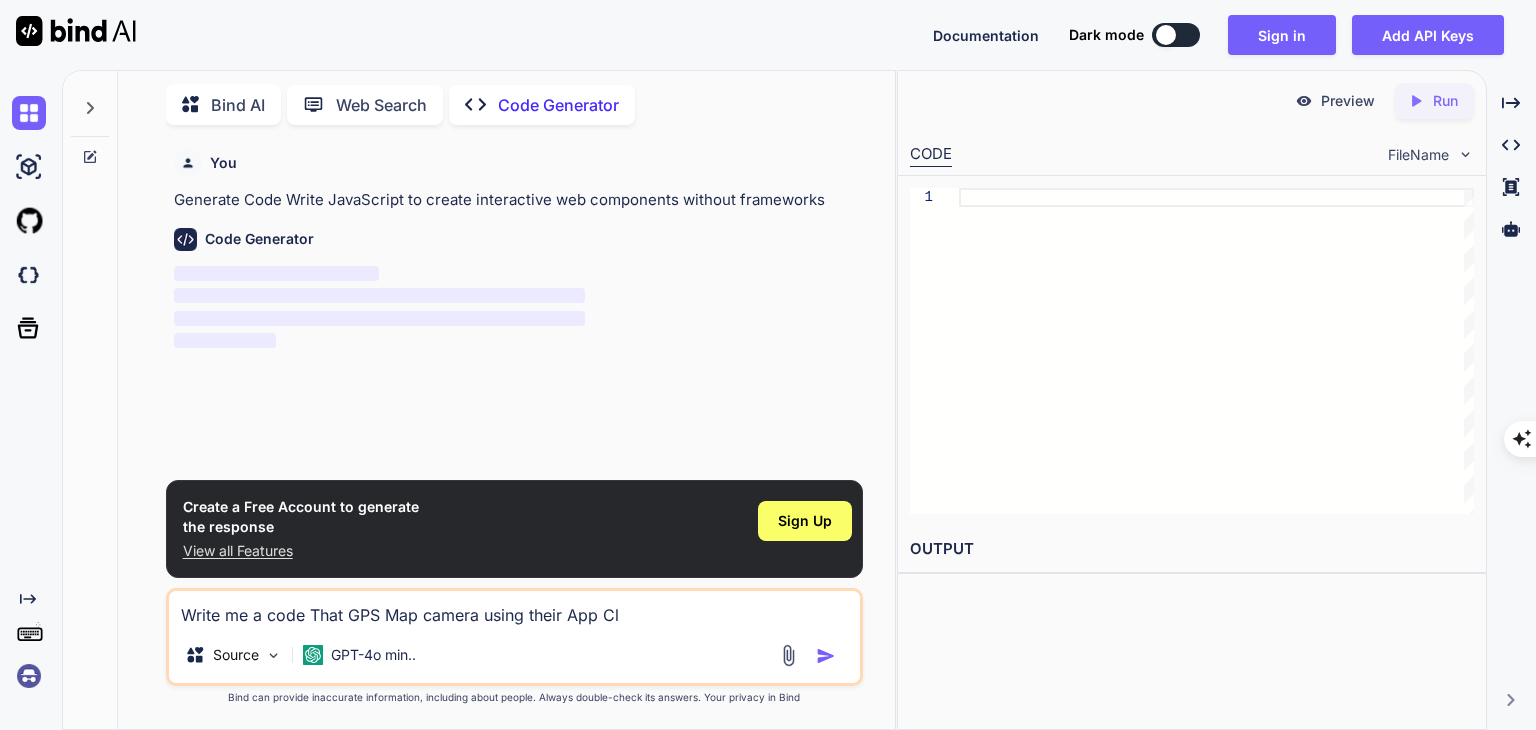 type 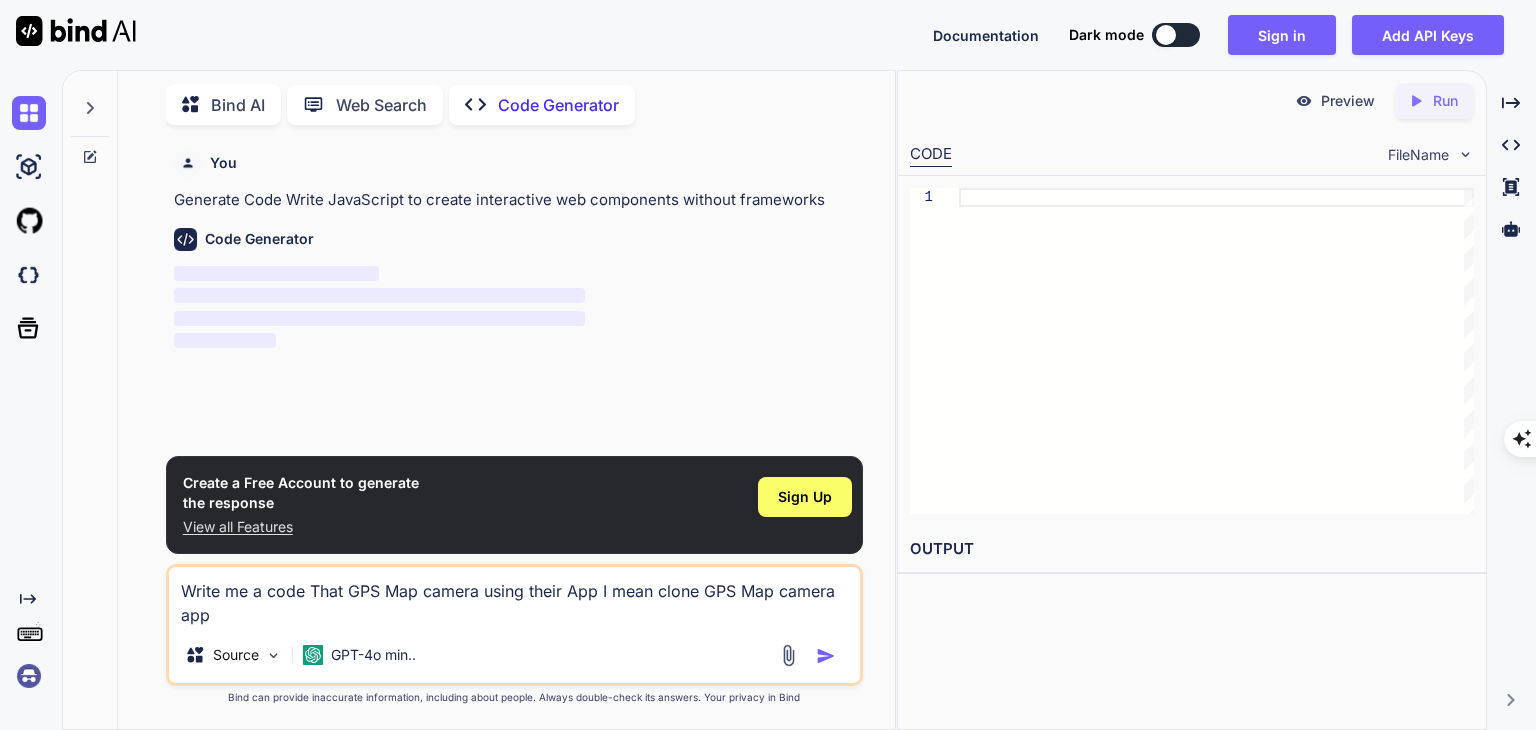 click at bounding box center (826, 656) 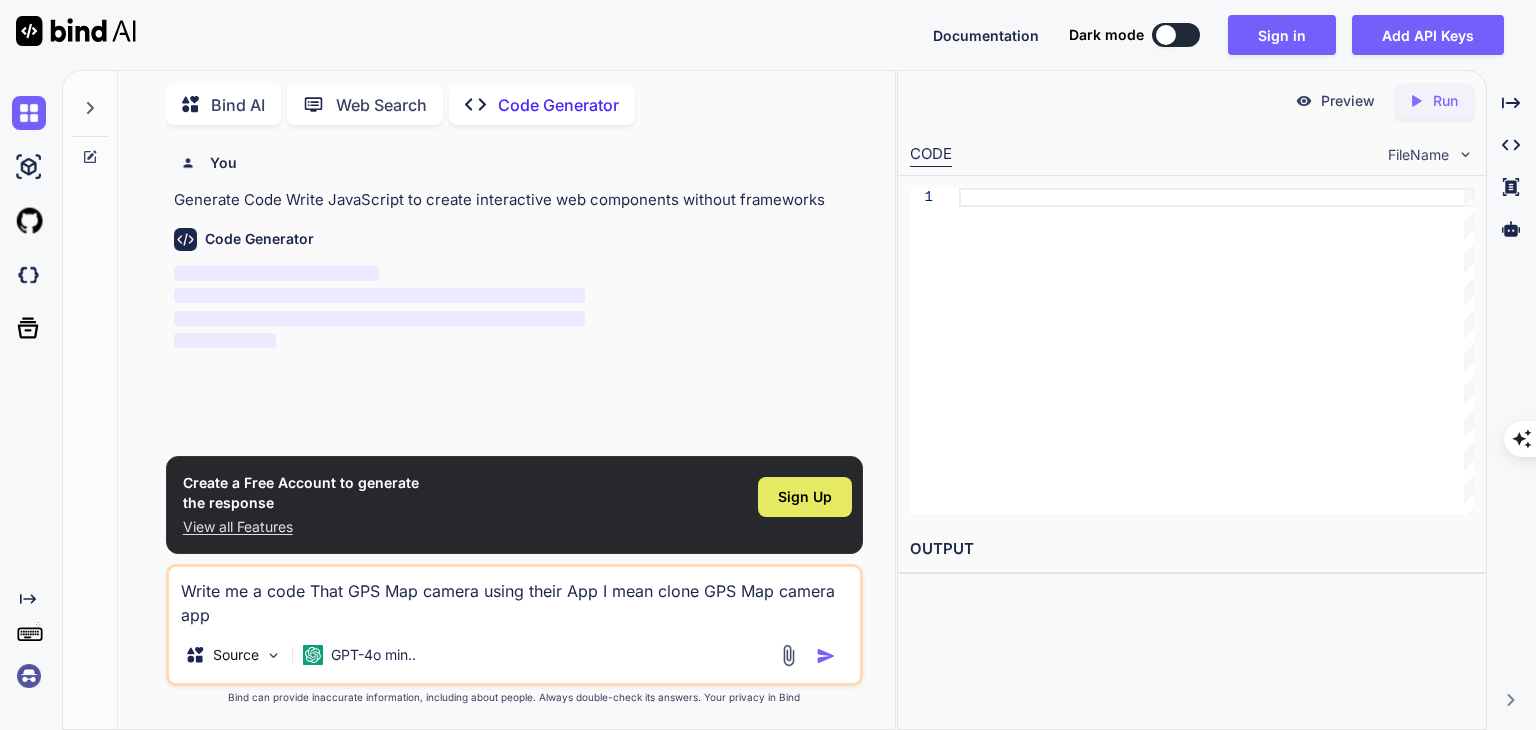 click on "Sign Up" at bounding box center (805, 497) 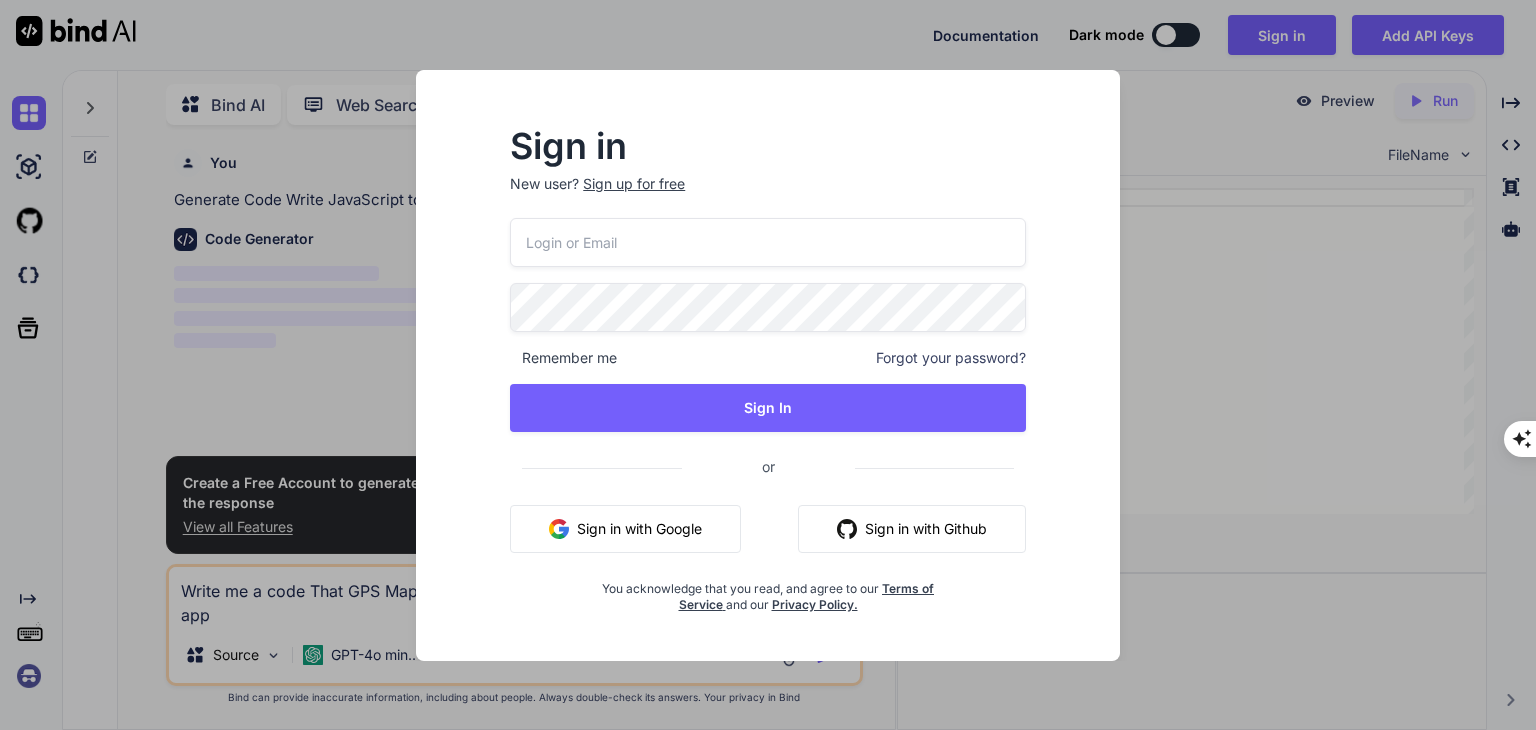 click on "Sign in with Google" at bounding box center [625, 529] 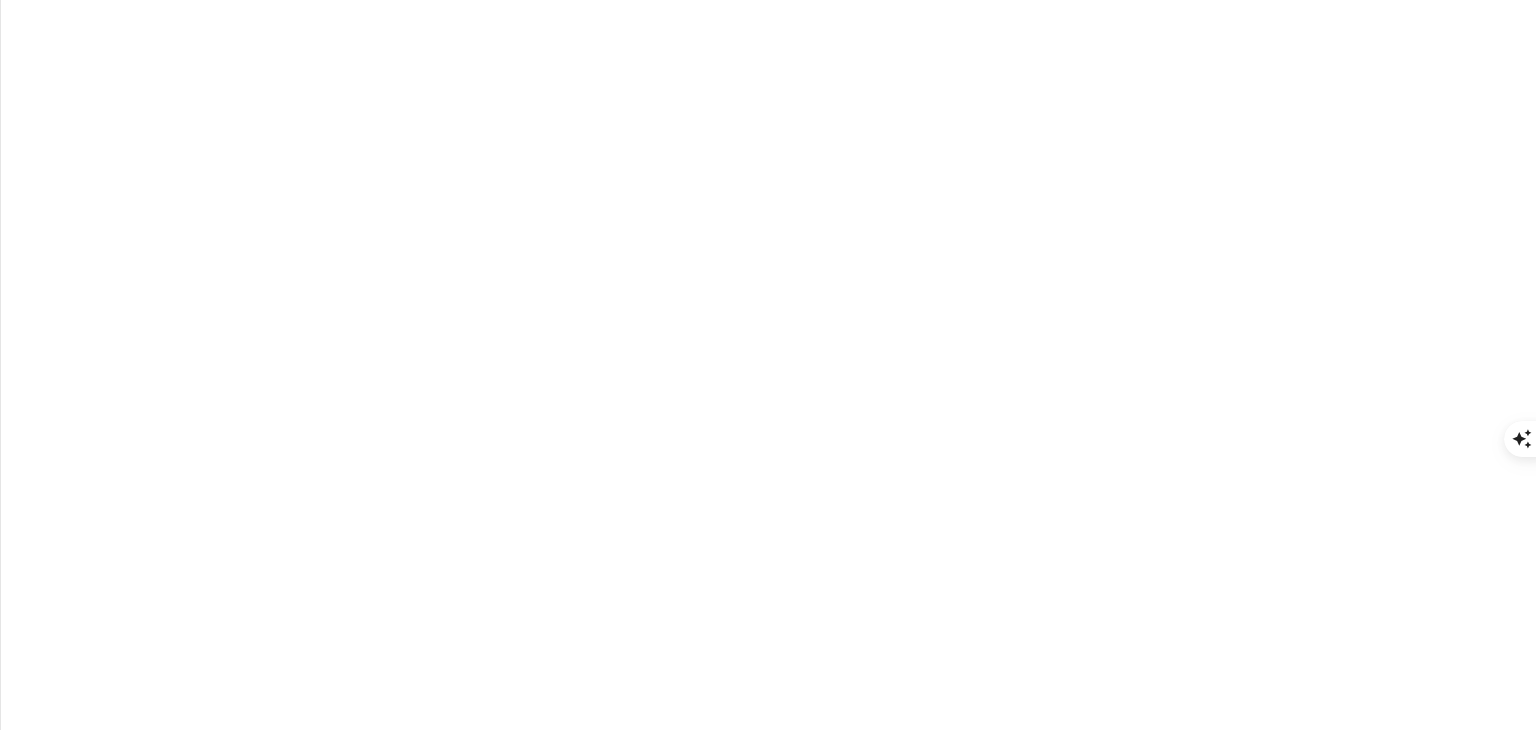 click on "Software developer" at bounding box center (636, 1110) 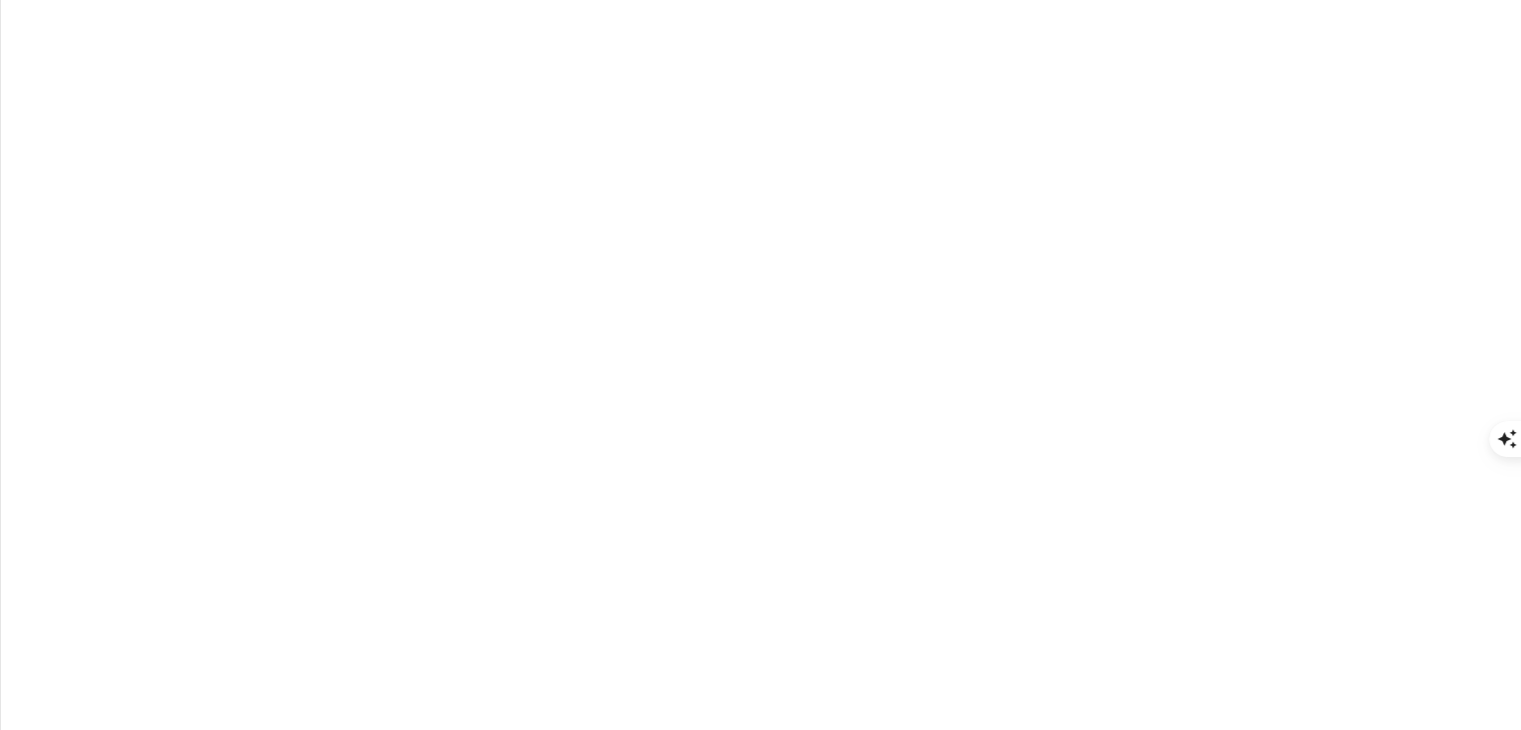 scroll, scrollTop: 13, scrollLeft: 0, axis: vertical 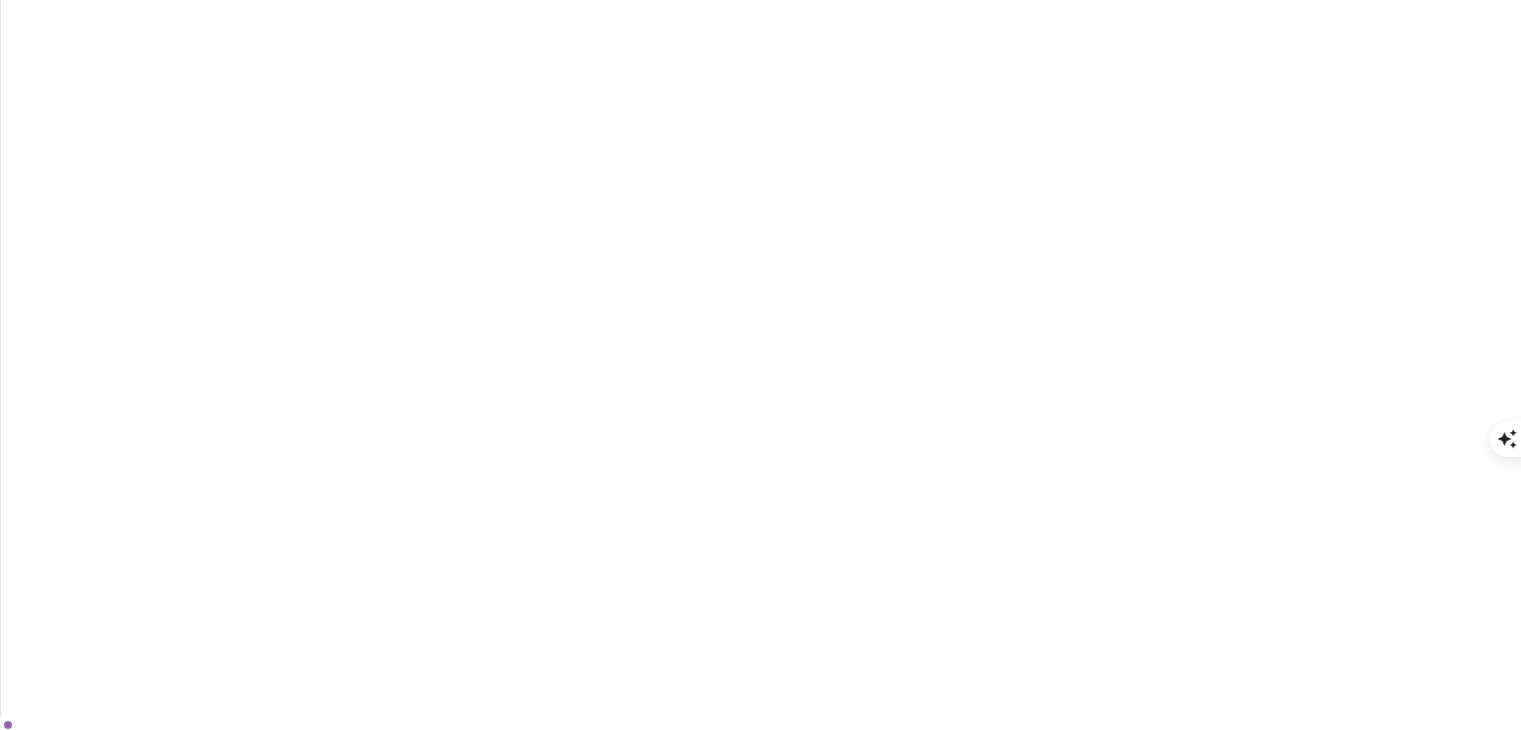 click on "Subscribe. 3-day Free trial." at bounding box center (760, 1368) 